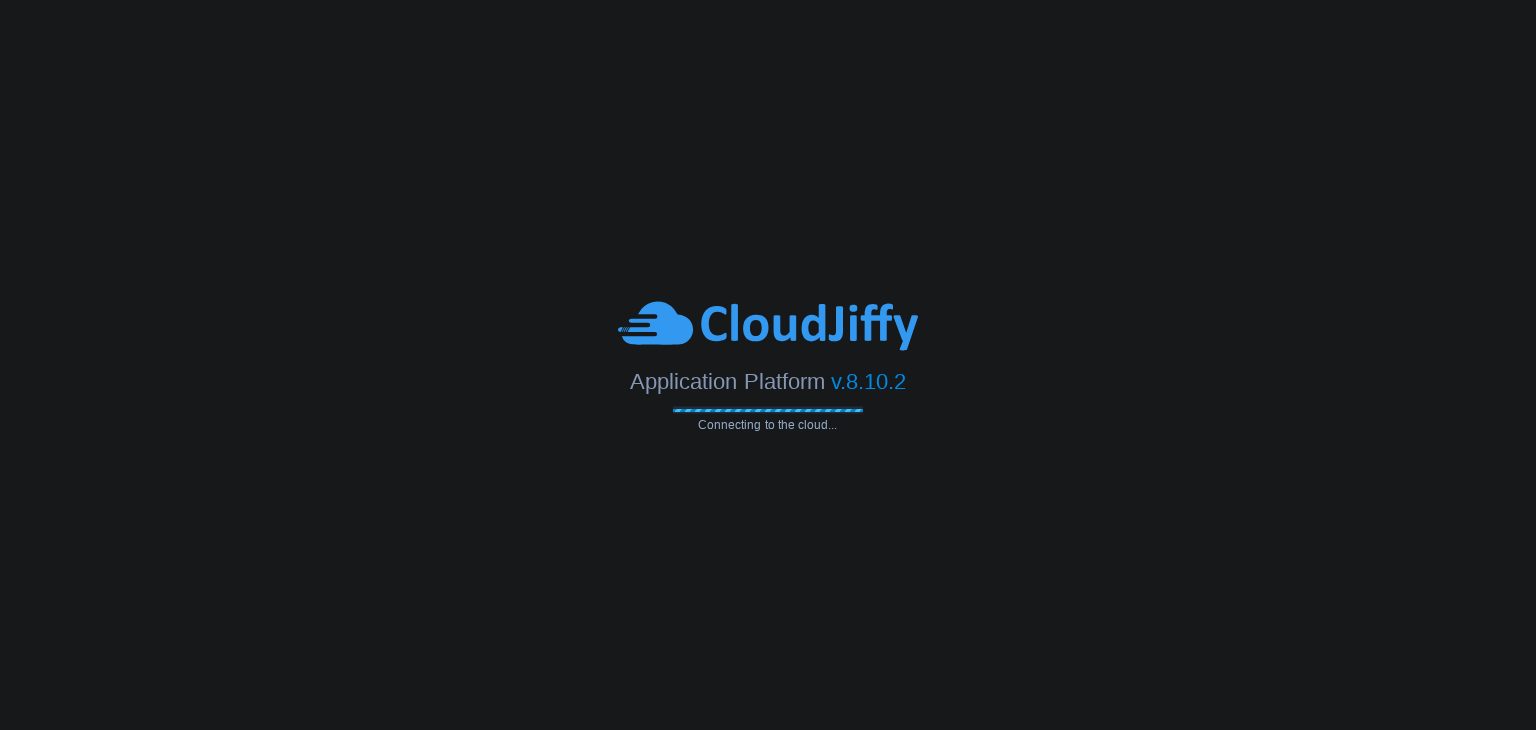 scroll, scrollTop: 0, scrollLeft: 0, axis: both 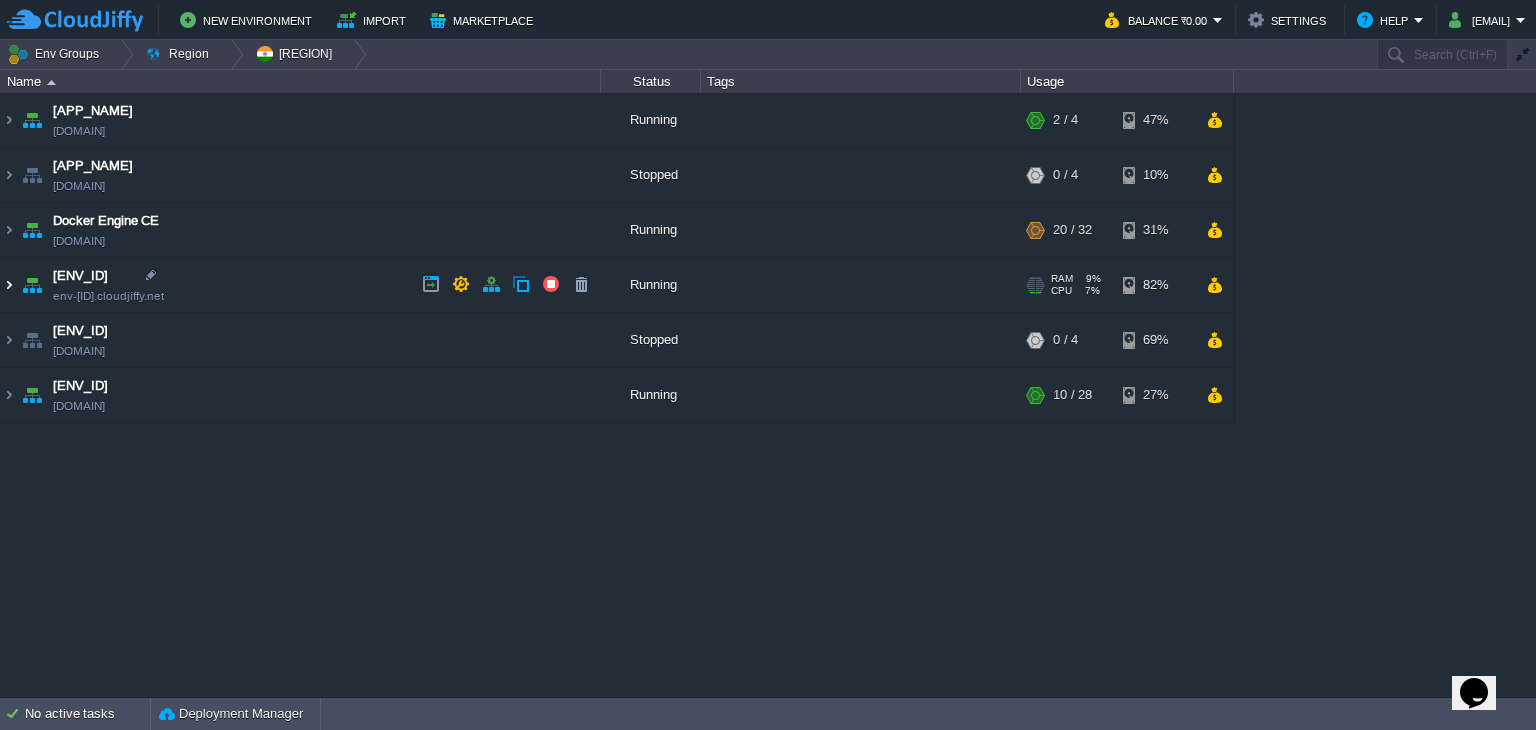 click at bounding box center [9, 285] 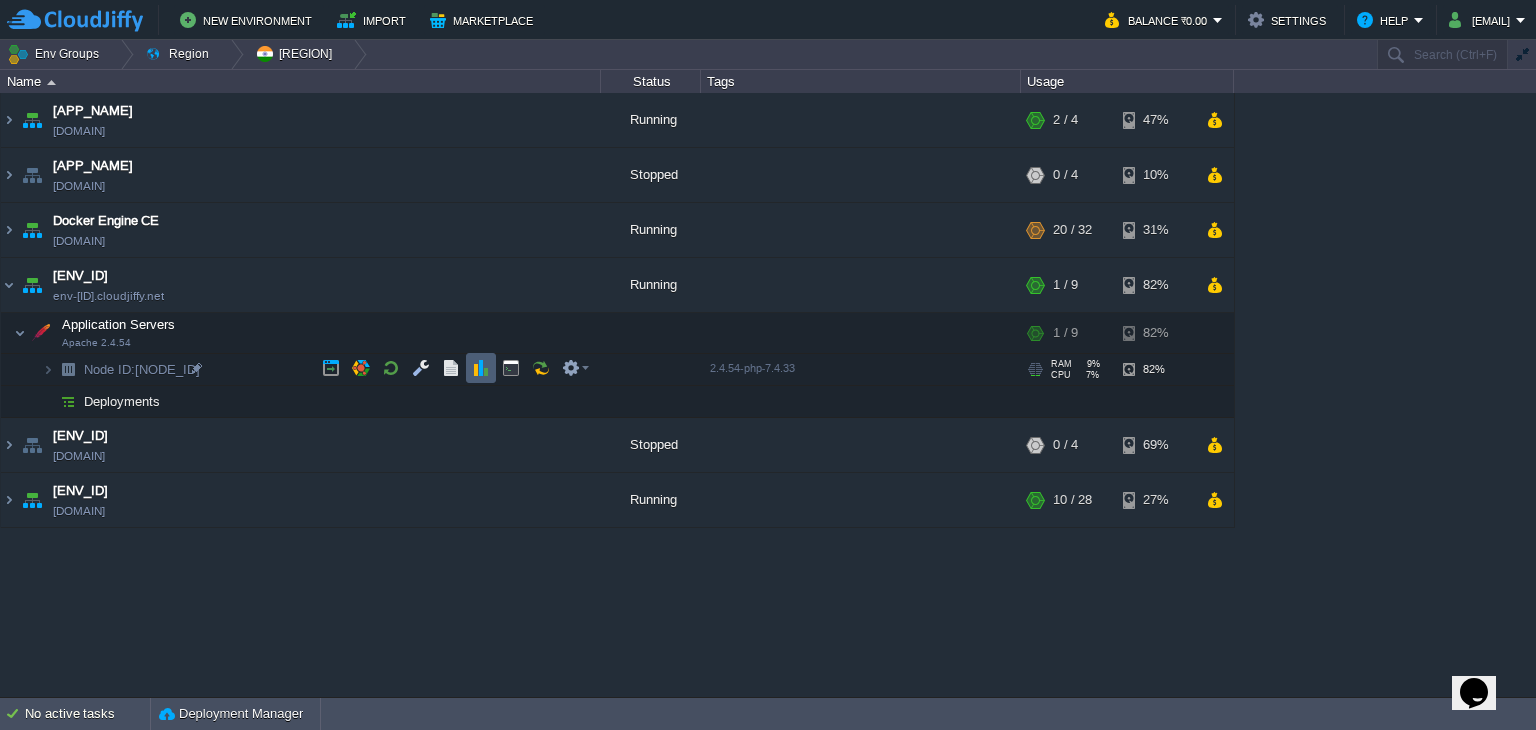 click at bounding box center (481, 368) 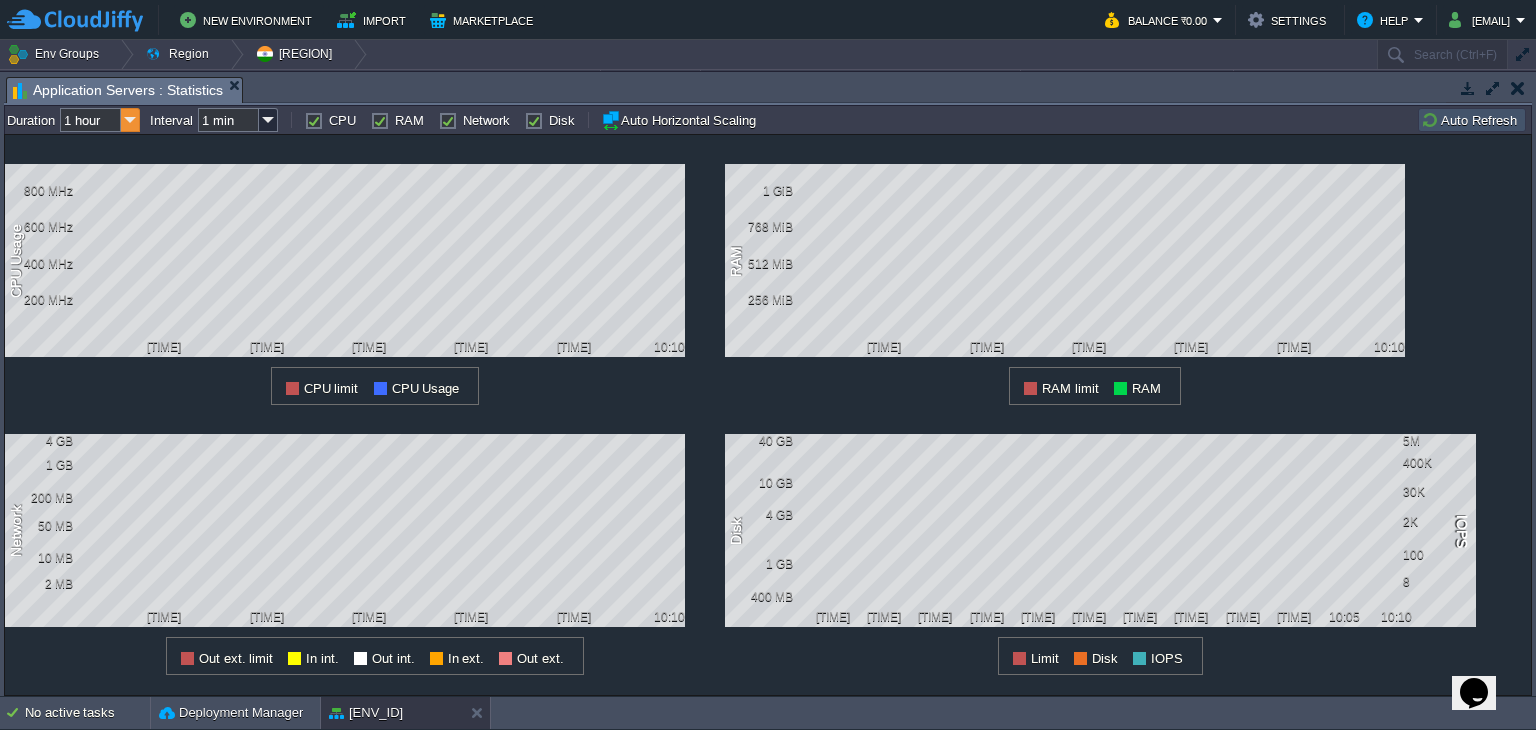 click at bounding box center (130, 120) 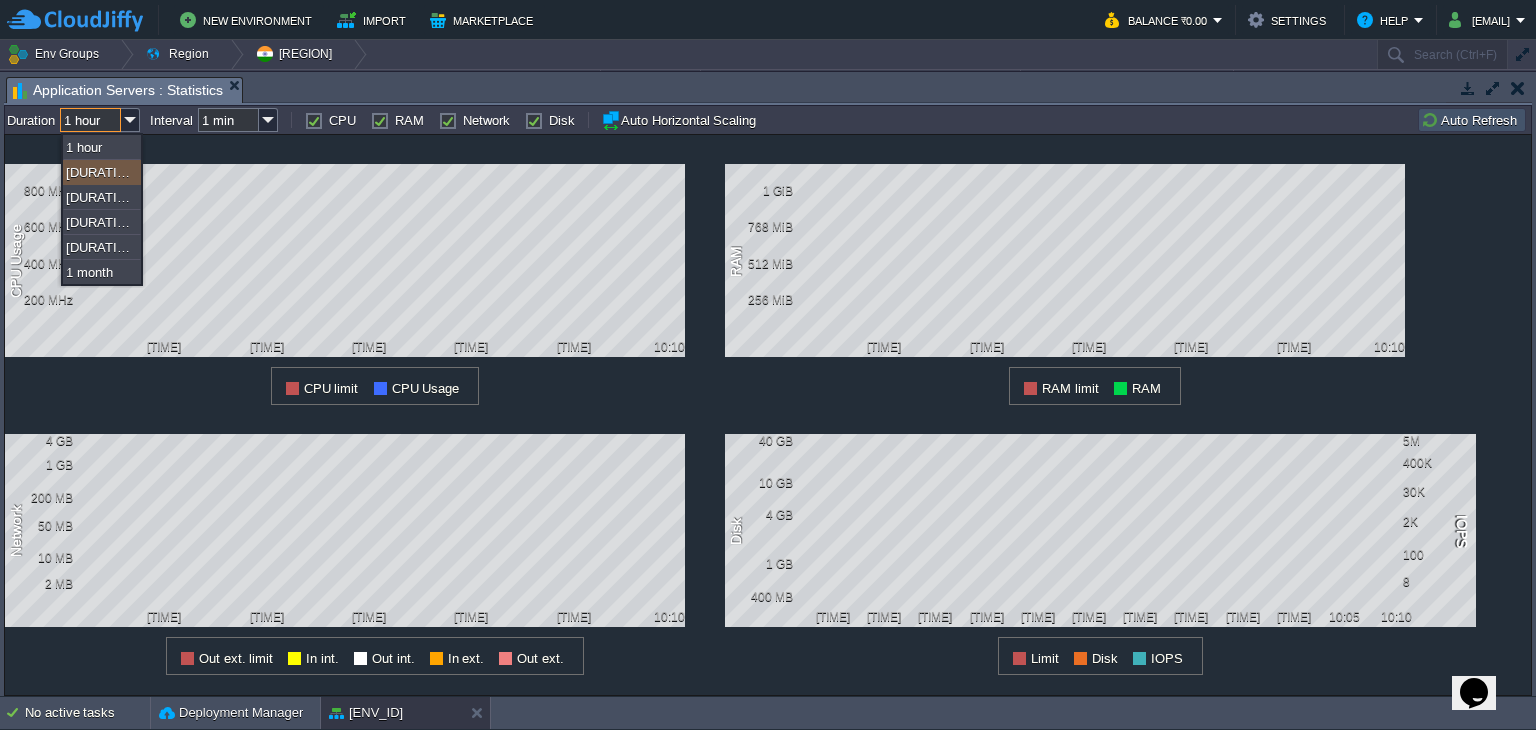 click on "6 hours" at bounding box center [102, 172] 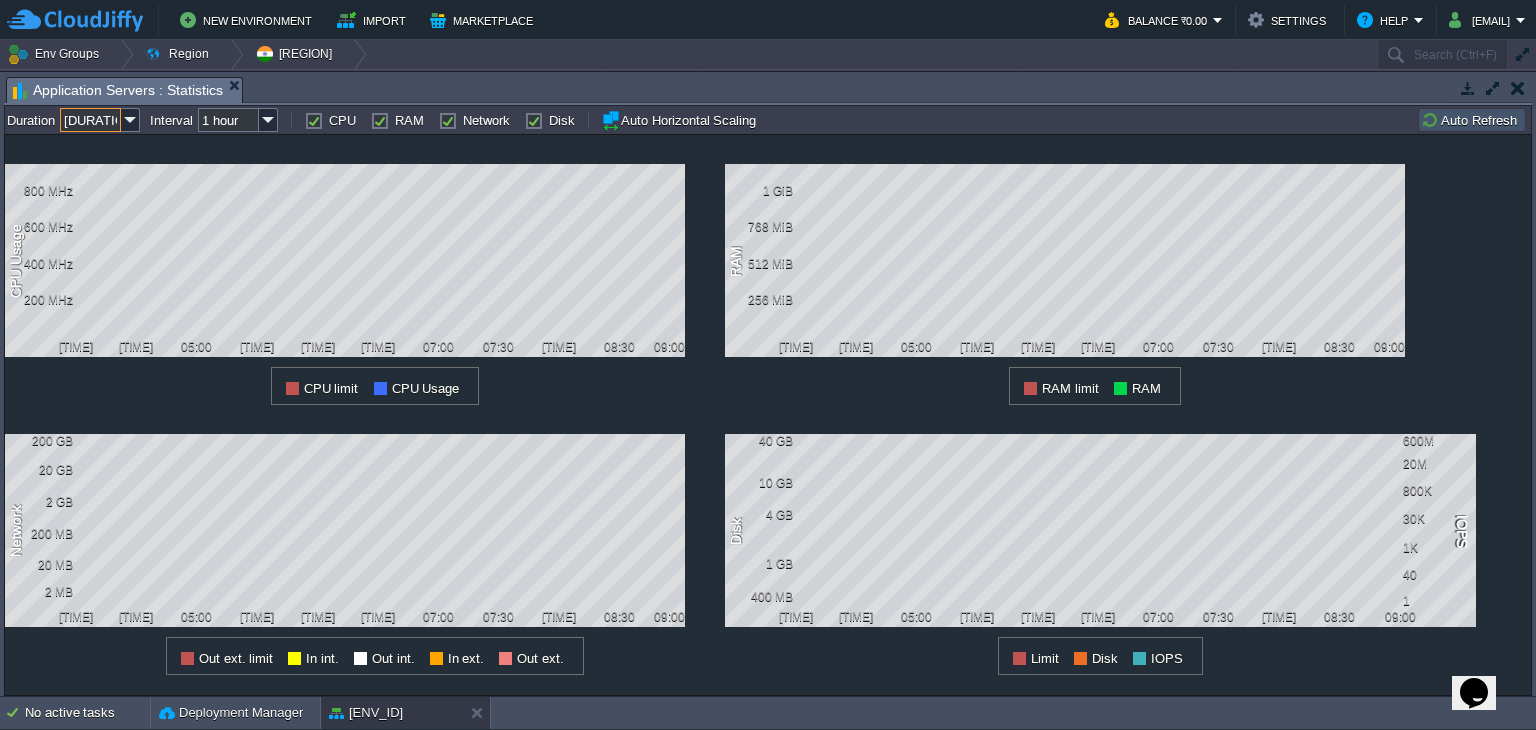 click at bounding box center (1518, 88) 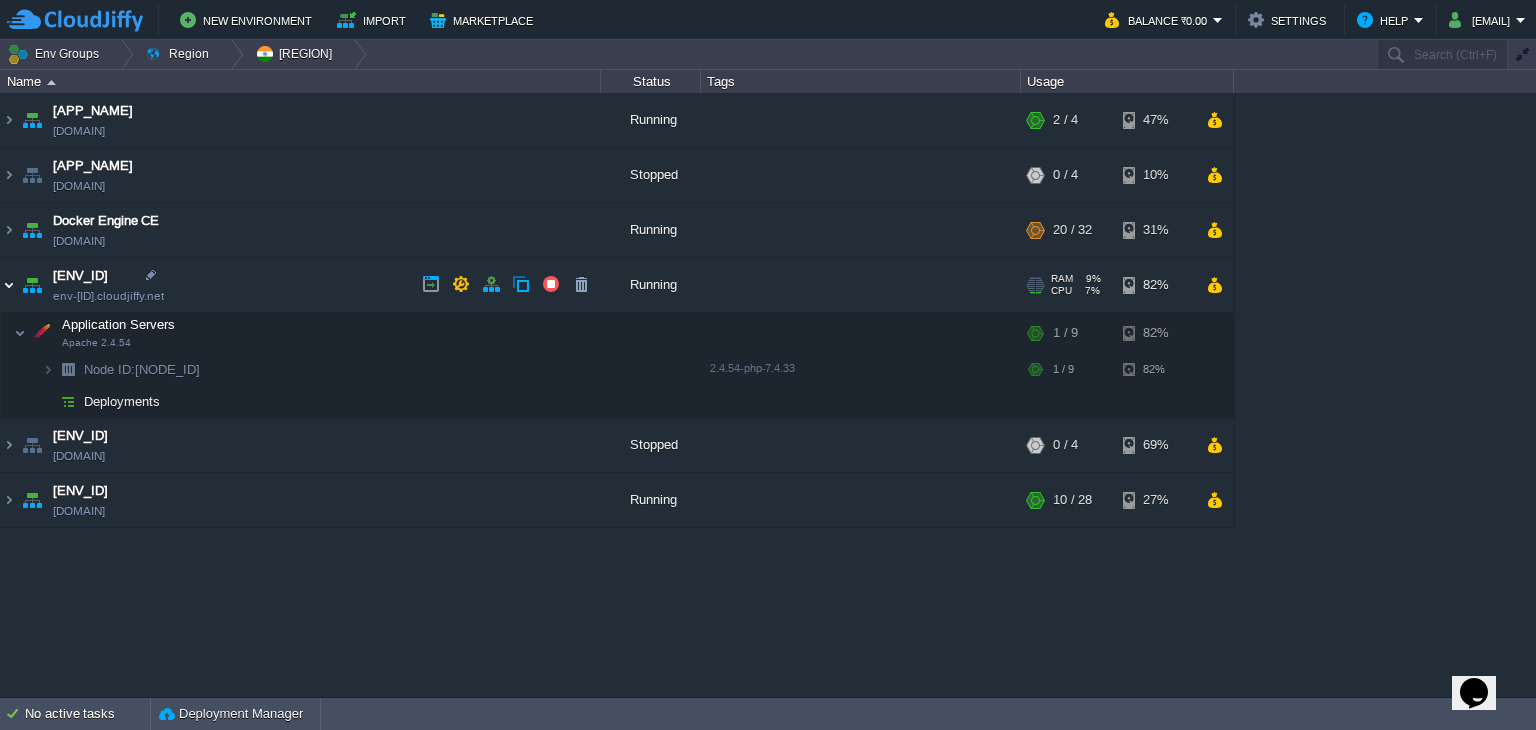 click at bounding box center (9, 285) 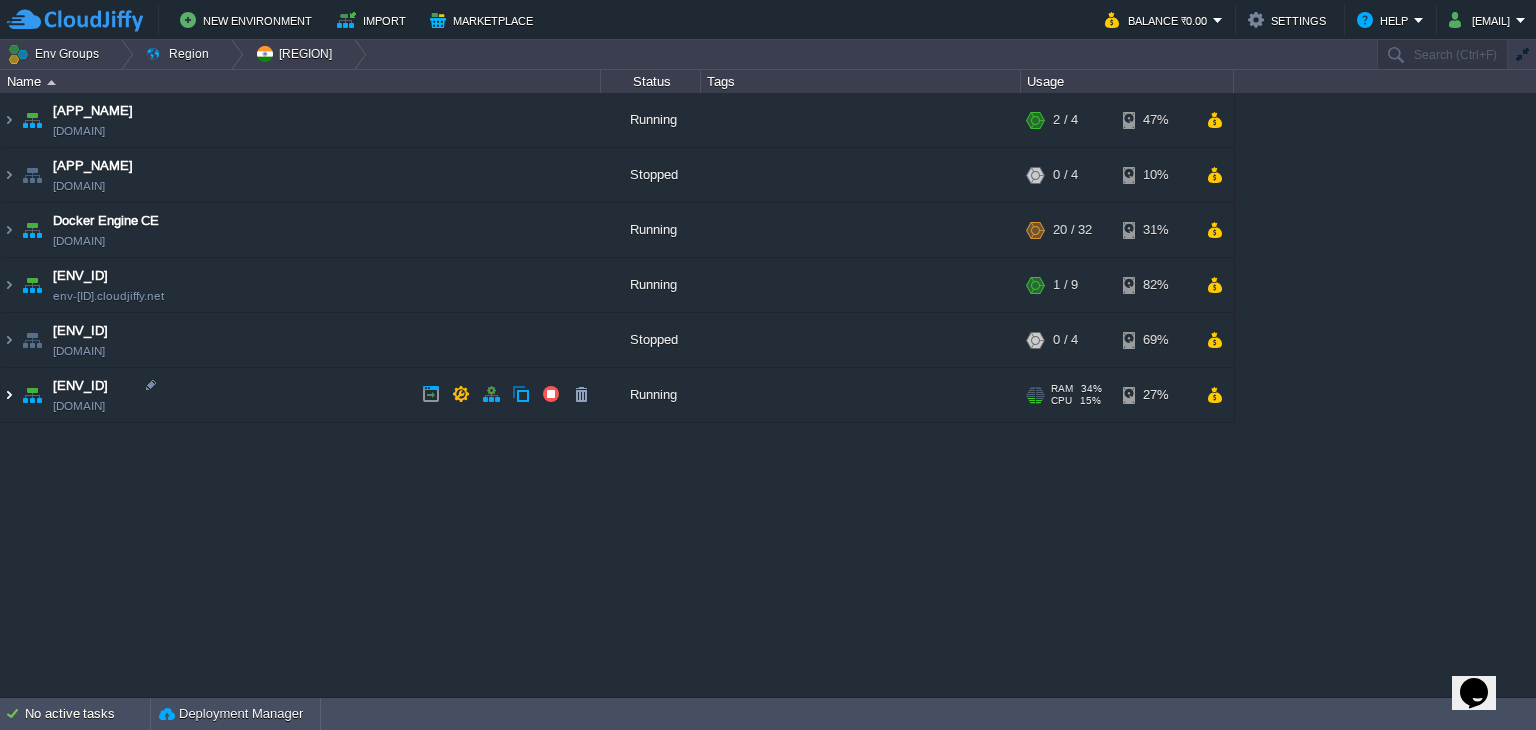 click at bounding box center [9, 395] 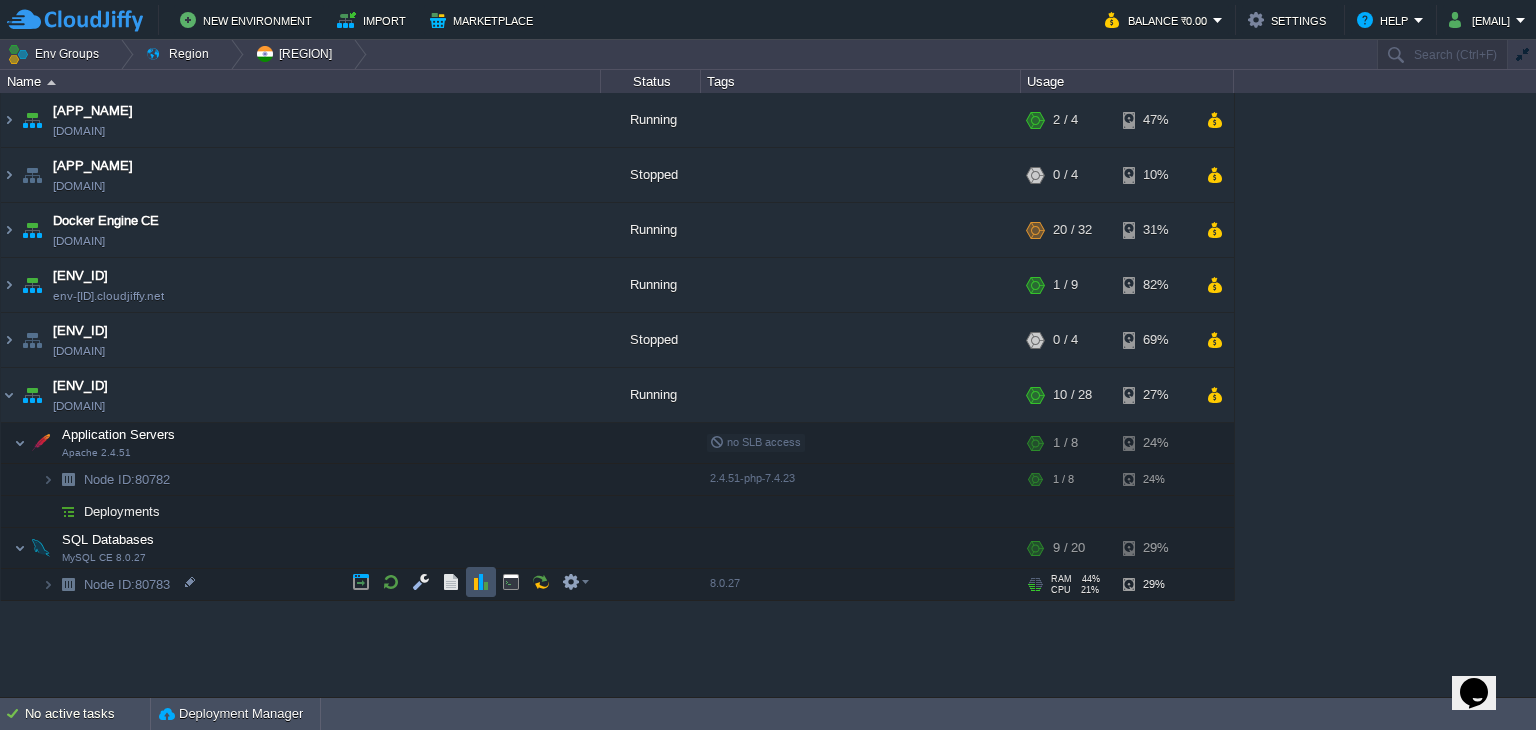 click at bounding box center (481, 582) 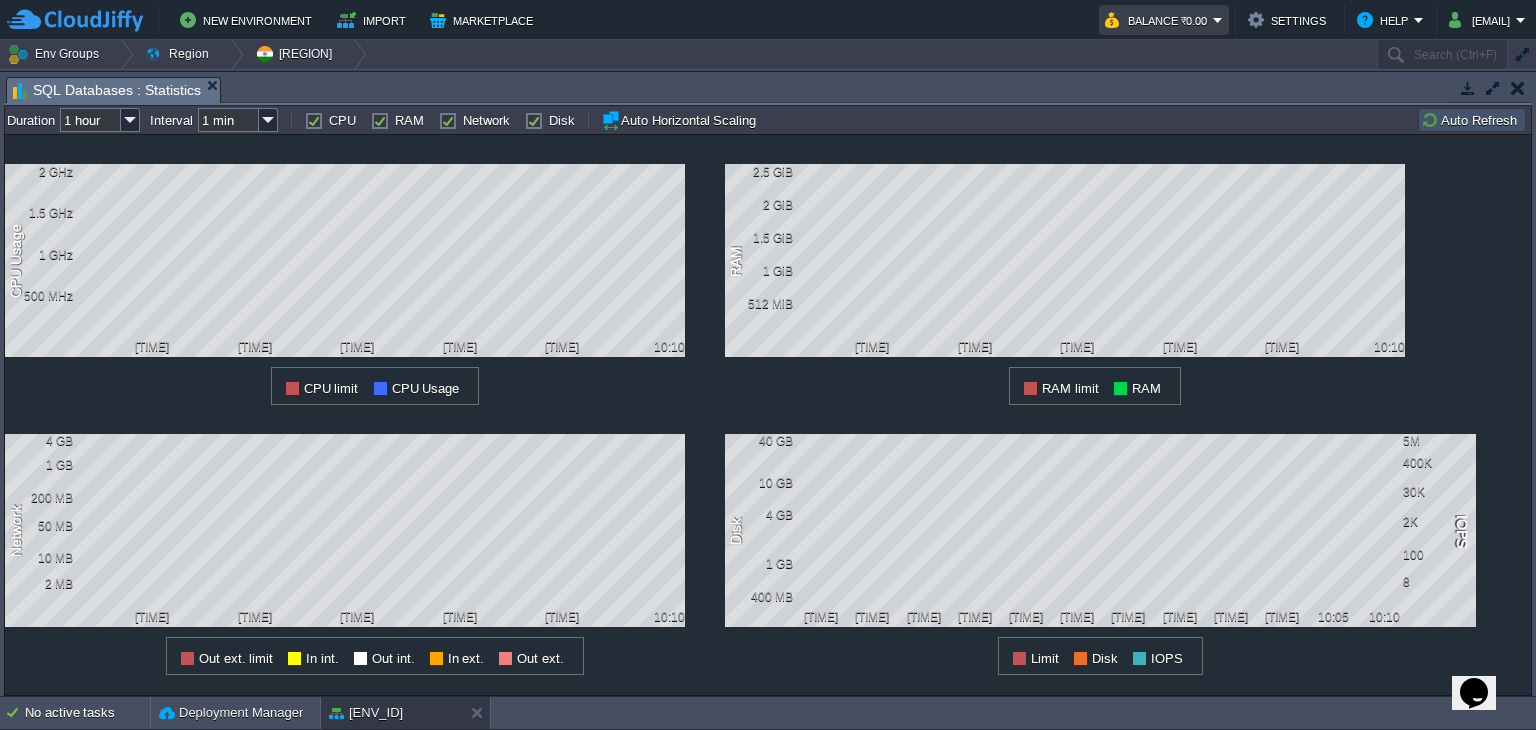 click on "Balance ₹[NUMBER]" at bounding box center (1164, 20) 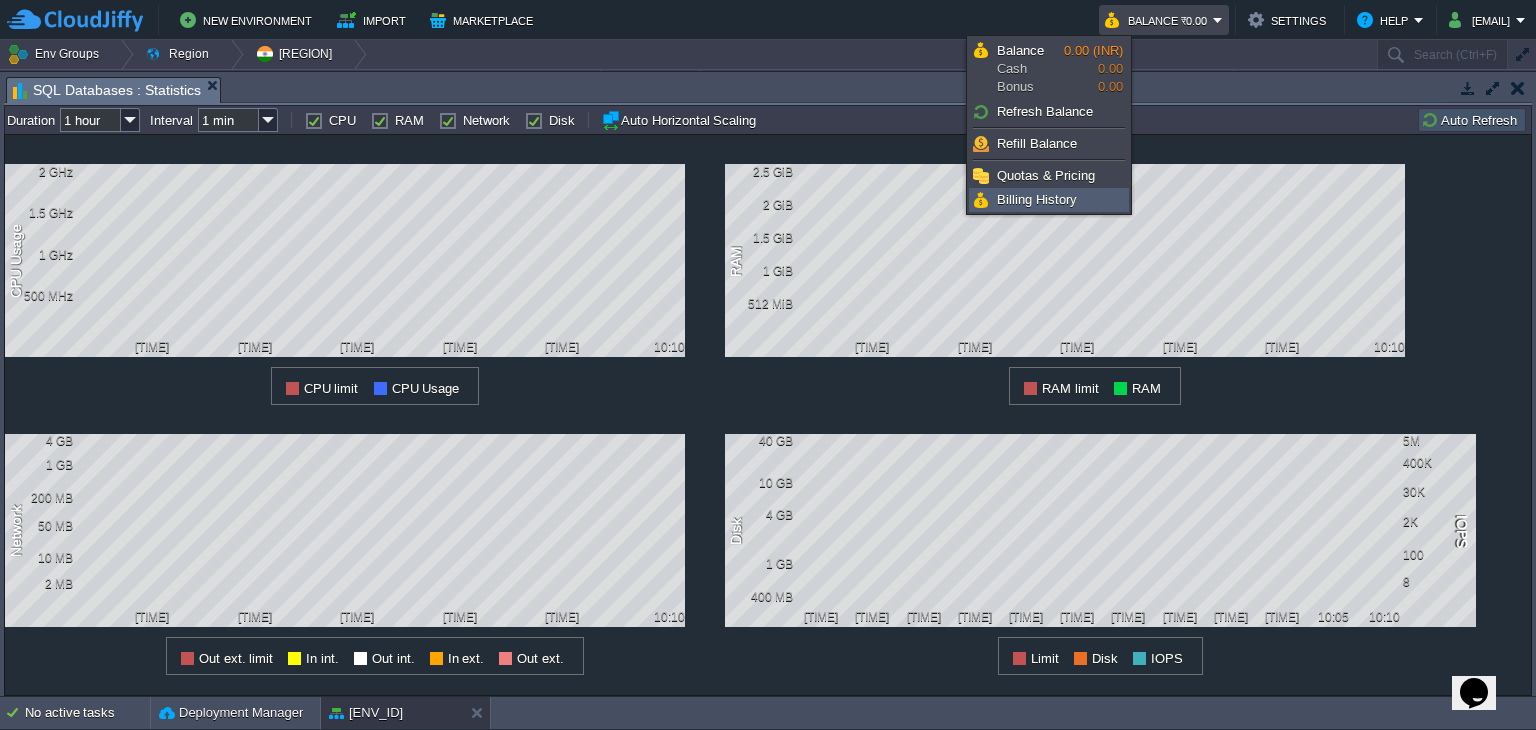 click on "Billing History" at bounding box center [1049, 200] 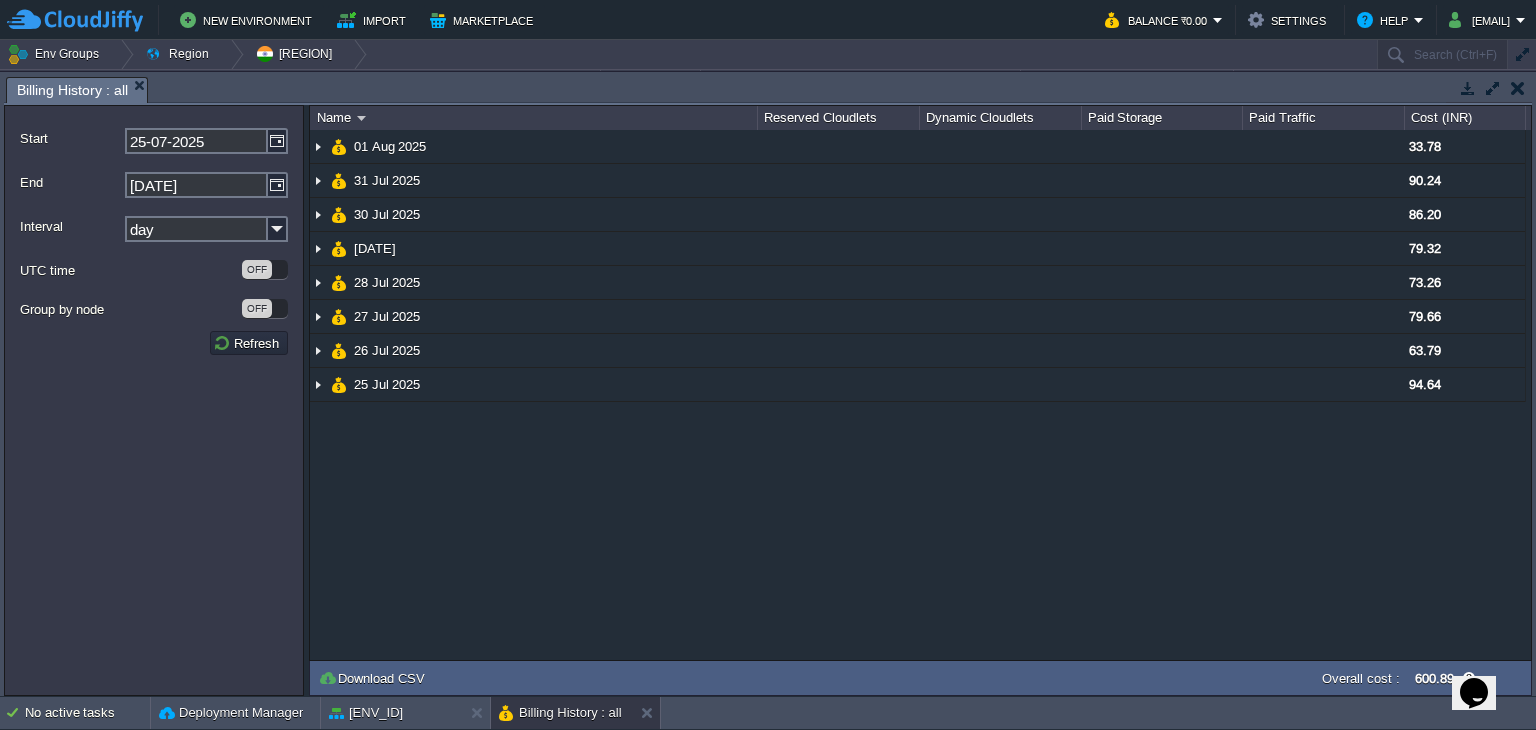 click at bounding box center (1518, 88) 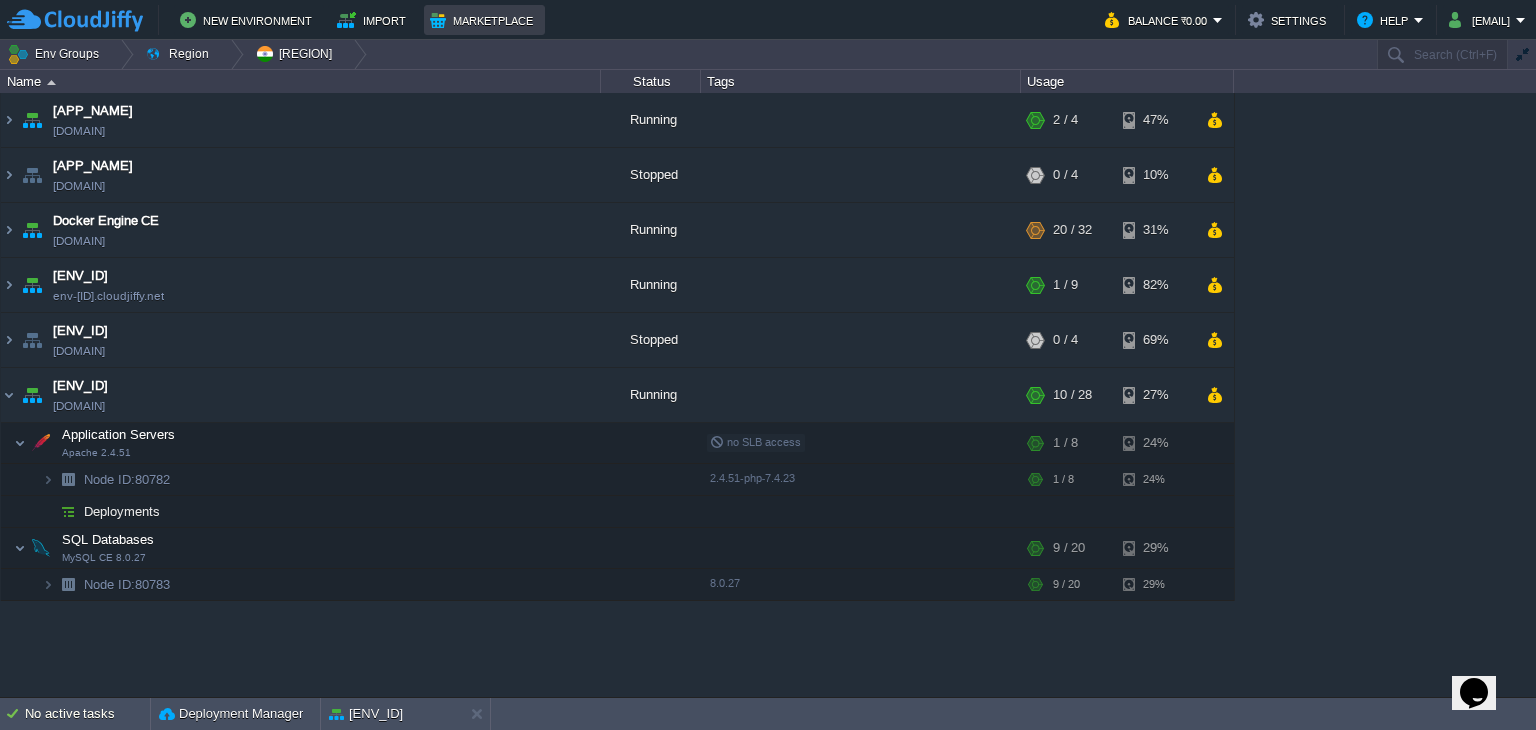 click on "Marketplace" at bounding box center [484, 20] 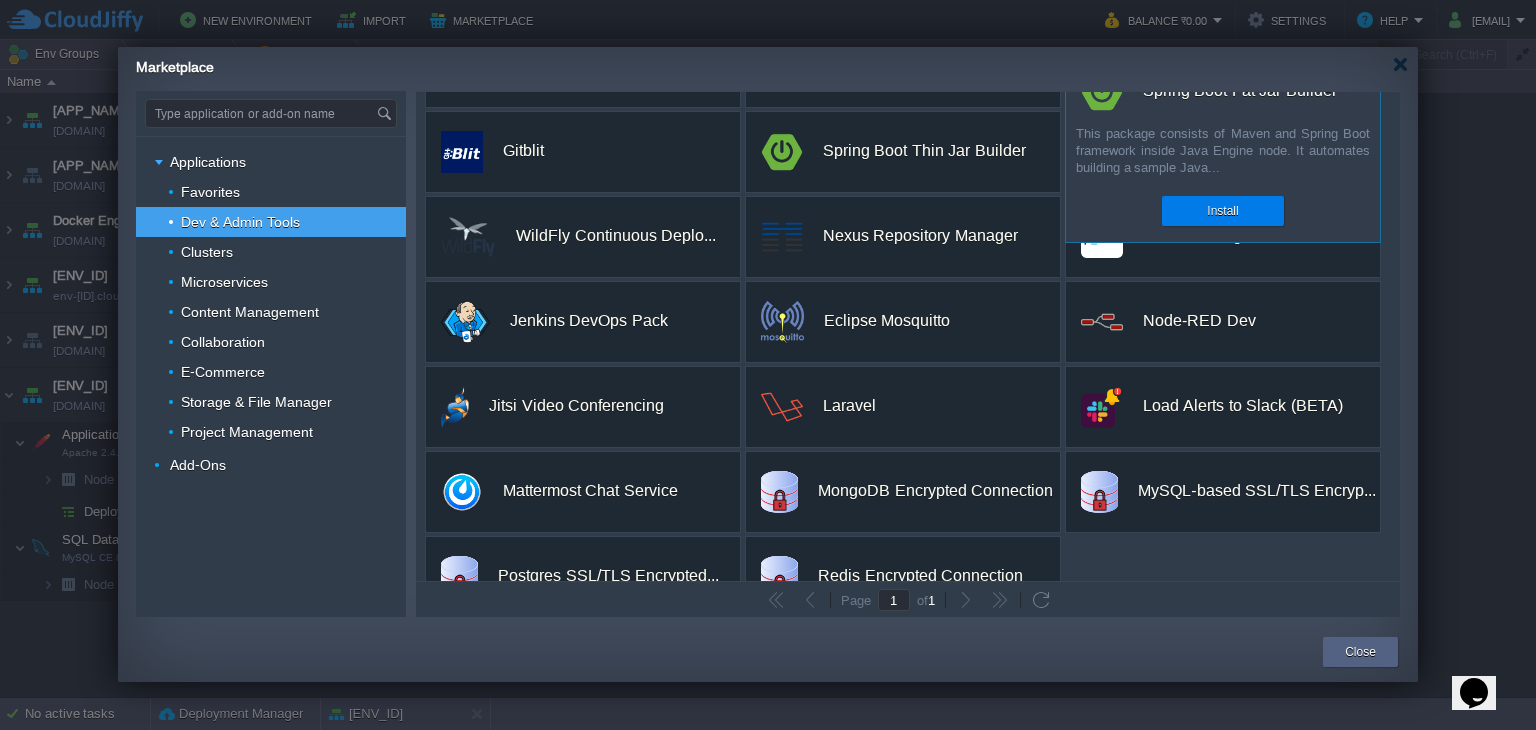 scroll, scrollTop: 288, scrollLeft: 0, axis: vertical 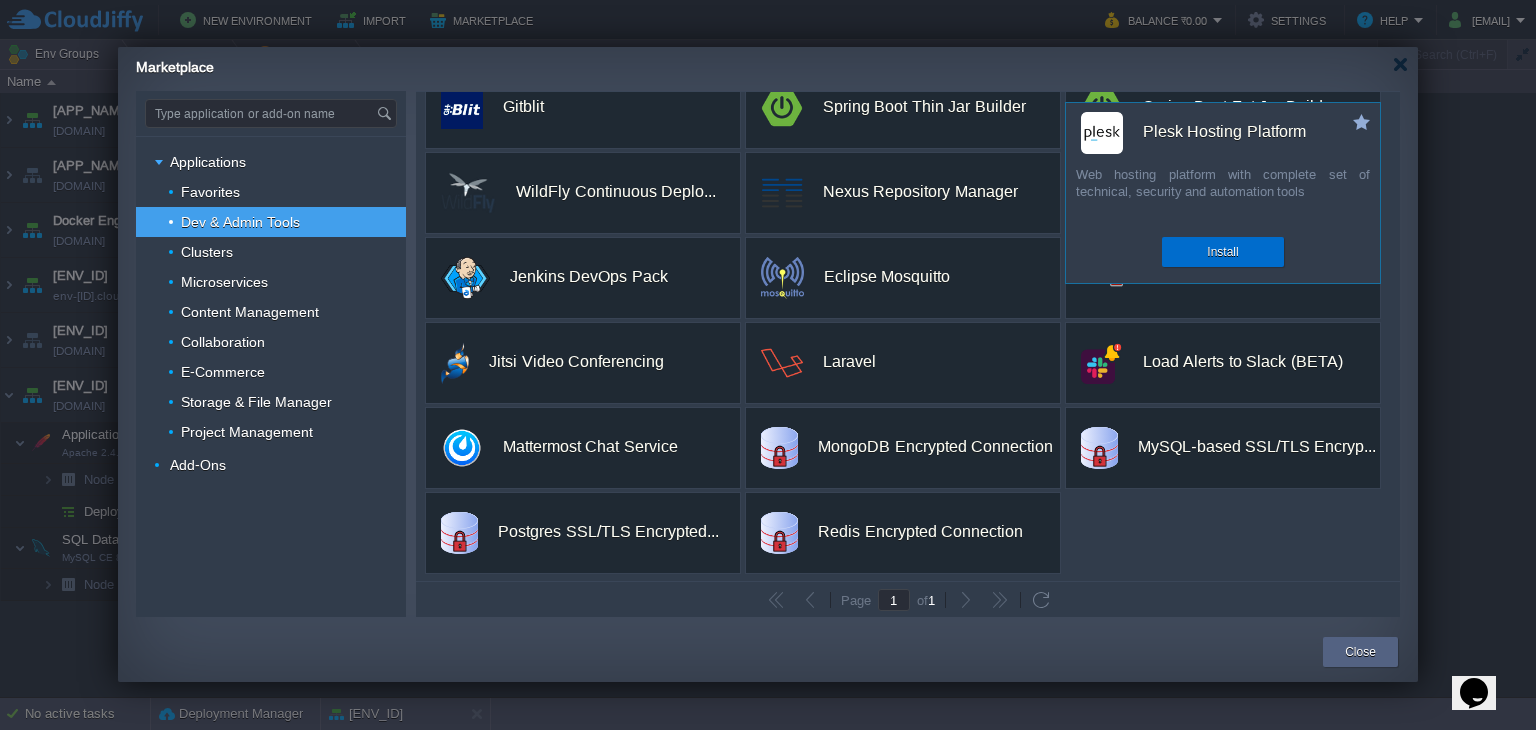 click on "Install" at bounding box center (1222, 252) 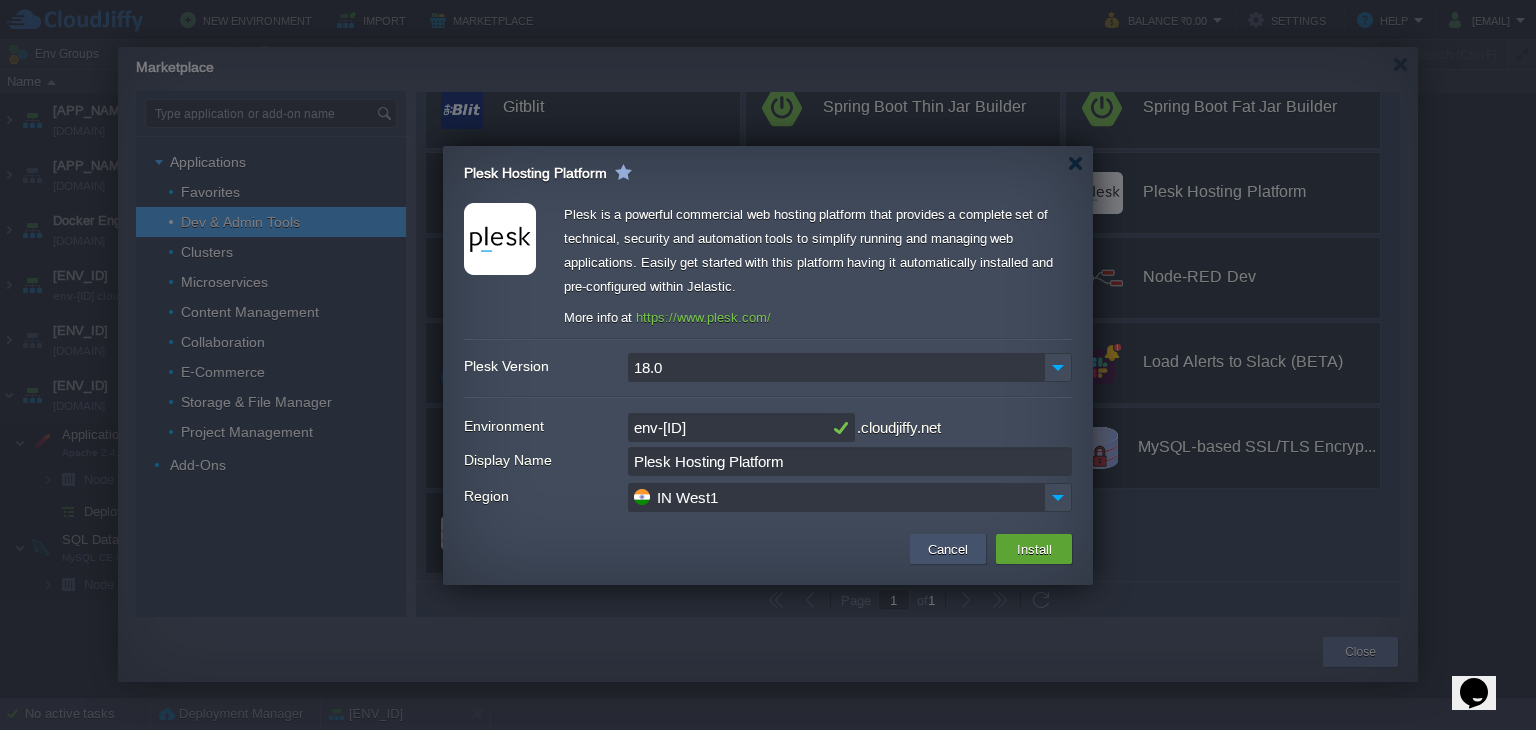 click on "Cancel" at bounding box center (948, 549) 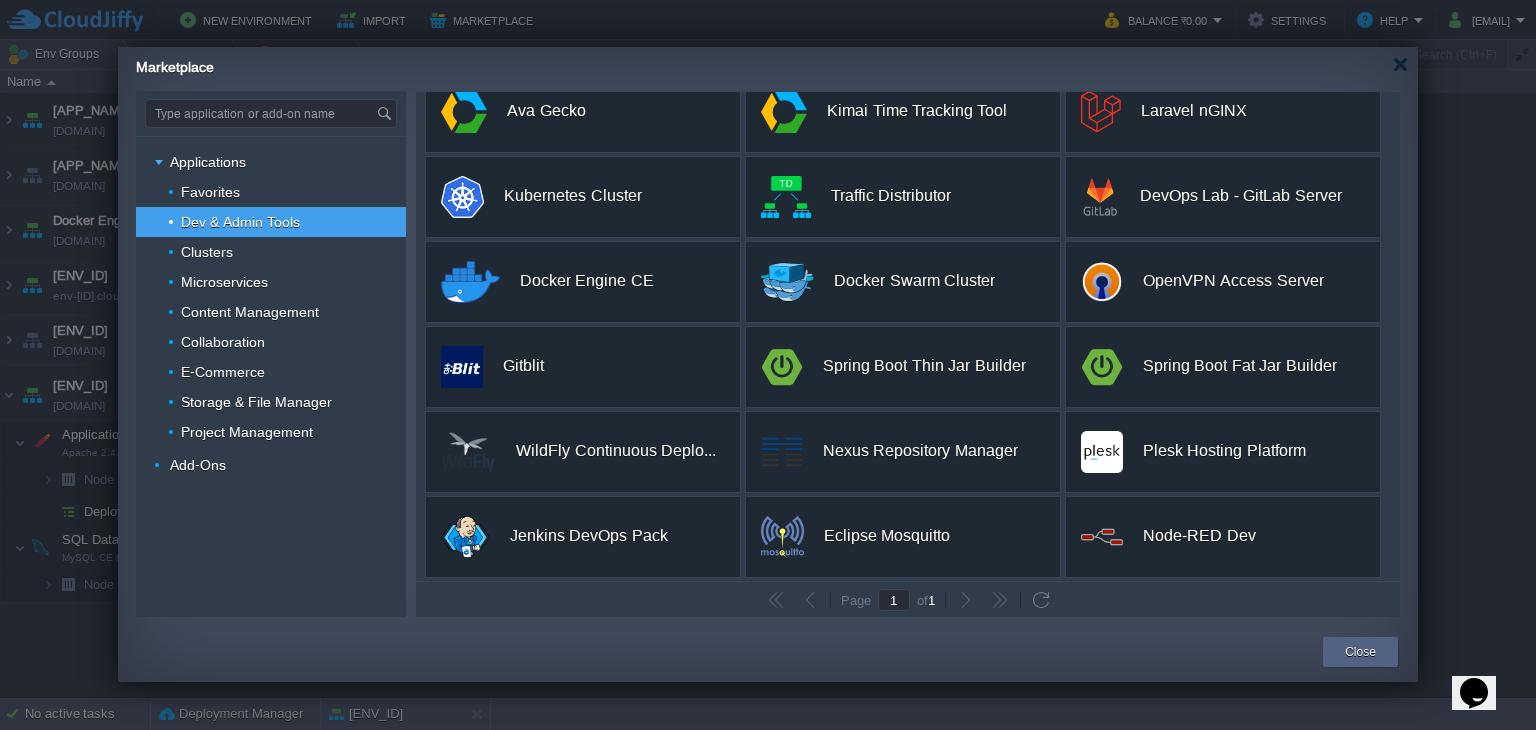 scroll, scrollTop: 0, scrollLeft: 0, axis: both 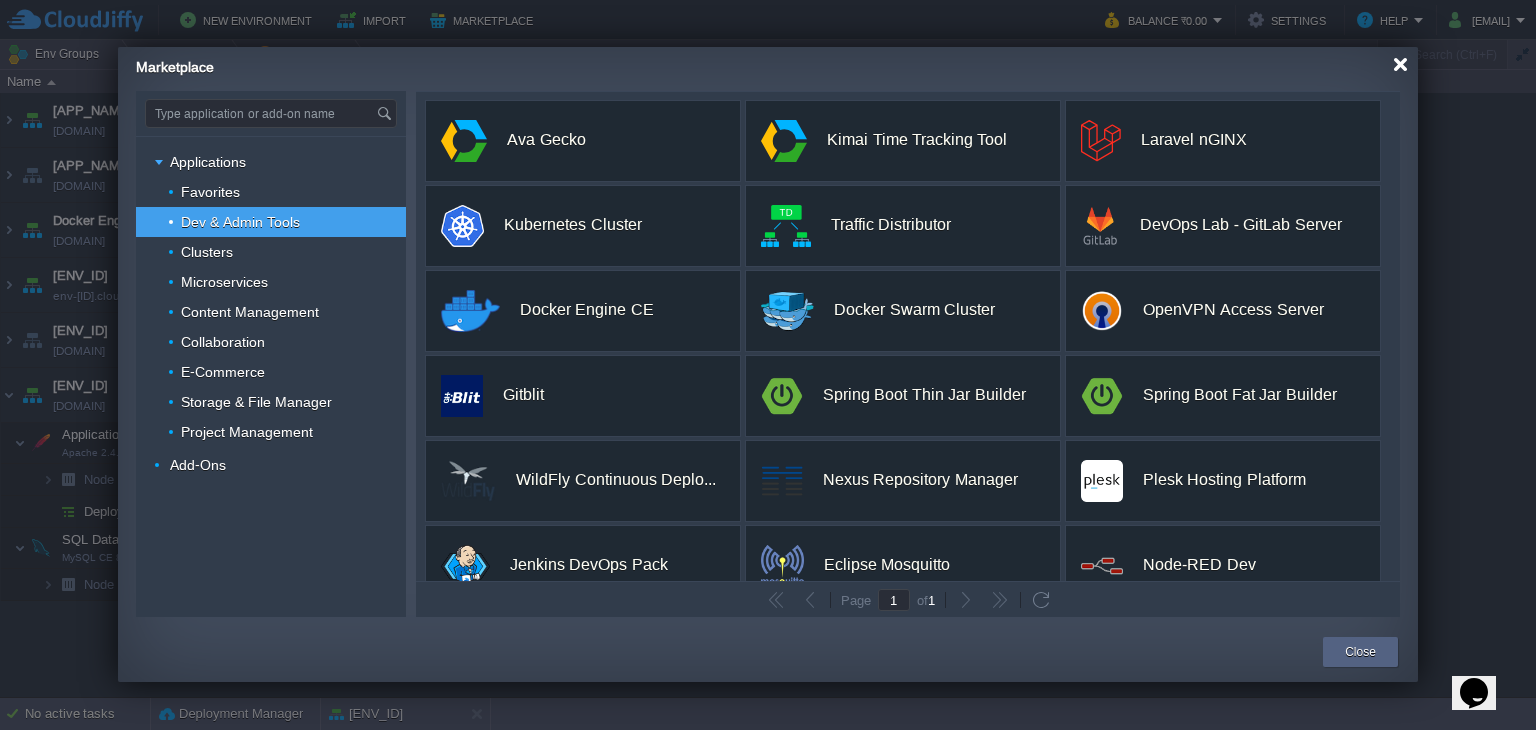 click at bounding box center [1400, 64] 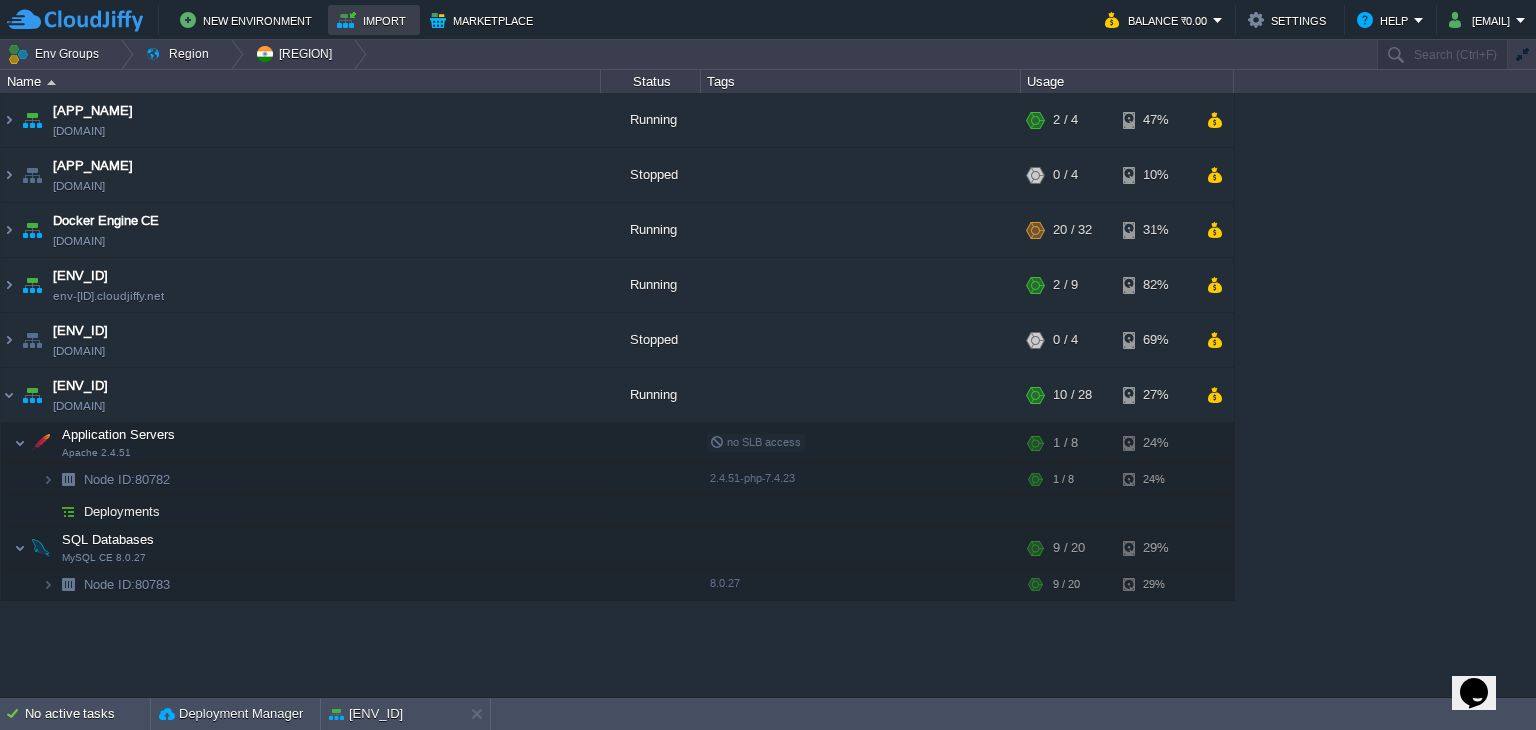 click on "Import" at bounding box center (374, 20) 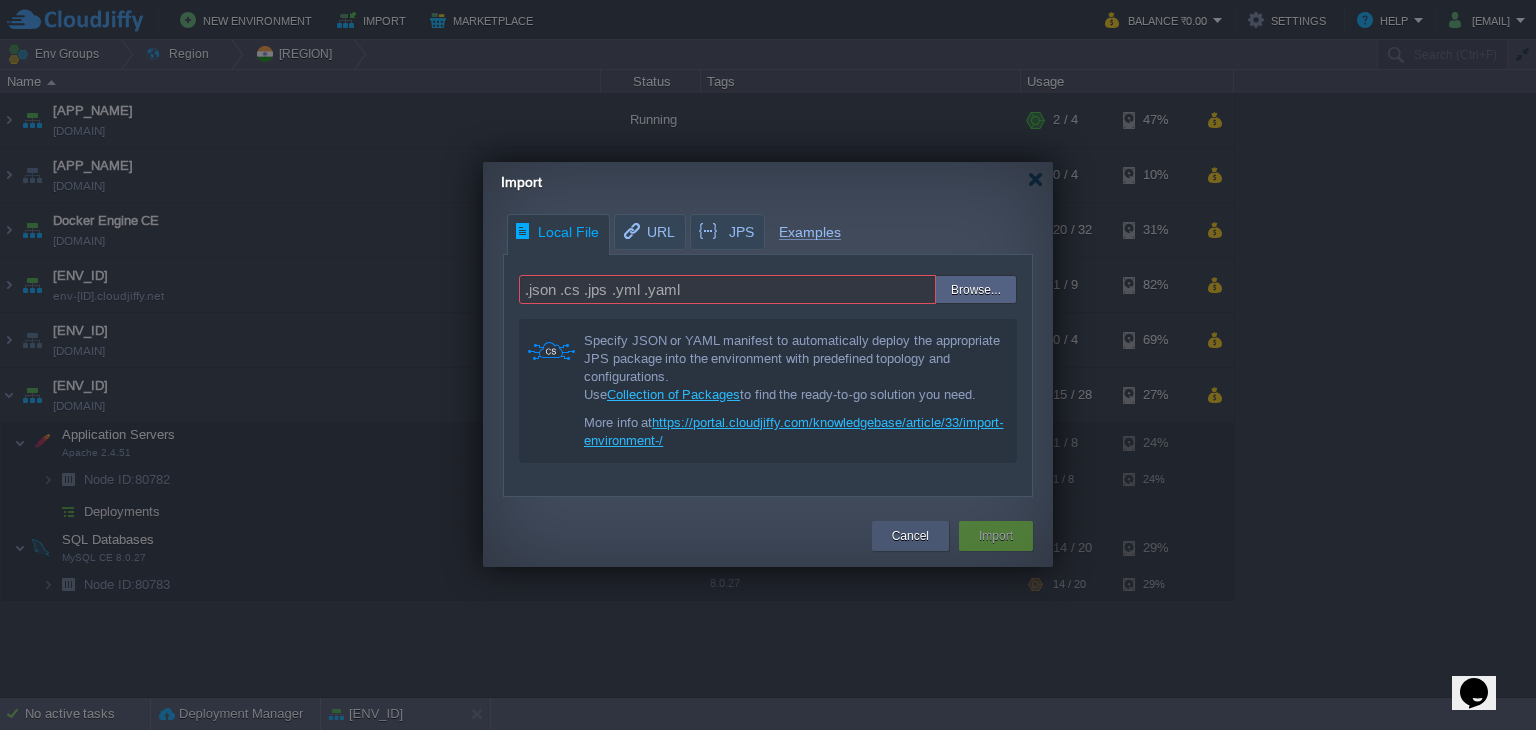 click on "Cancel" at bounding box center [910, 536] 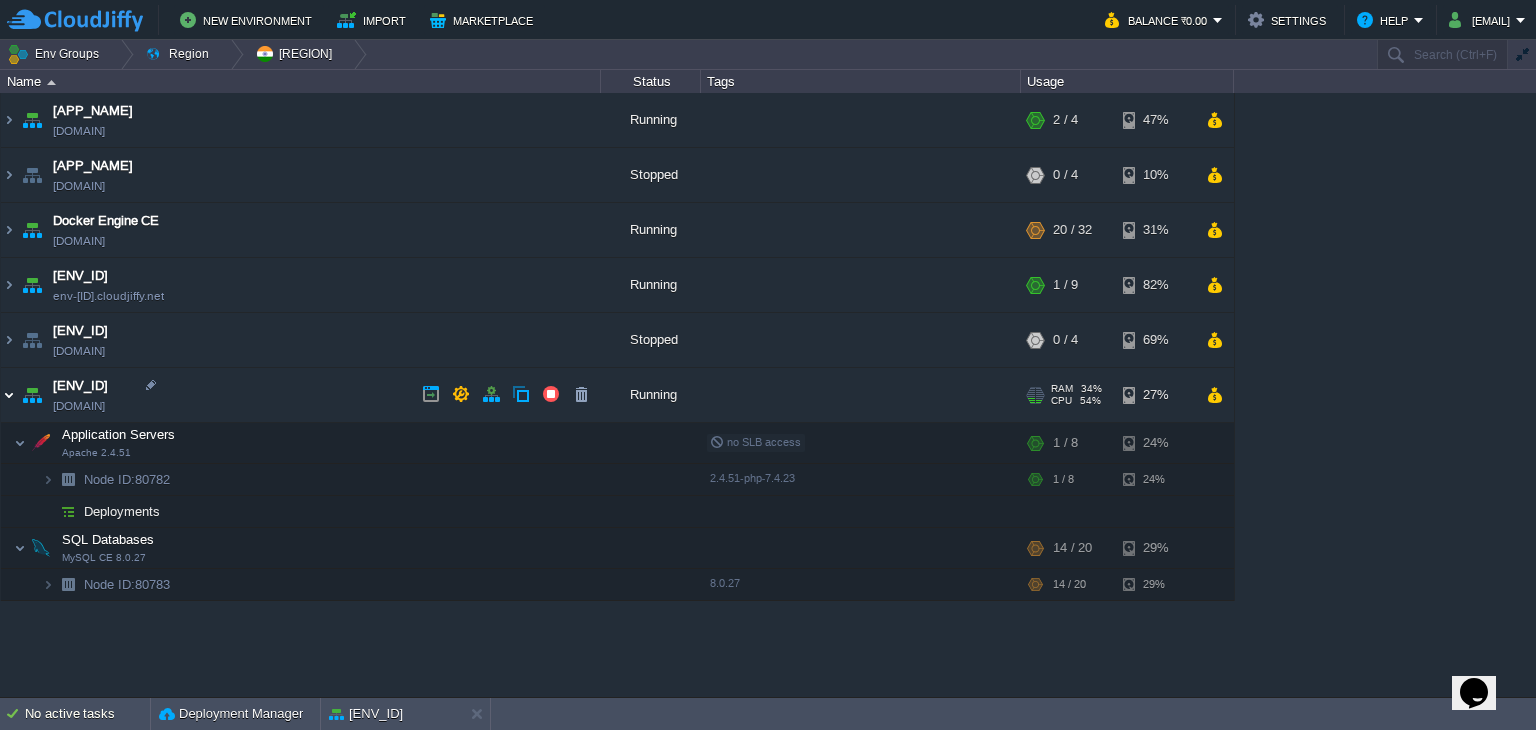 click at bounding box center [9, 395] 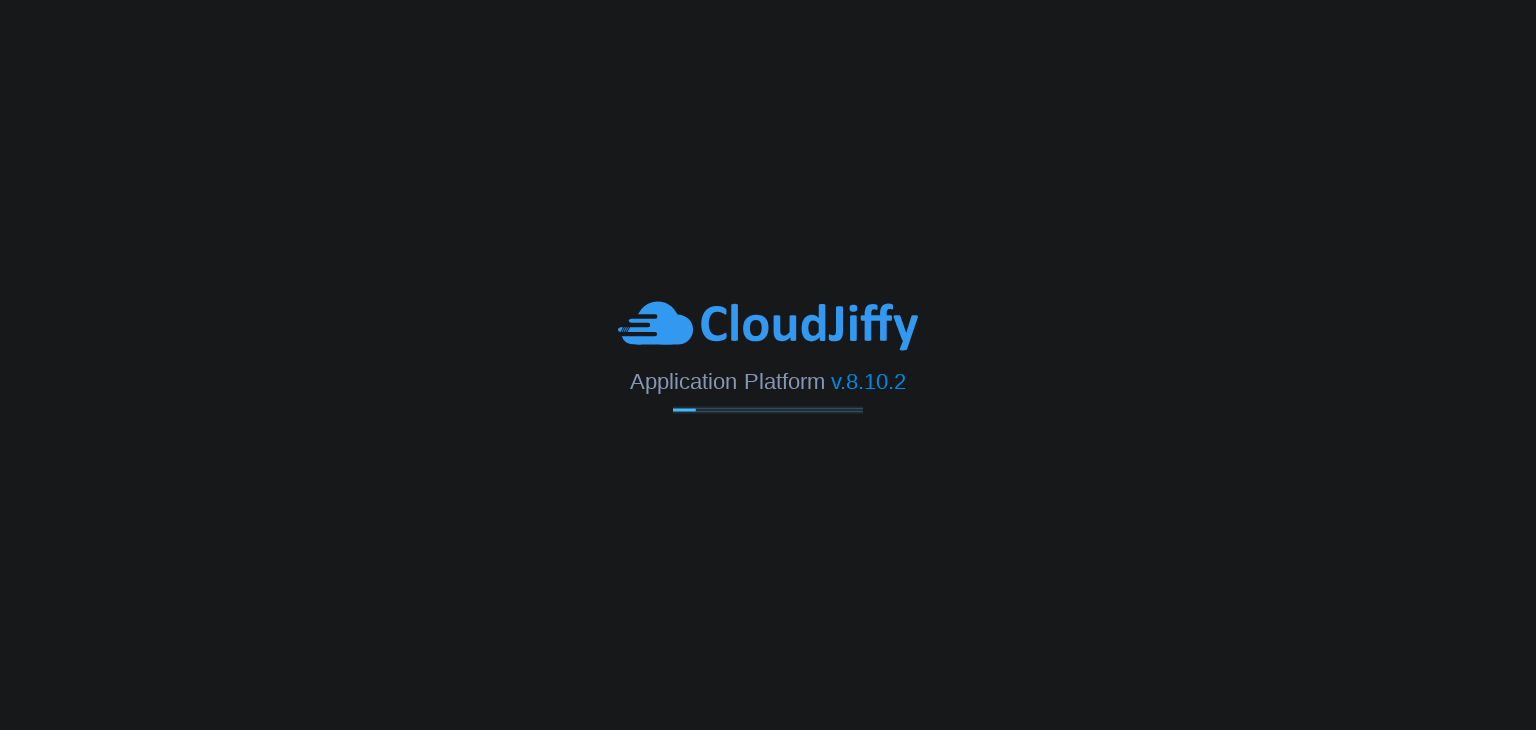 scroll, scrollTop: 0, scrollLeft: 0, axis: both 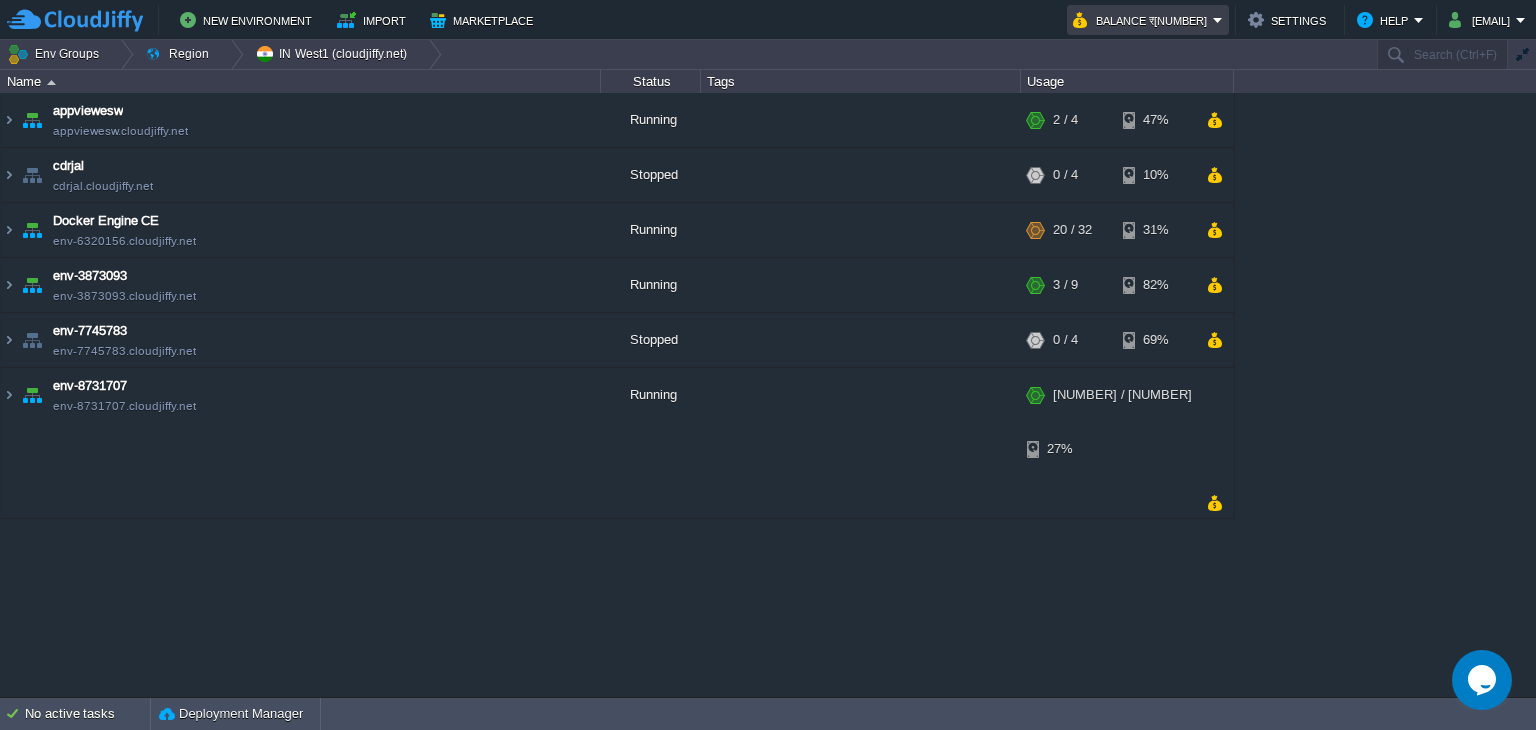 click on "Balance ₹[NUMBER]" at bounding box center [1143, 20] 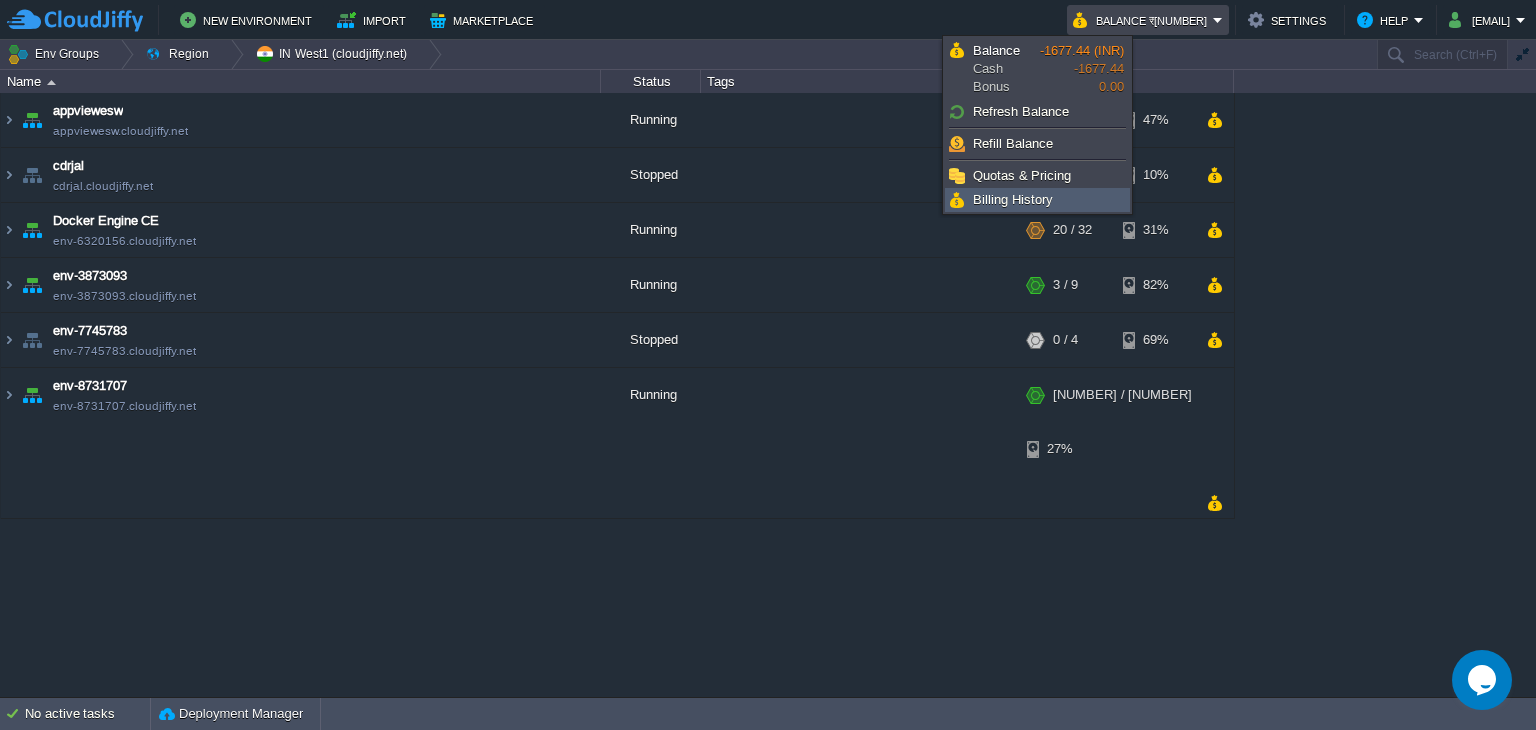click on "Billing History" at bounding box center (1013, 199) 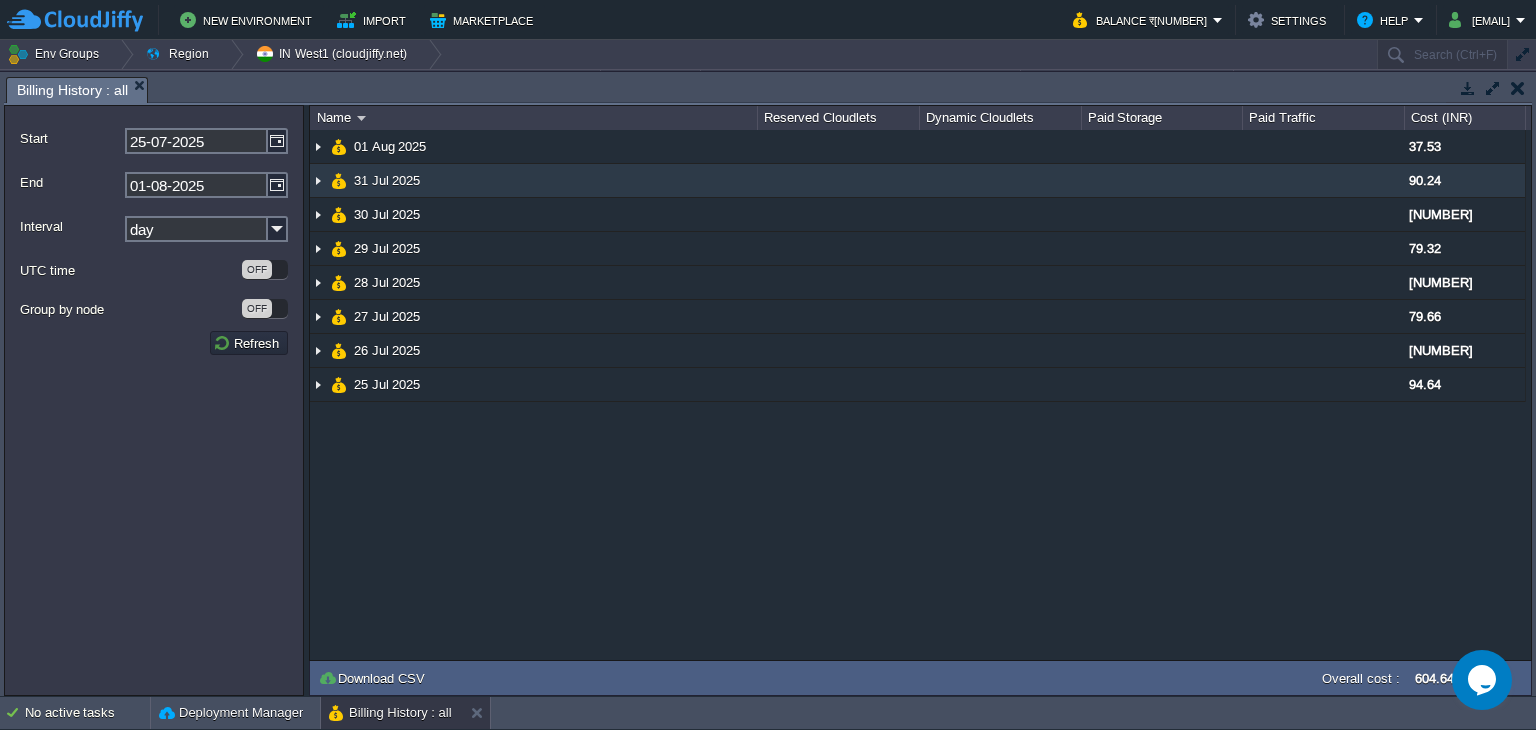 click at bounding box center [318, 180] 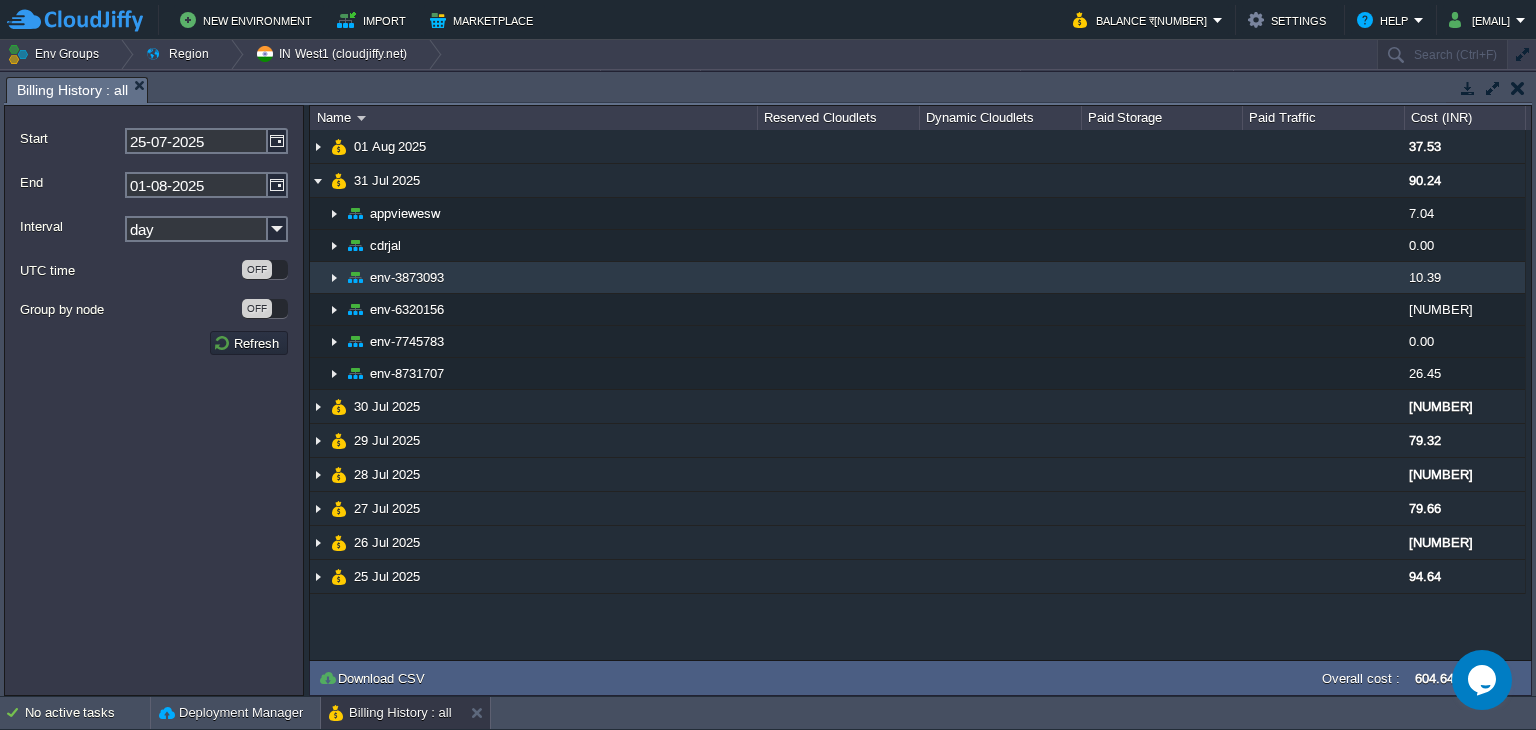 click at bounding box center [334, 277] 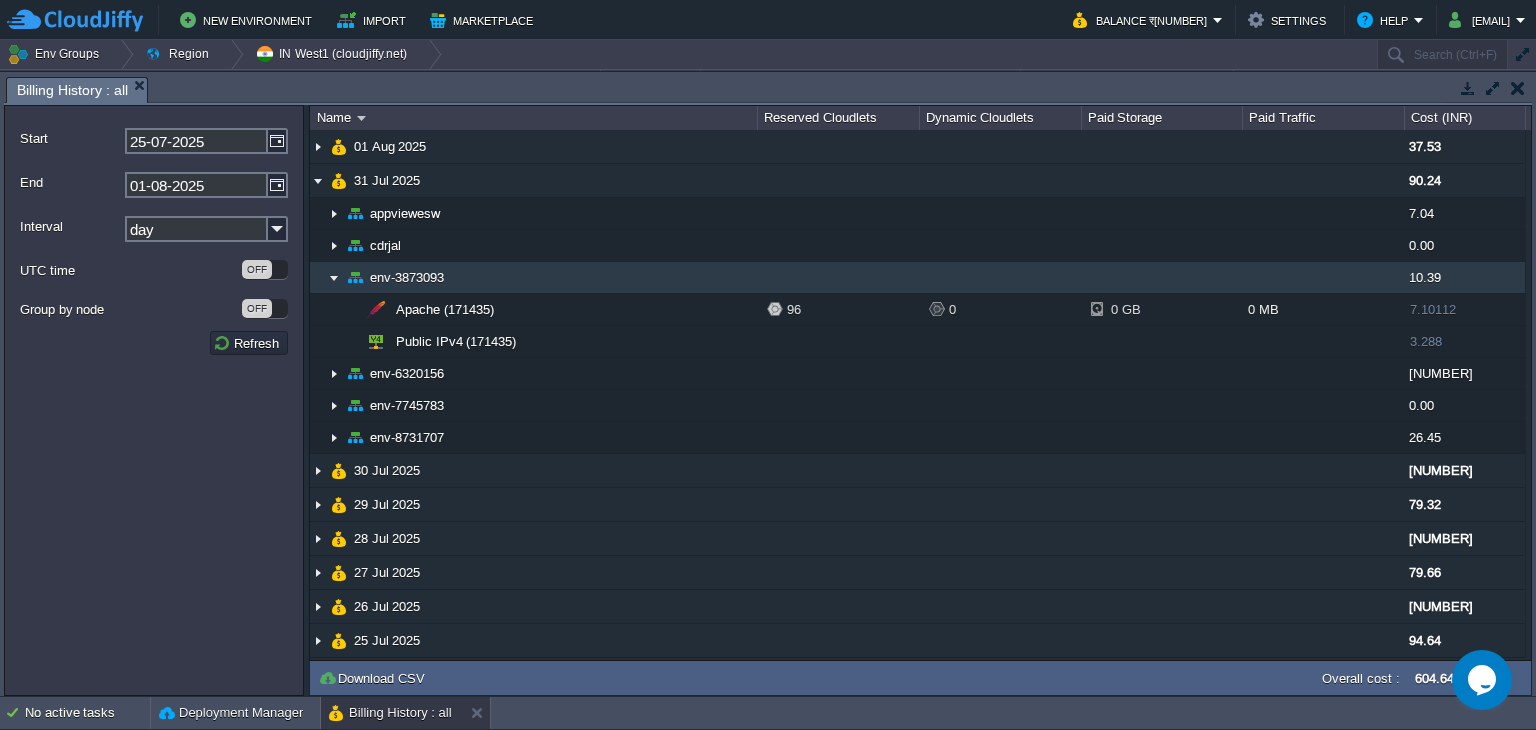 click at bounding box center (334, 277) 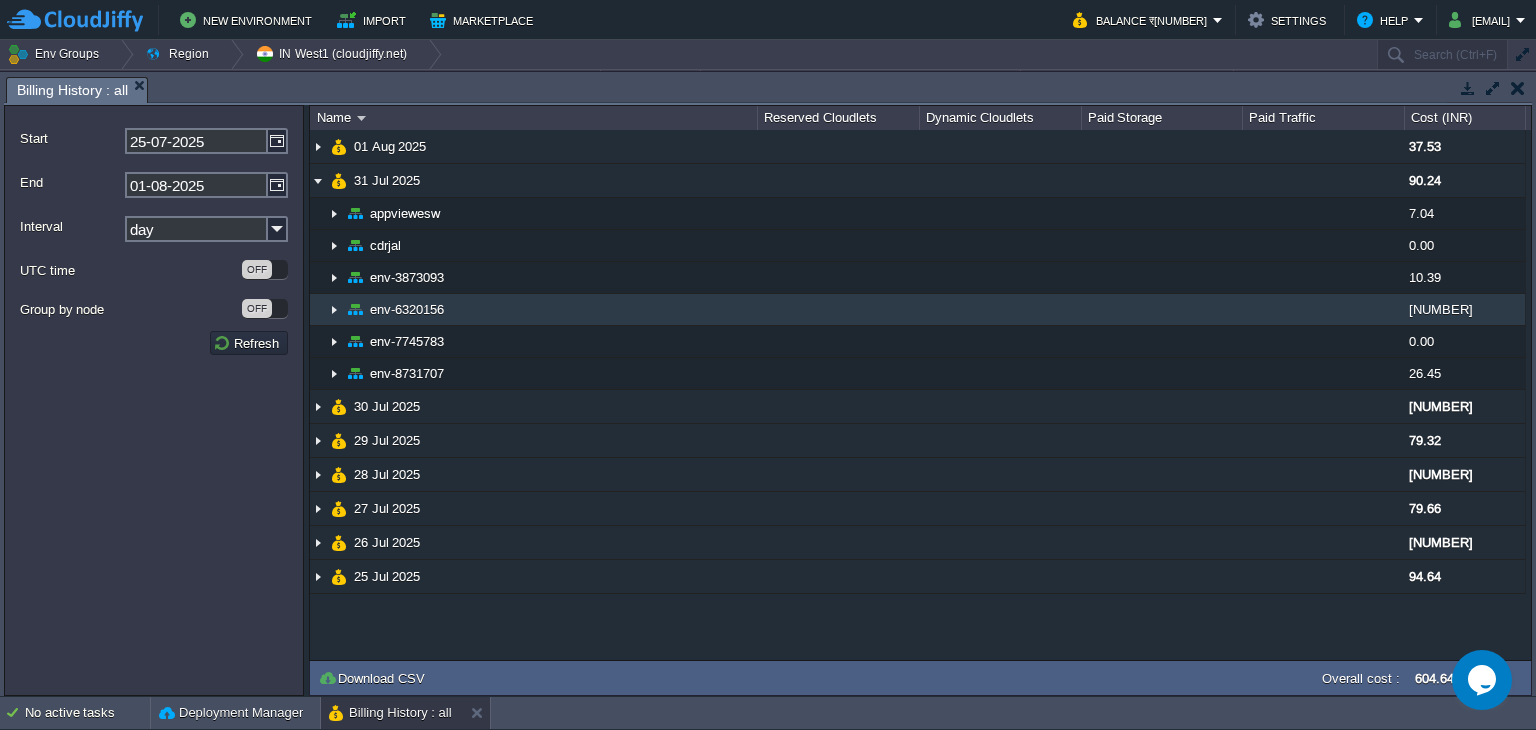 click at bounding box center [334, 309] 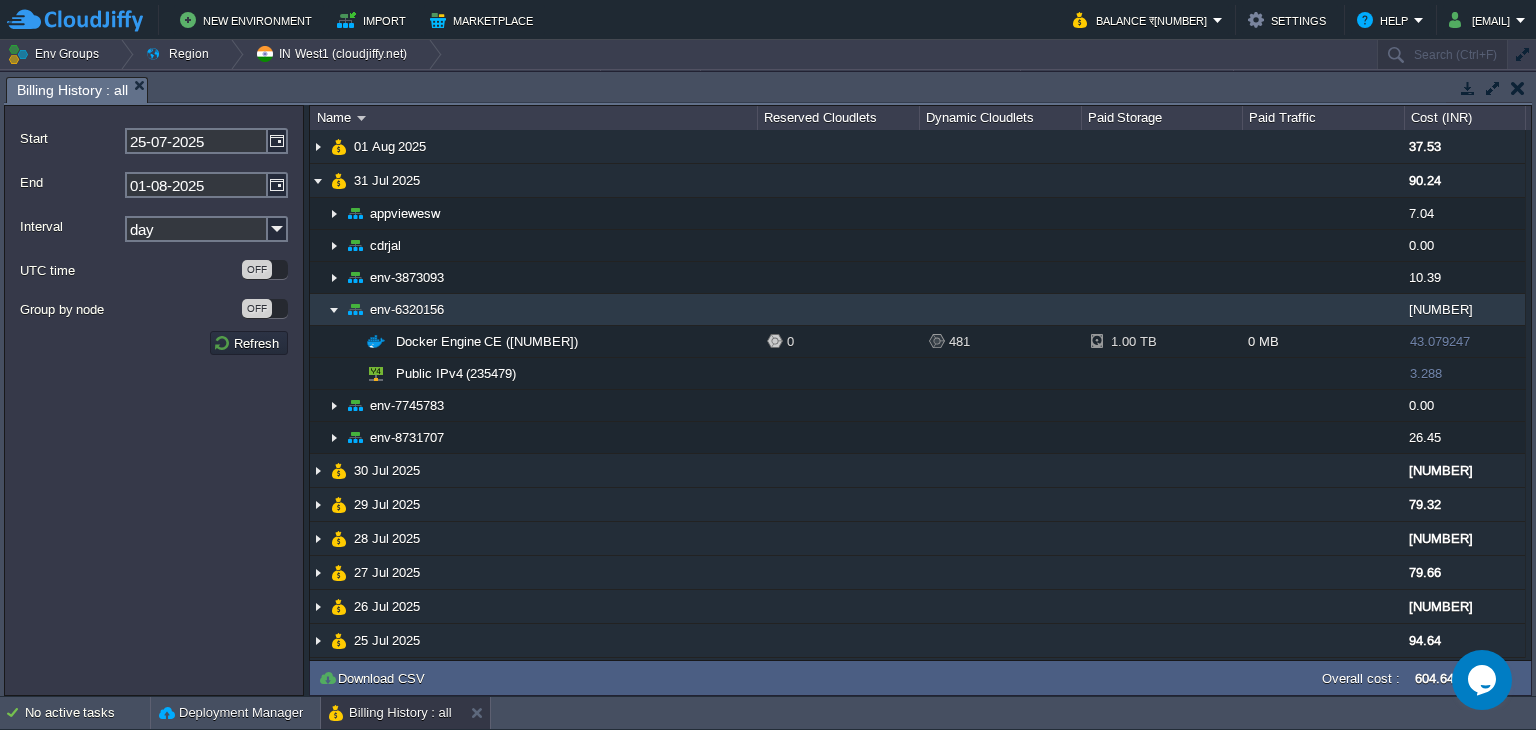 click at bounding box center (334, 309) 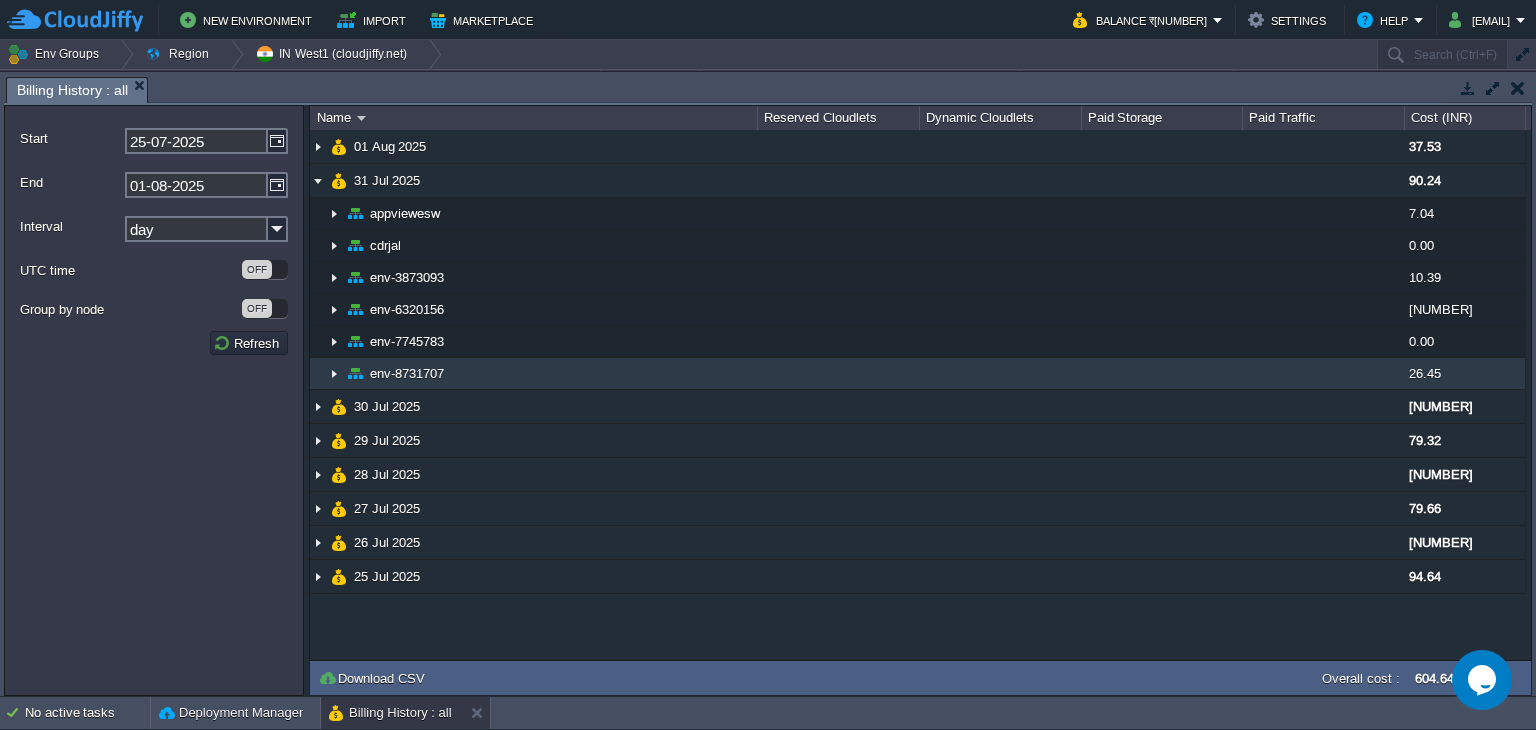 click at bounding box center (334, 373) 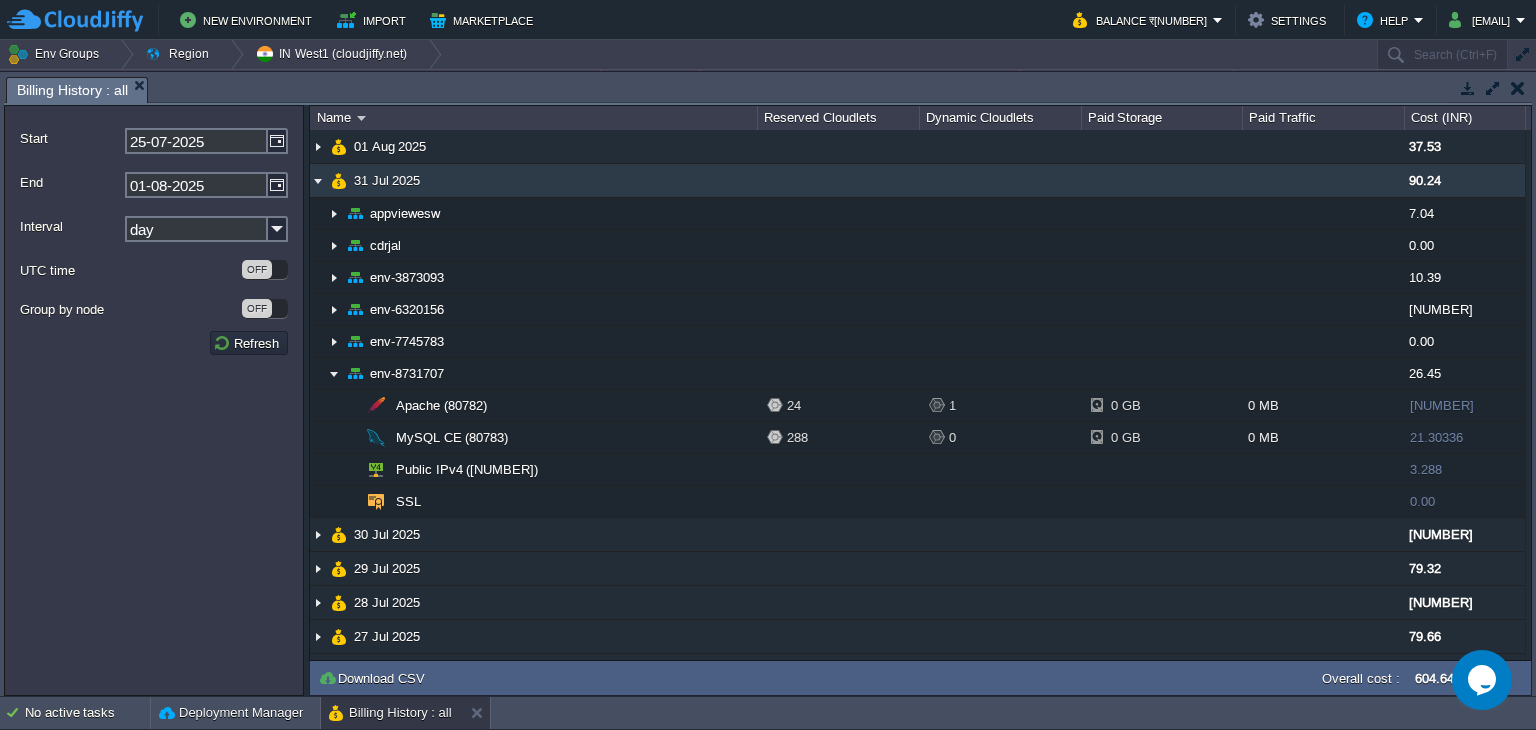 click at bounding box center (318, 180) 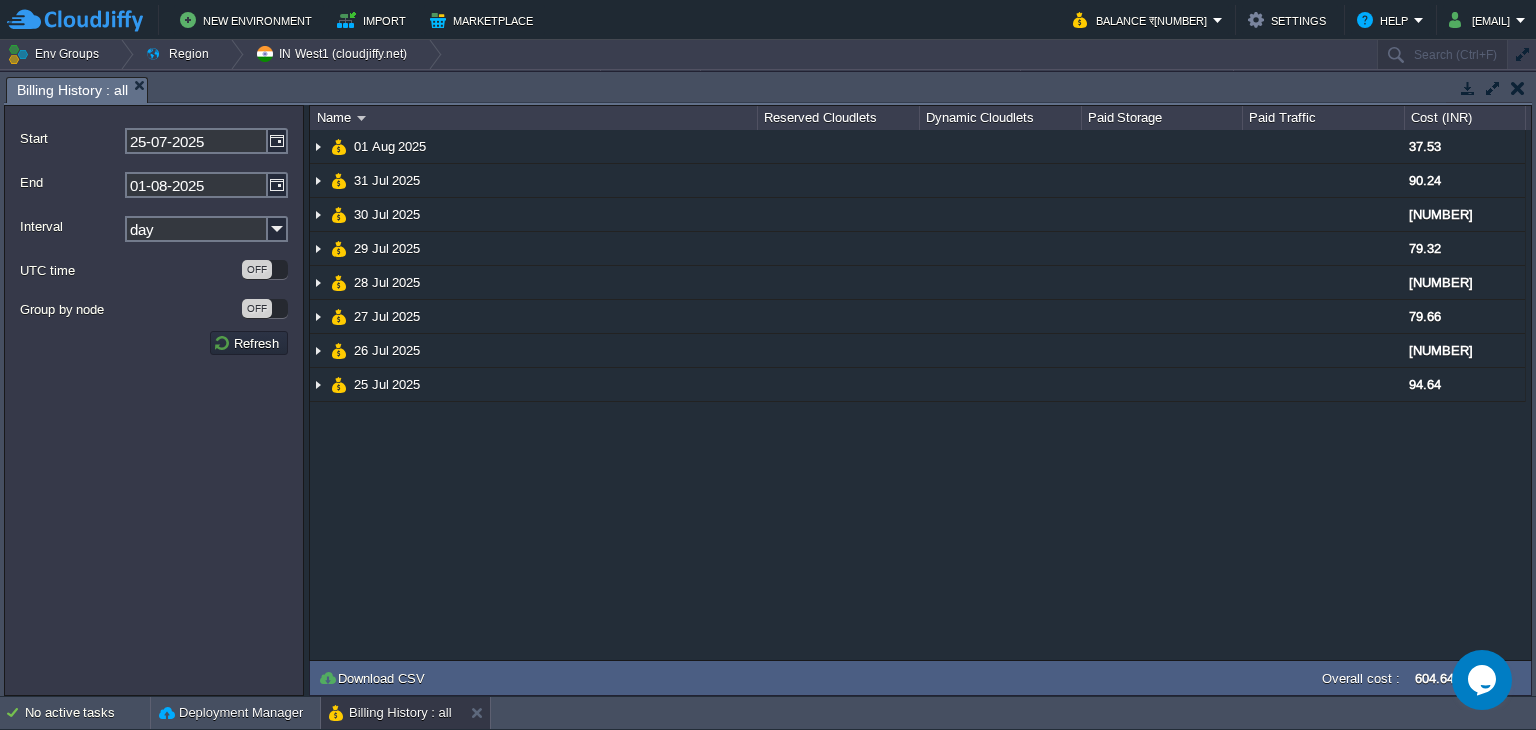 click at bounding box center [1518, 88] 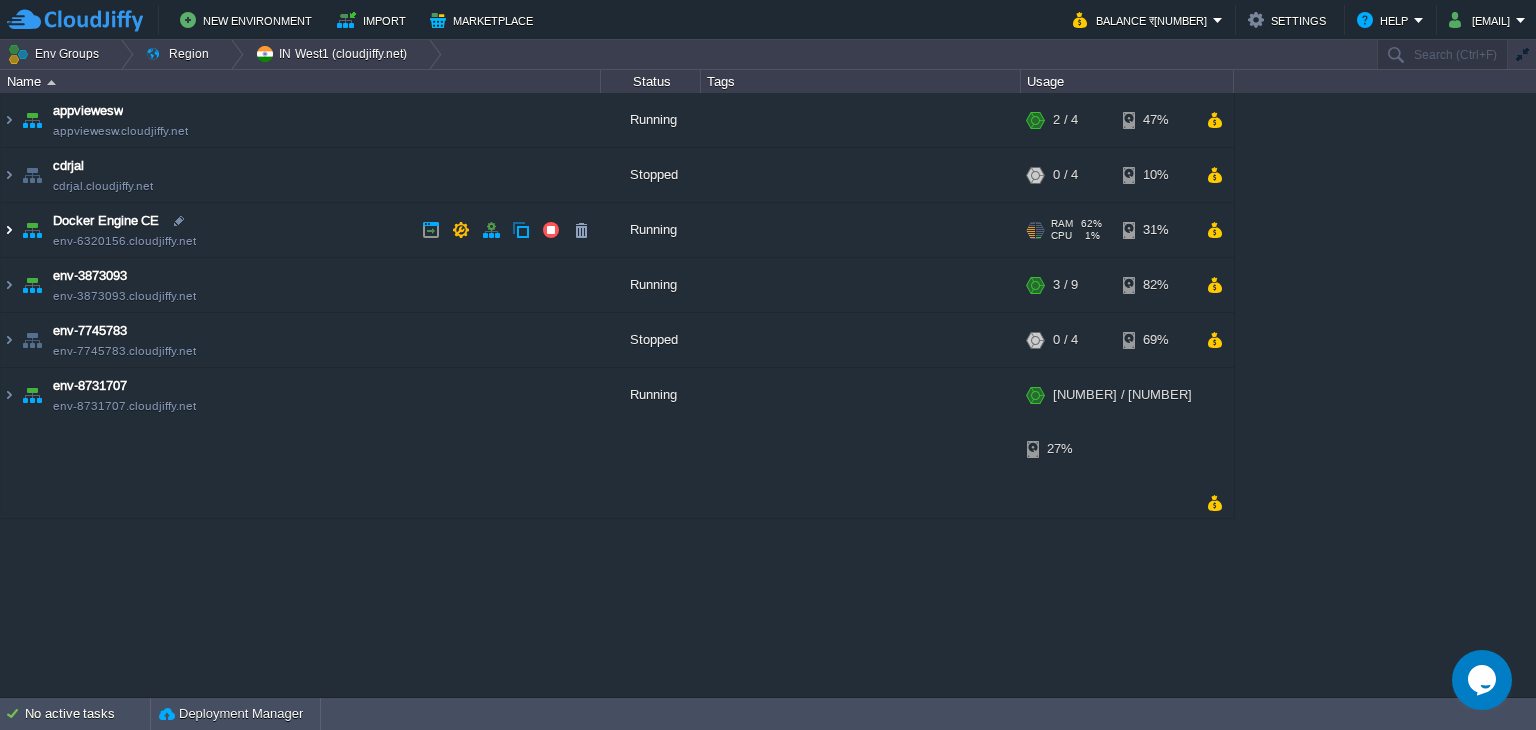click at bounding box center (9, 230) 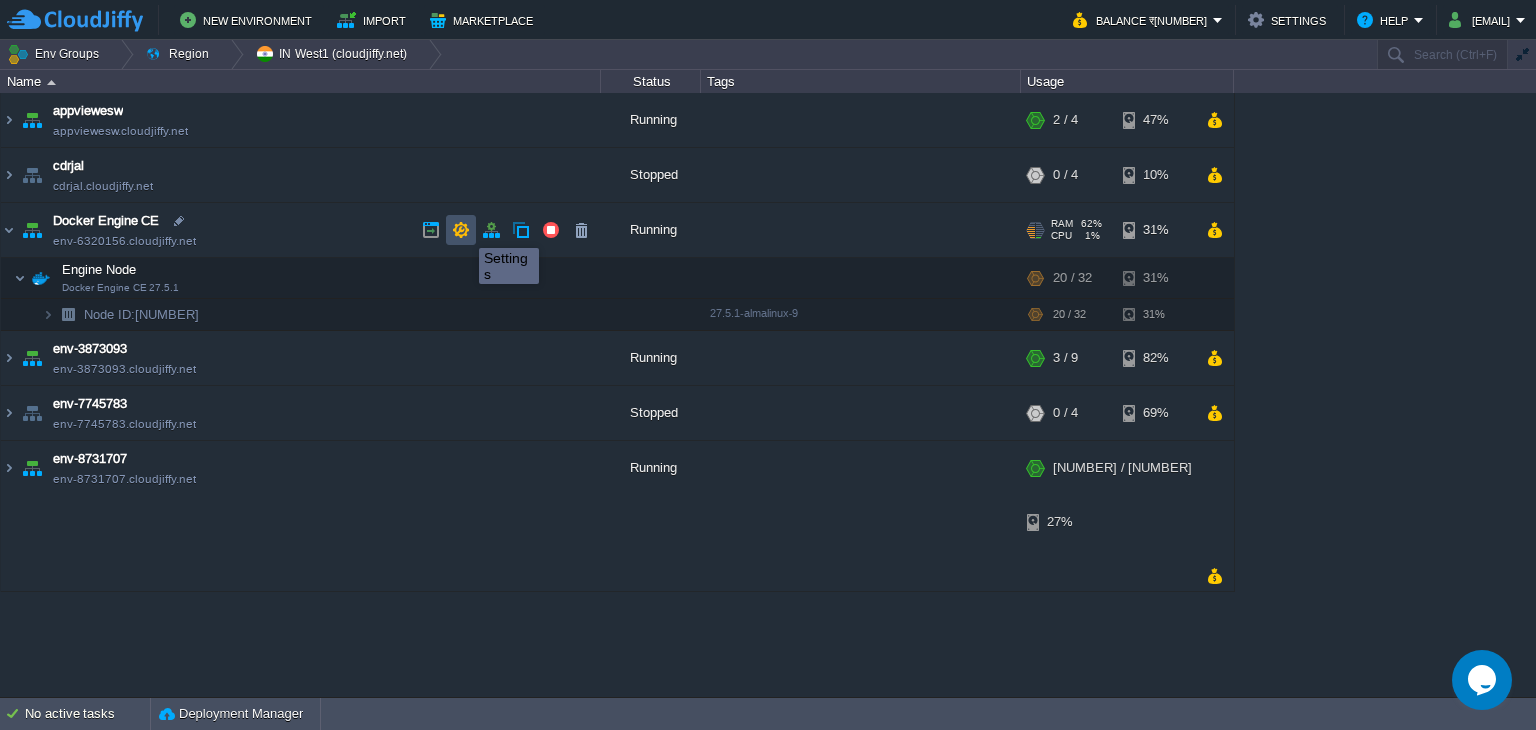 click at bounding box center (461, 230) 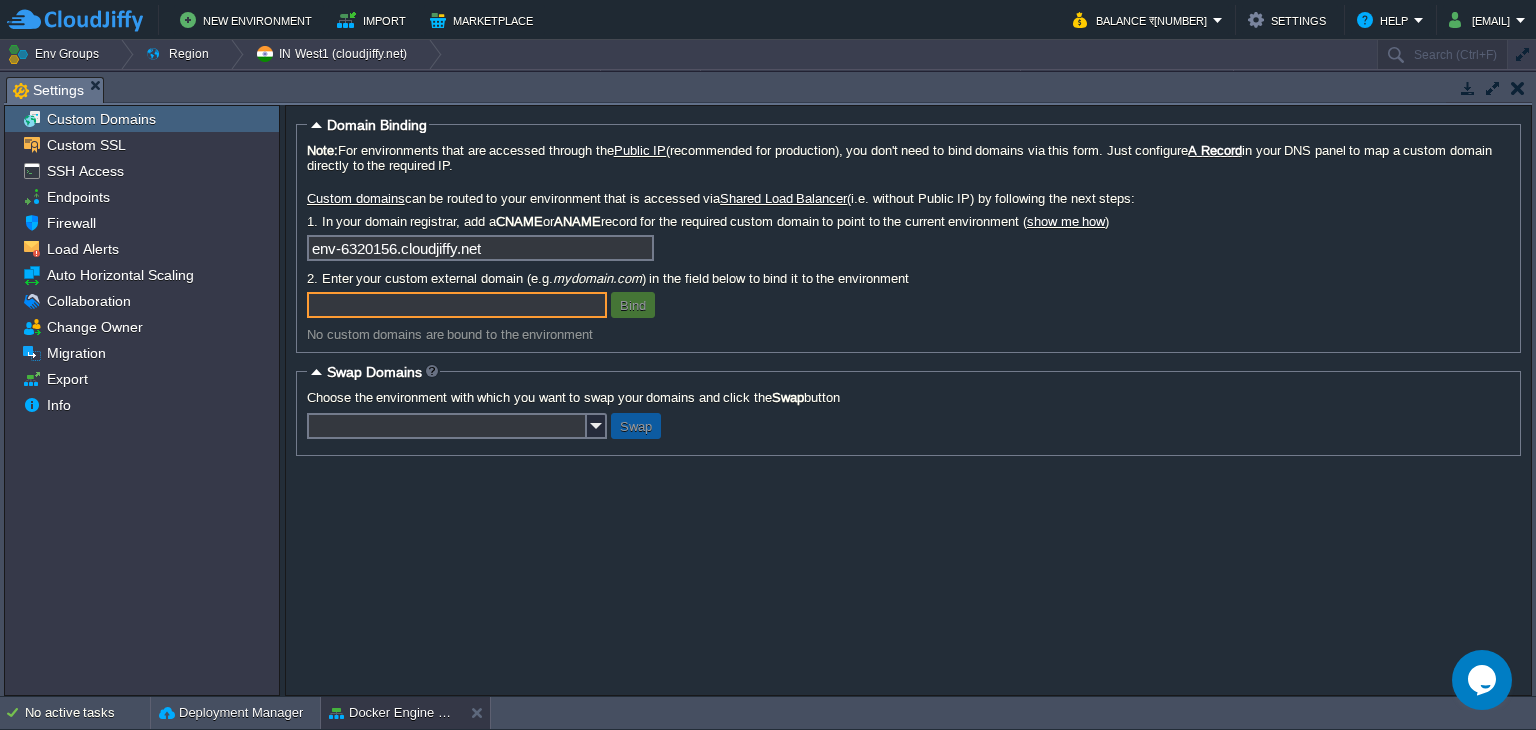 click at bounding box center [1518, 88] 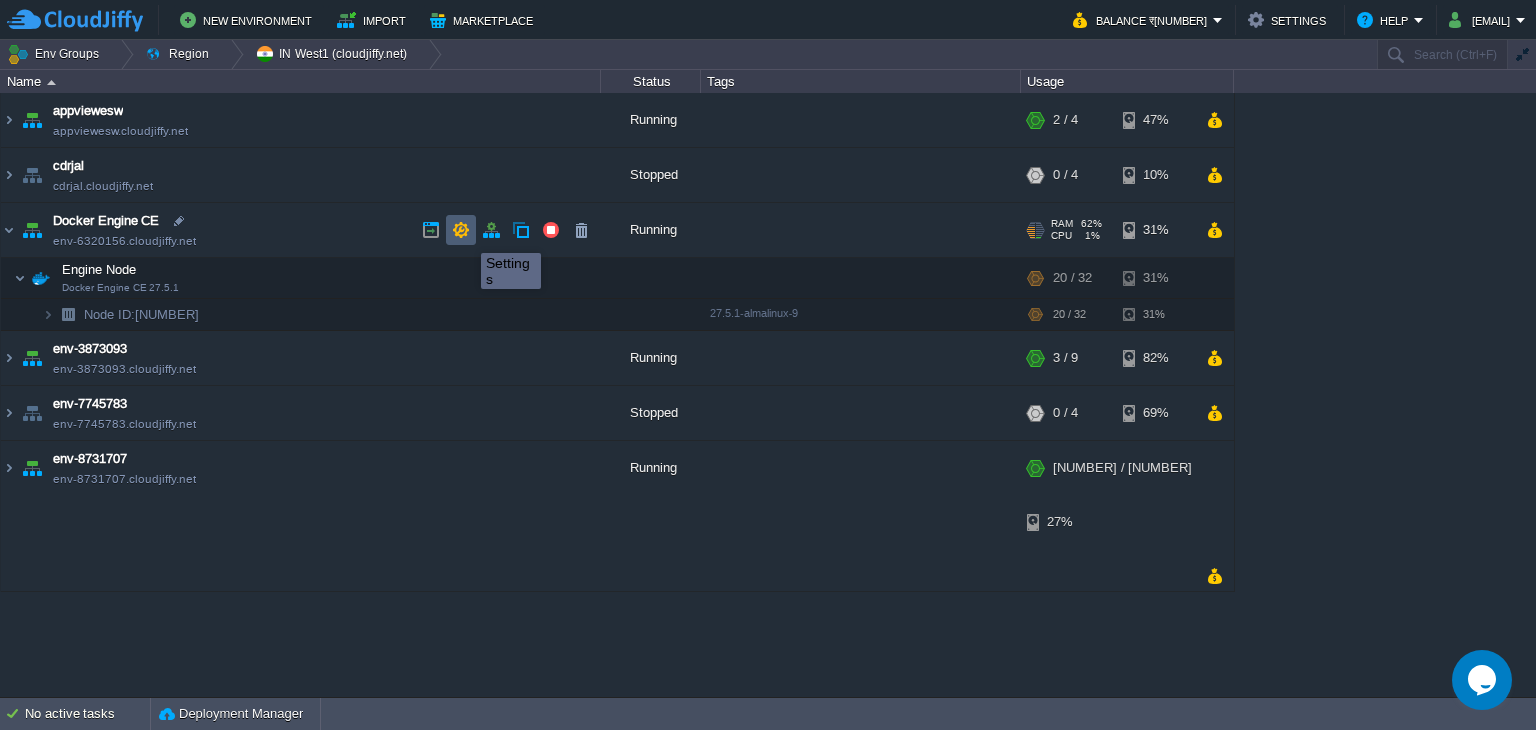 click at bounding box center [461, 230] 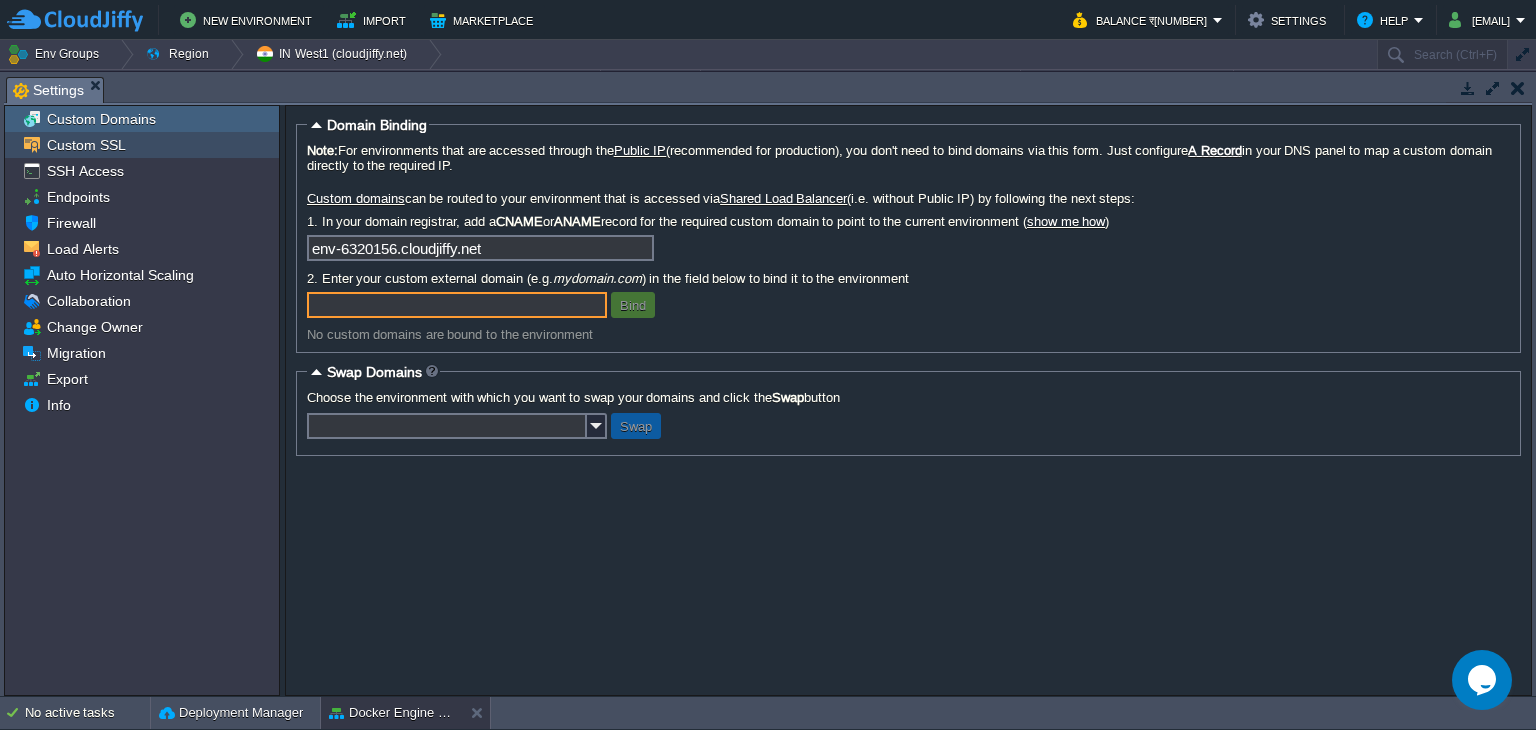 click on "Custom SSL" at bounding box center [142, 145] 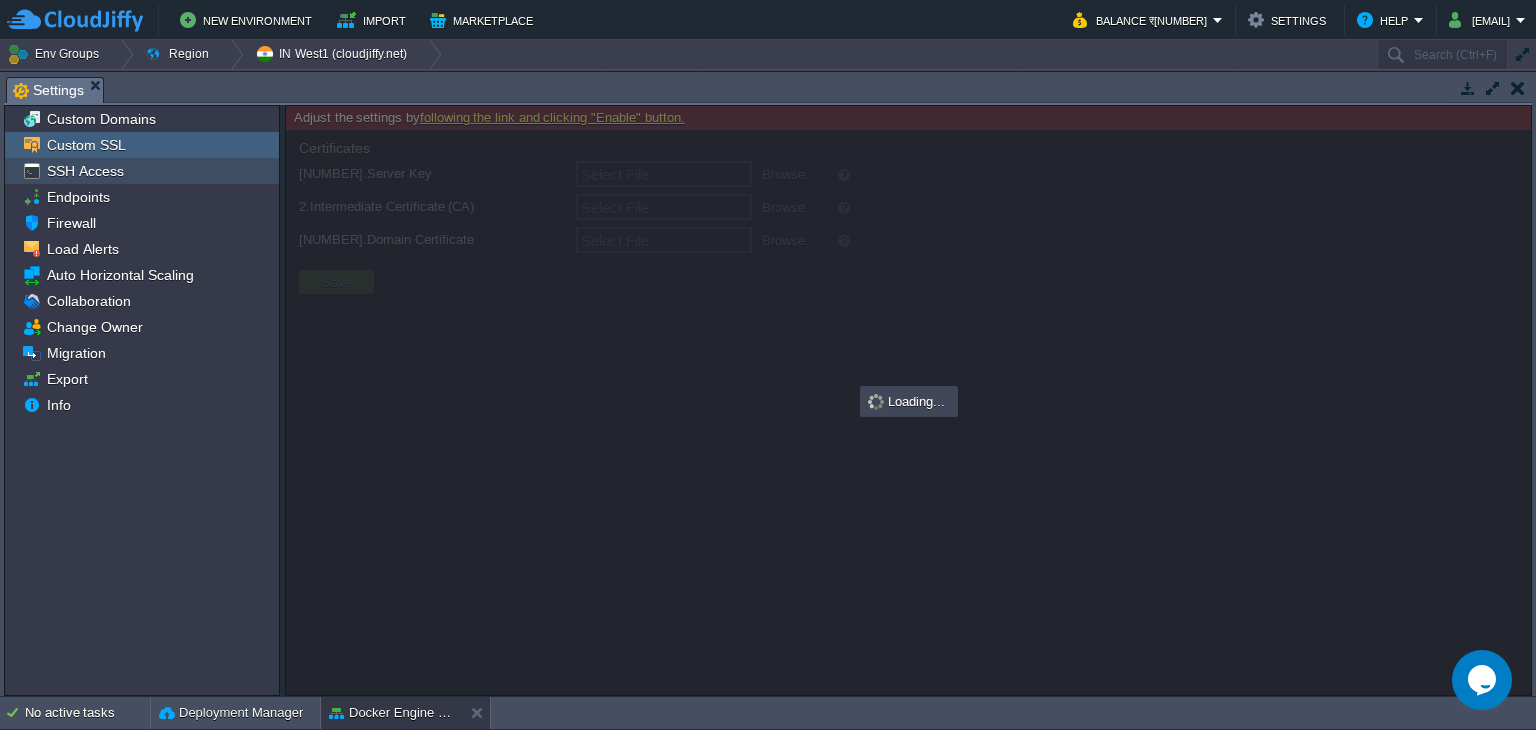 type on "Select File" 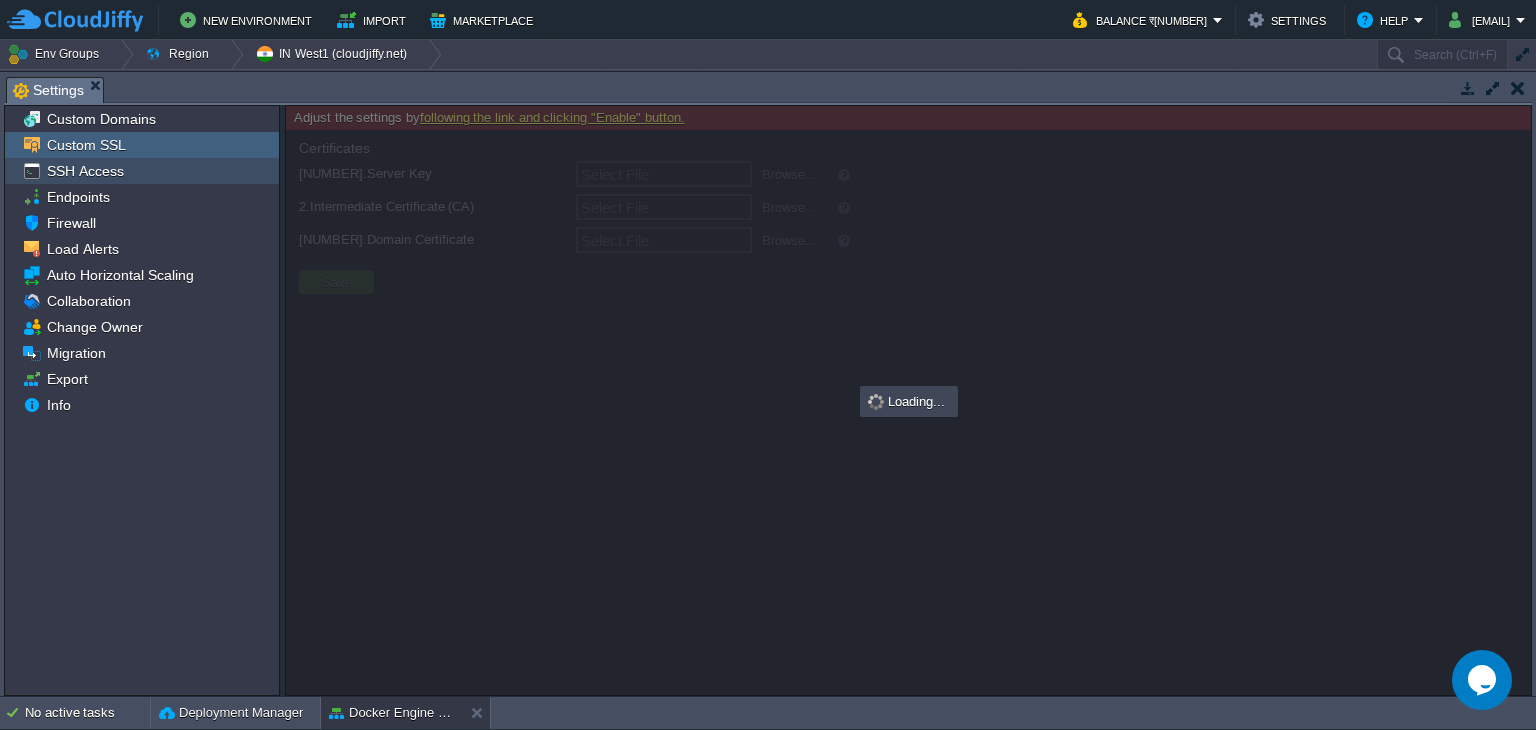 type on "Select File" 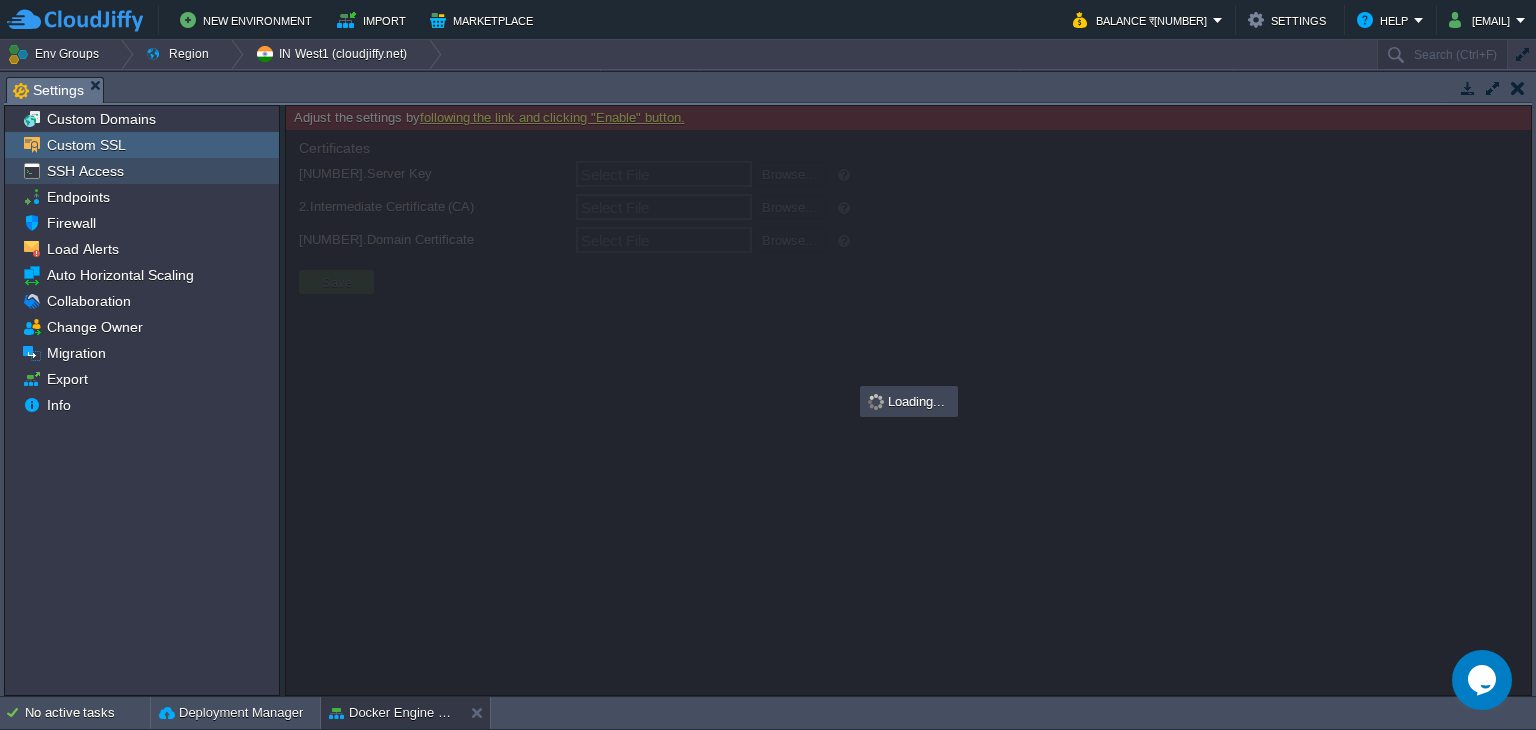 type on "Select File" 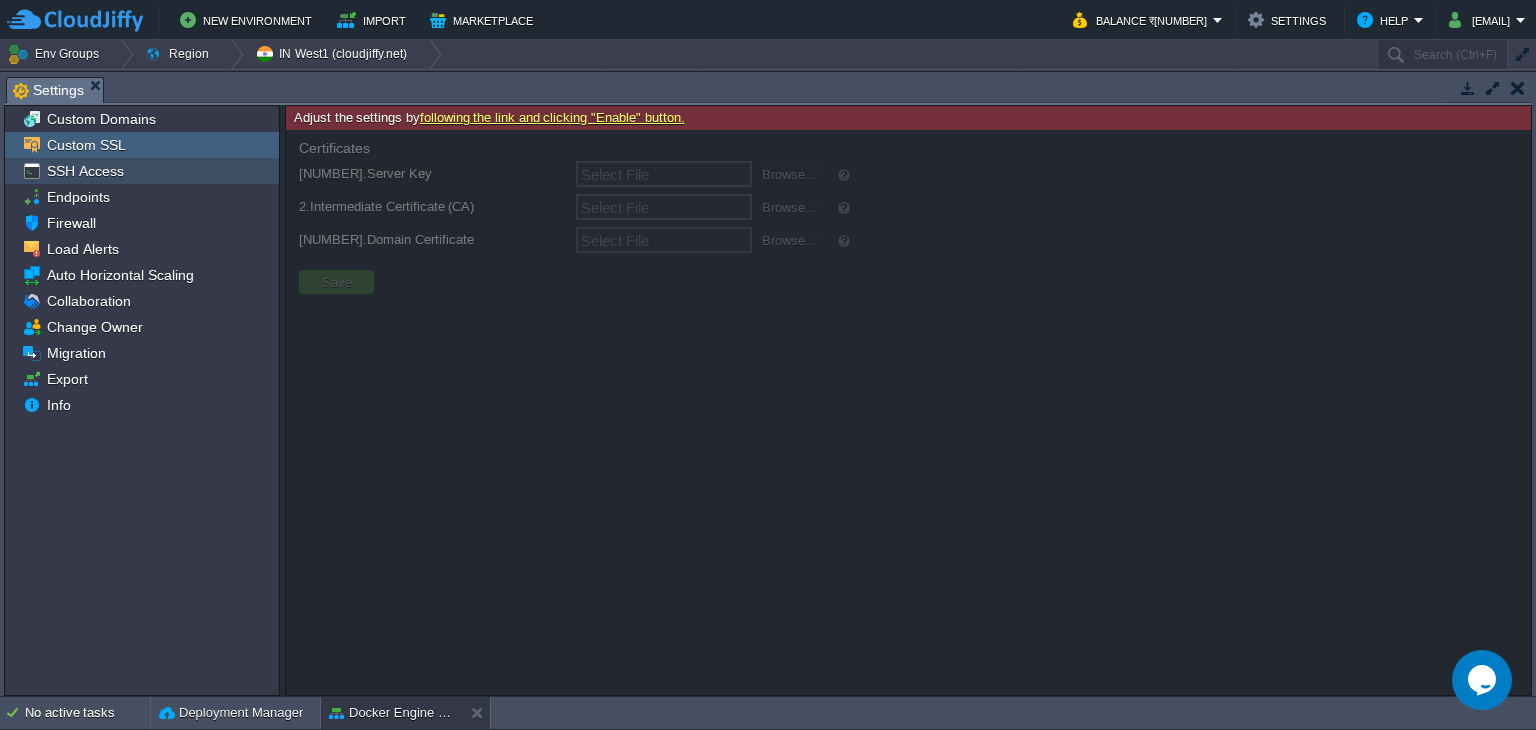 click on "SSH Access" at bounding box center (142, 171) 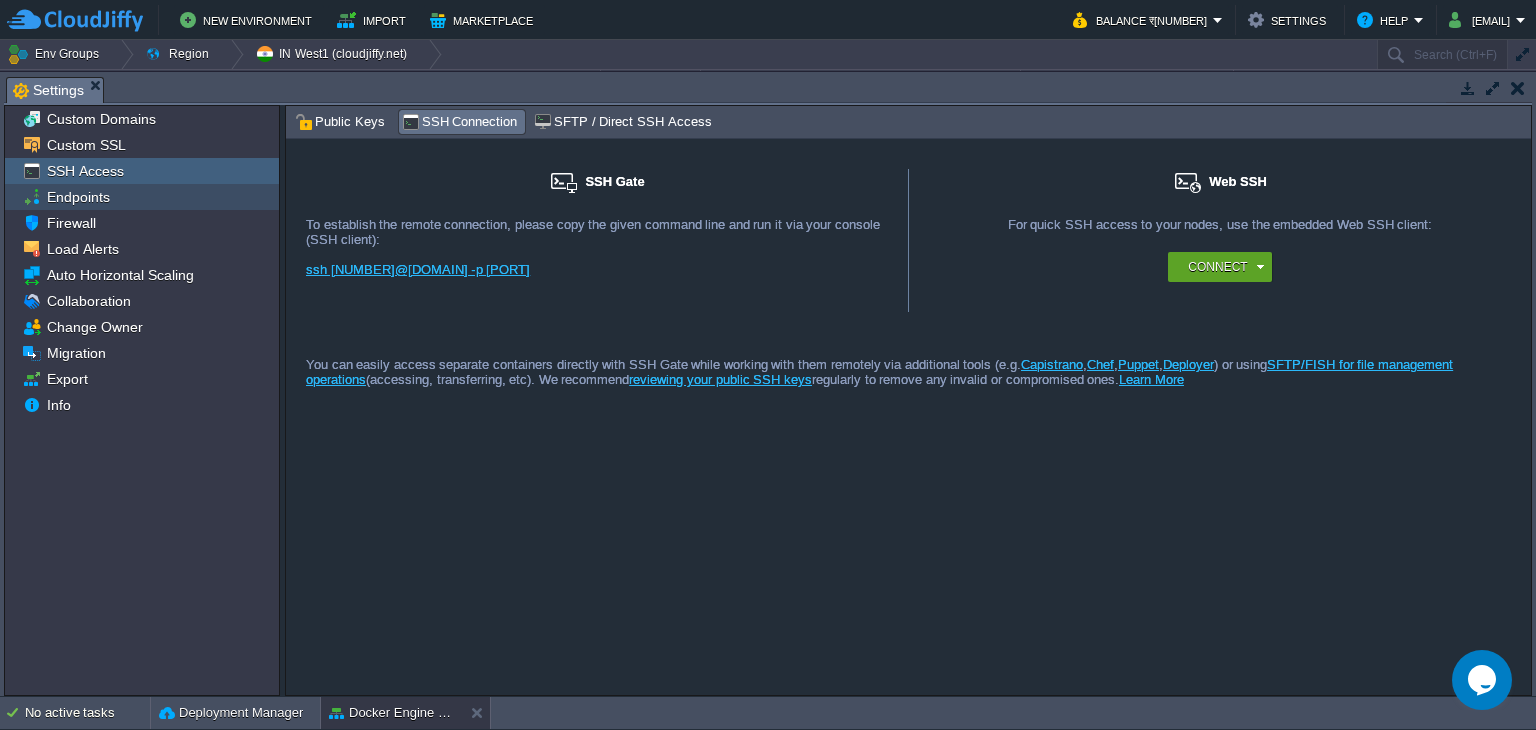 click on "Endpoints" at bounding box center [142, 197] 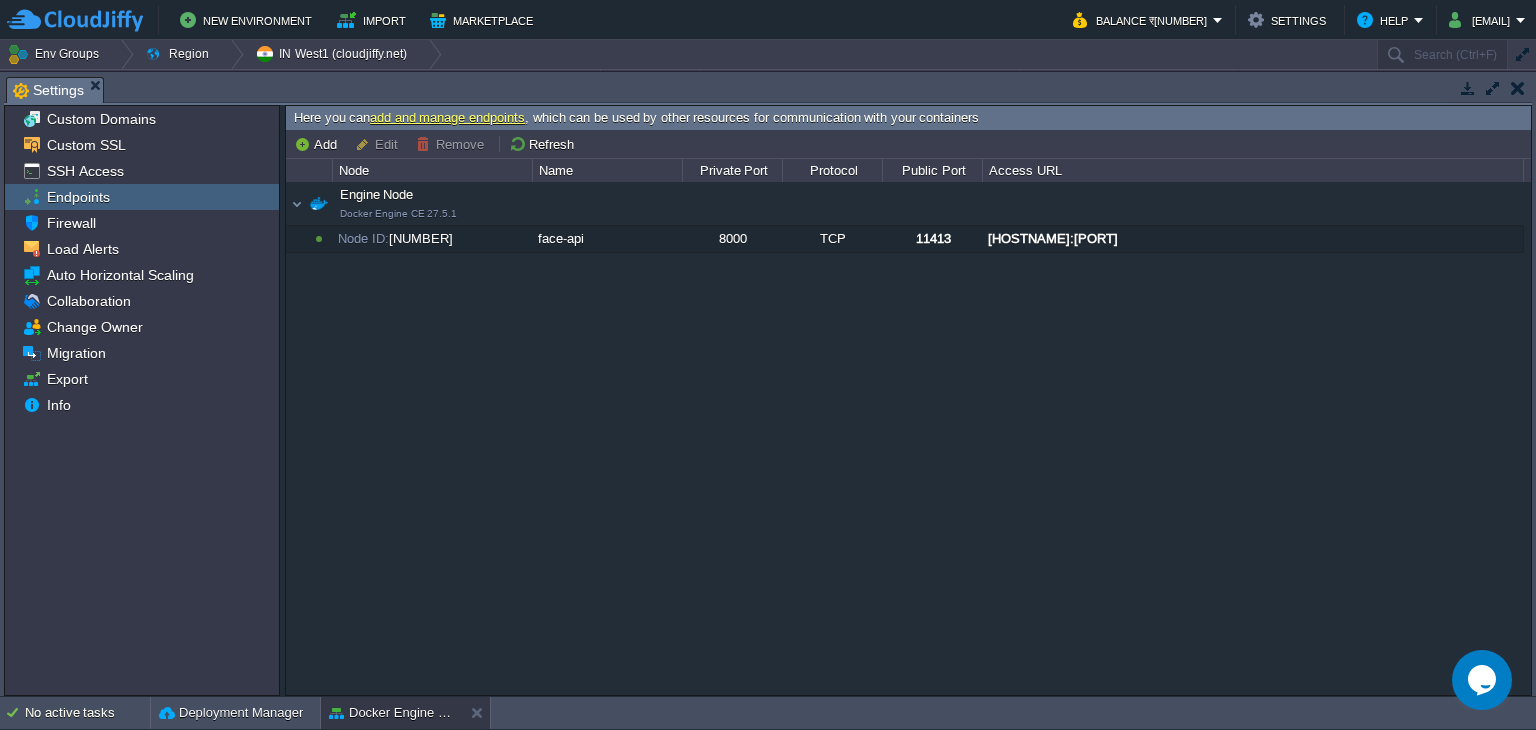 drag, startPoint x: 600, startPoint y: 243, endPoint x: 528, endPoint y: 312, distance: 99.724625 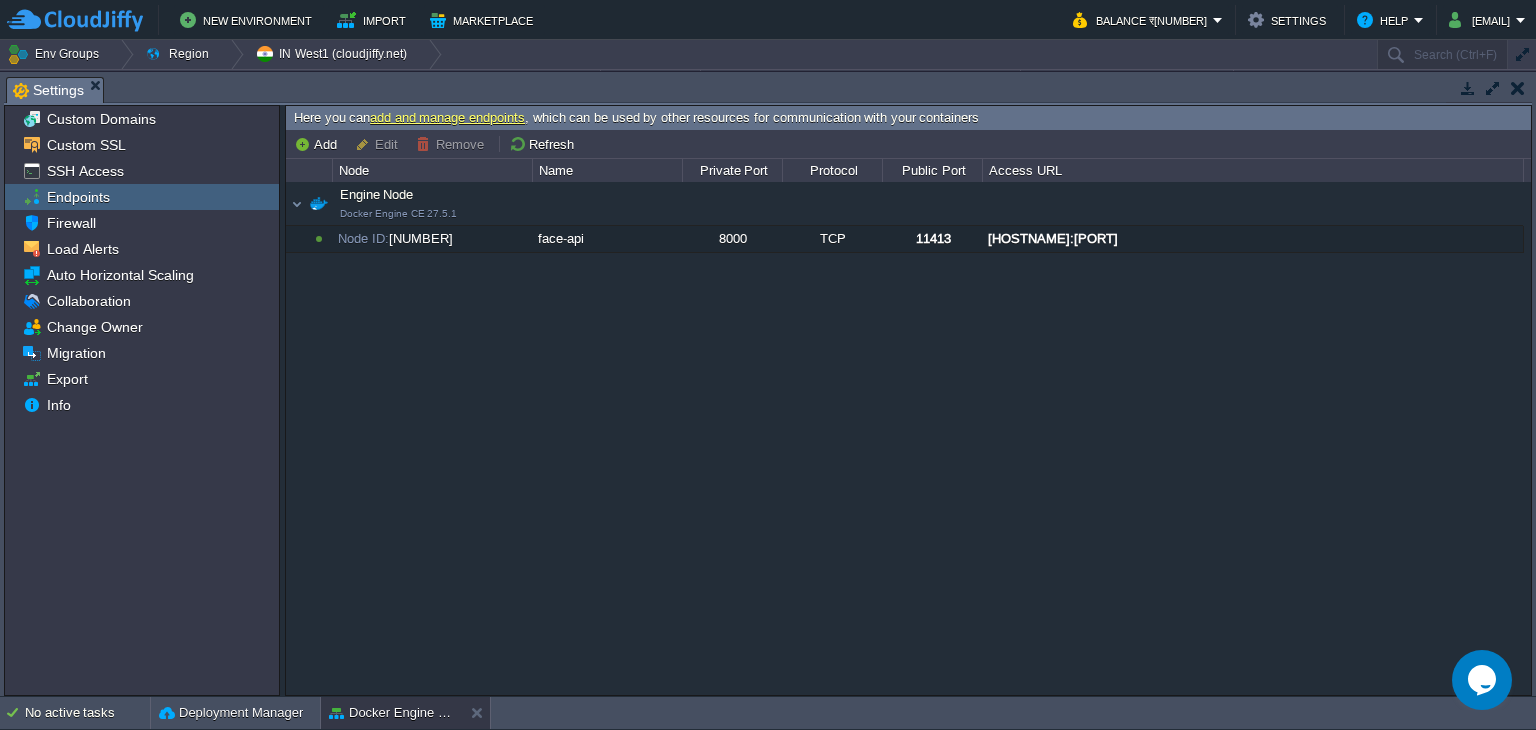 click on "Engine Node                                      Docker Engine CE 27.5.1" at bounding box center [904, 204] 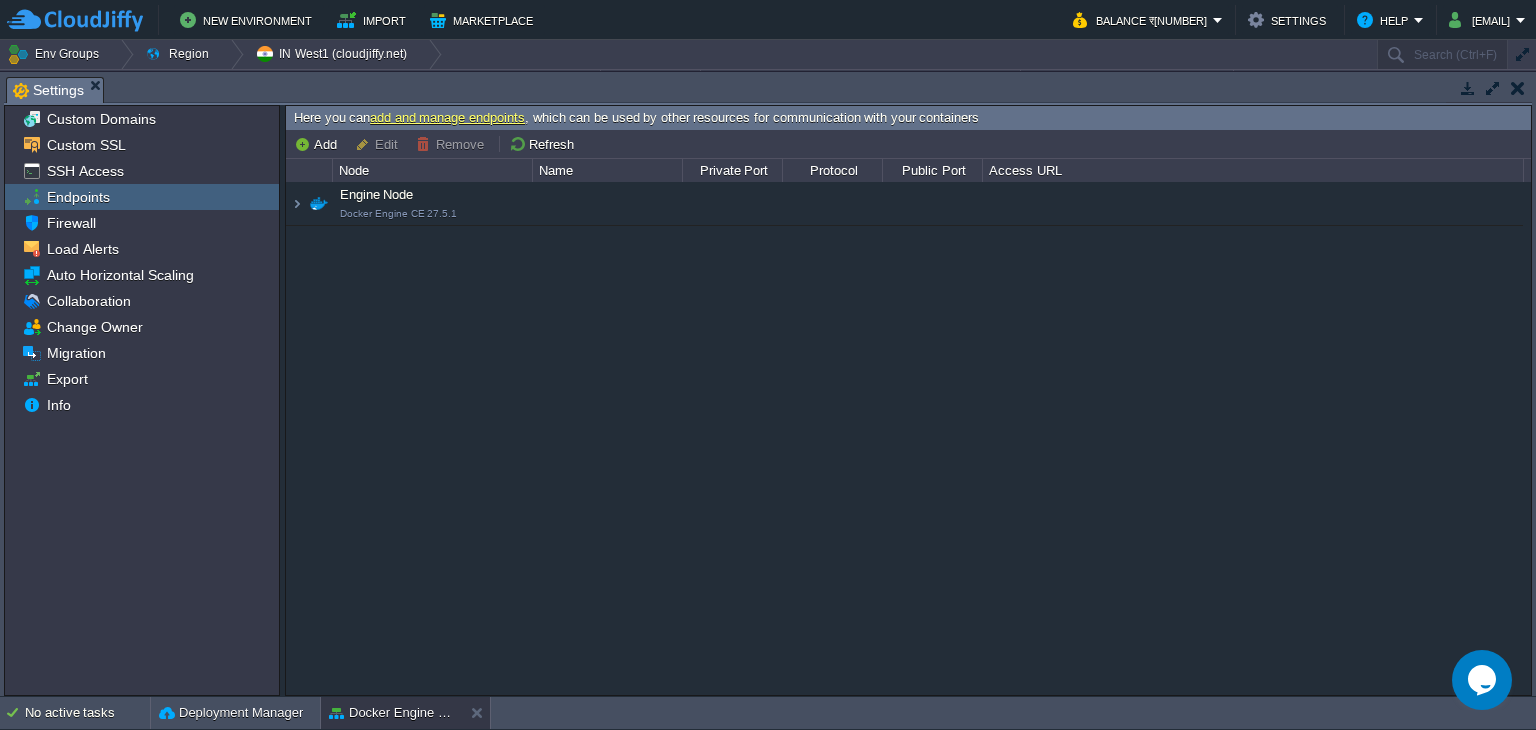 click on "Engine Node                                      Docker Engine CE 27.5.1" at bounding box center [904, 204] 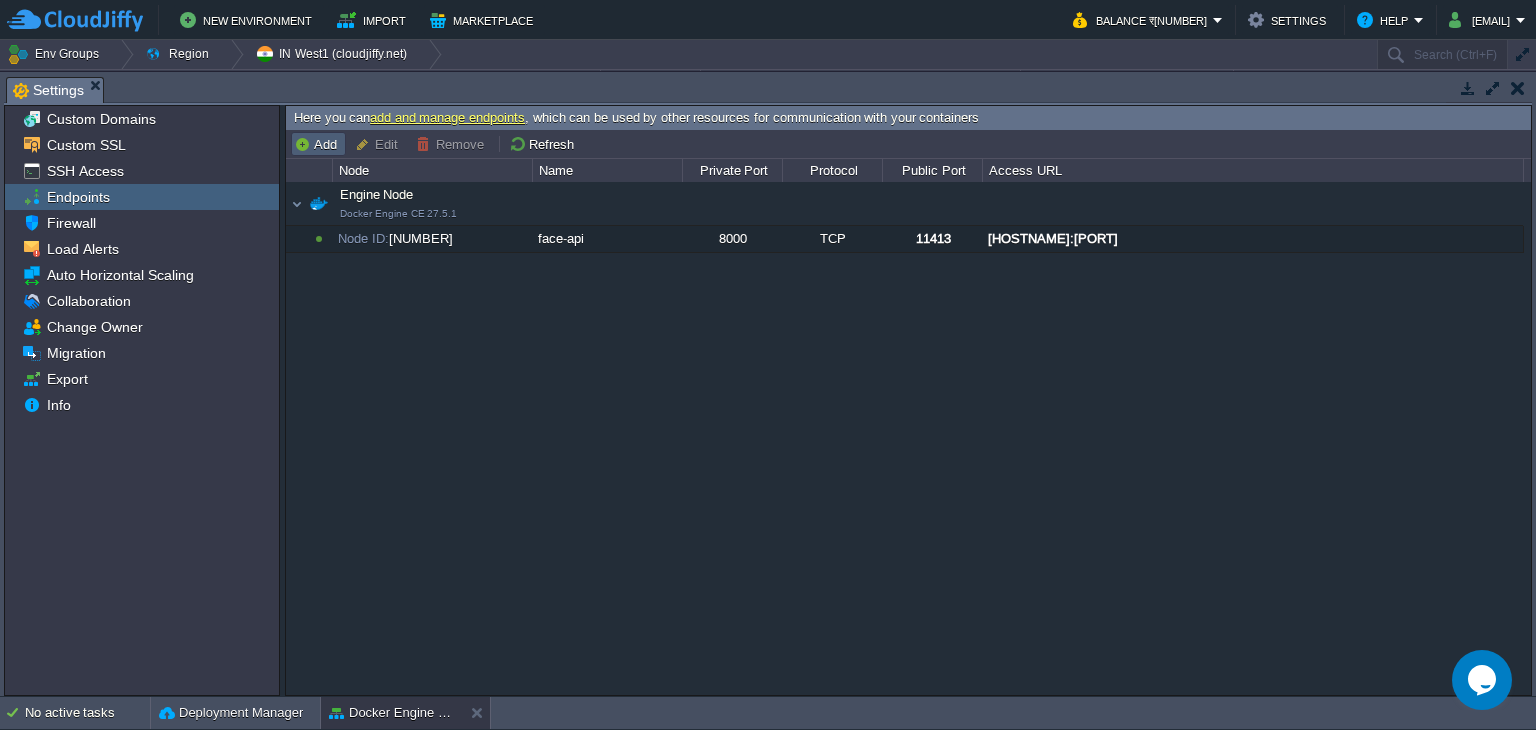 click on "Add" at bounding box center [318, 144] 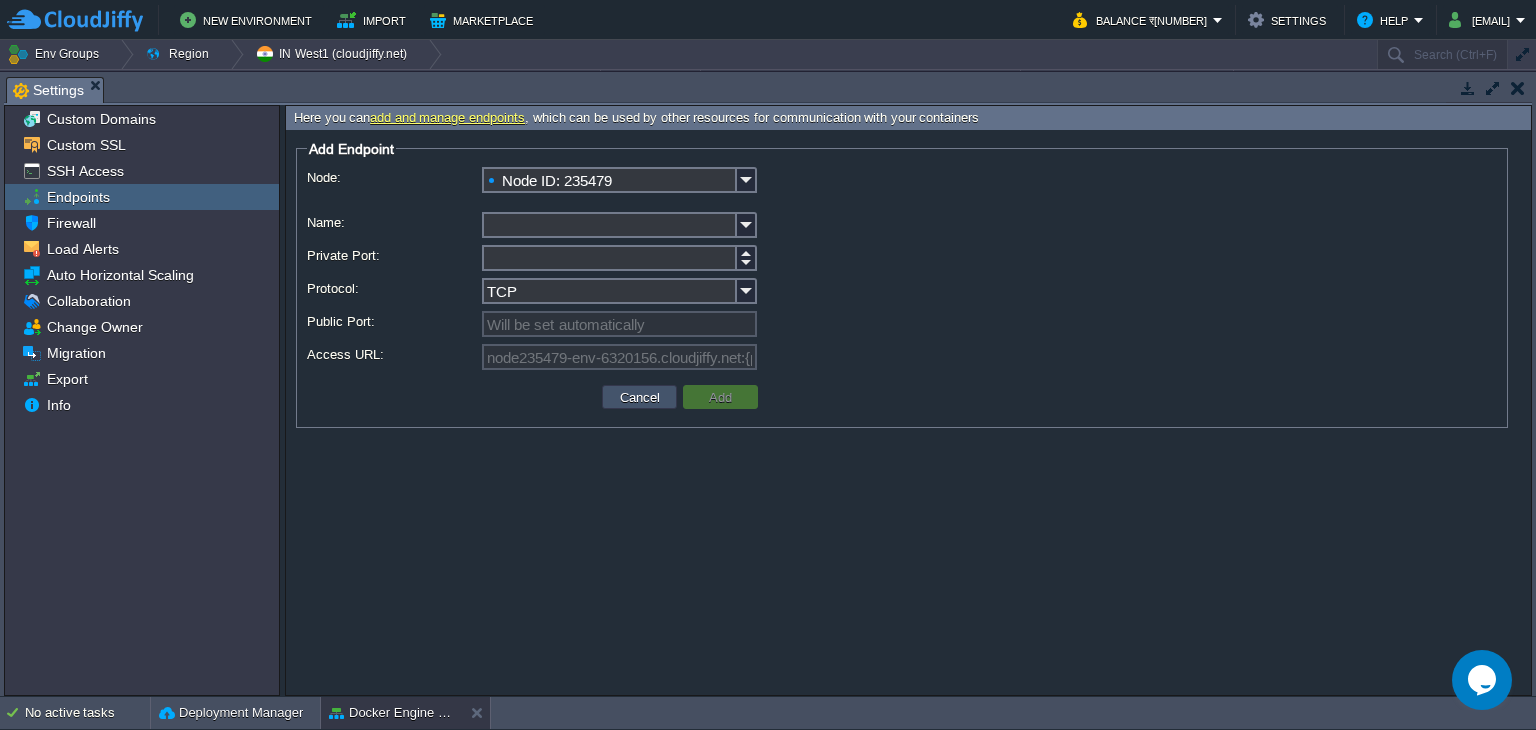 click on "Cancel" at bounding box center [640, 397] 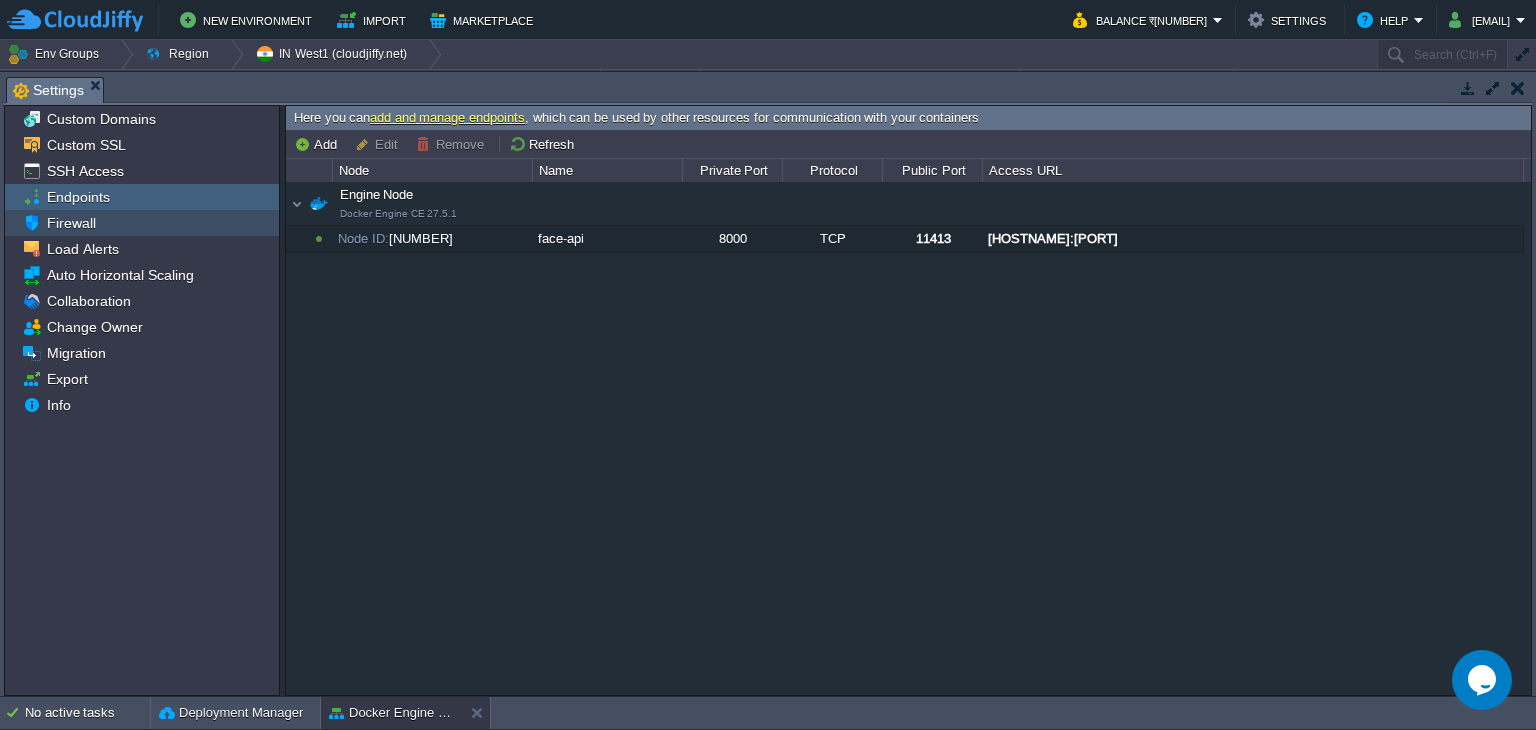 click on "Firewall" at bounding box center (142, 223) 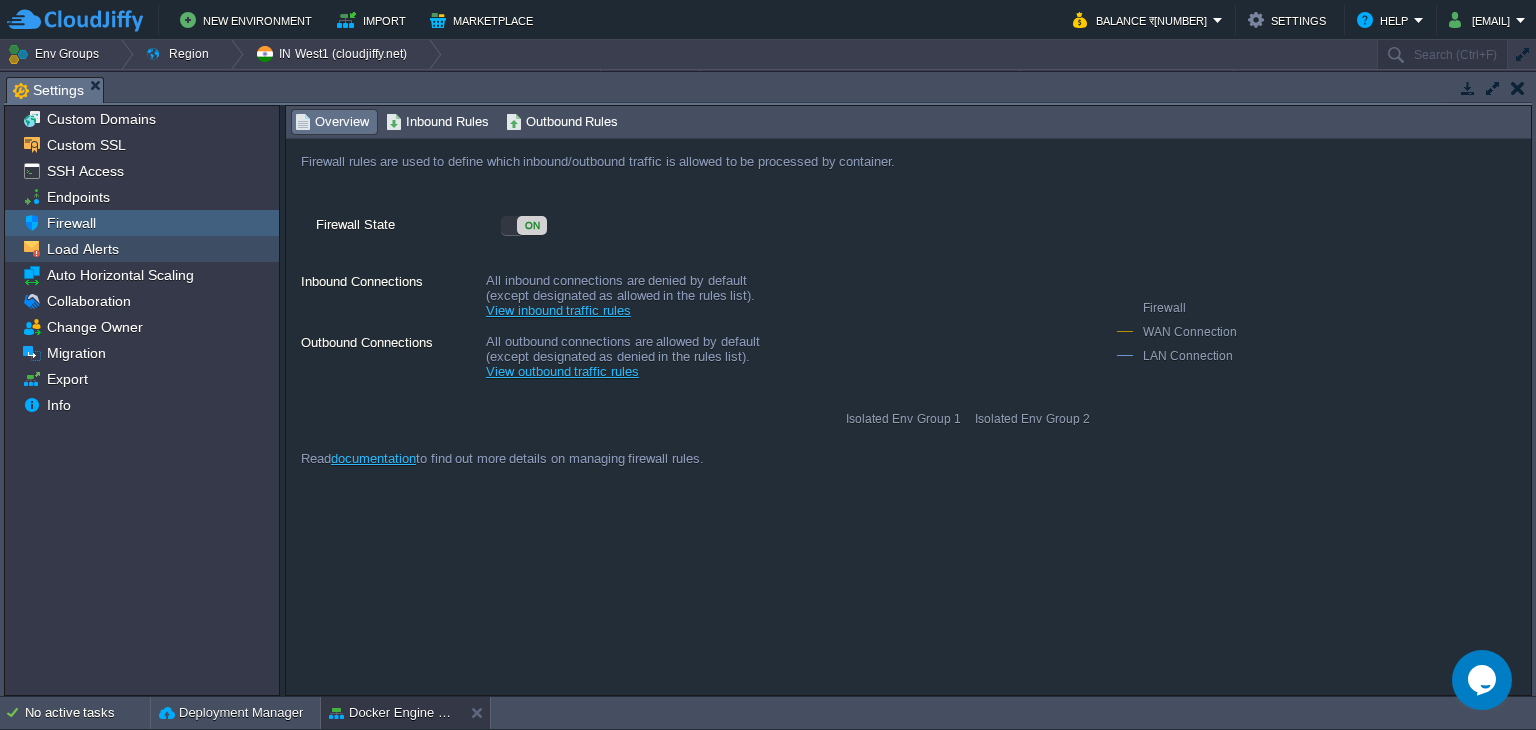 click on "Load Alerts" at bounding box center (142, 249) 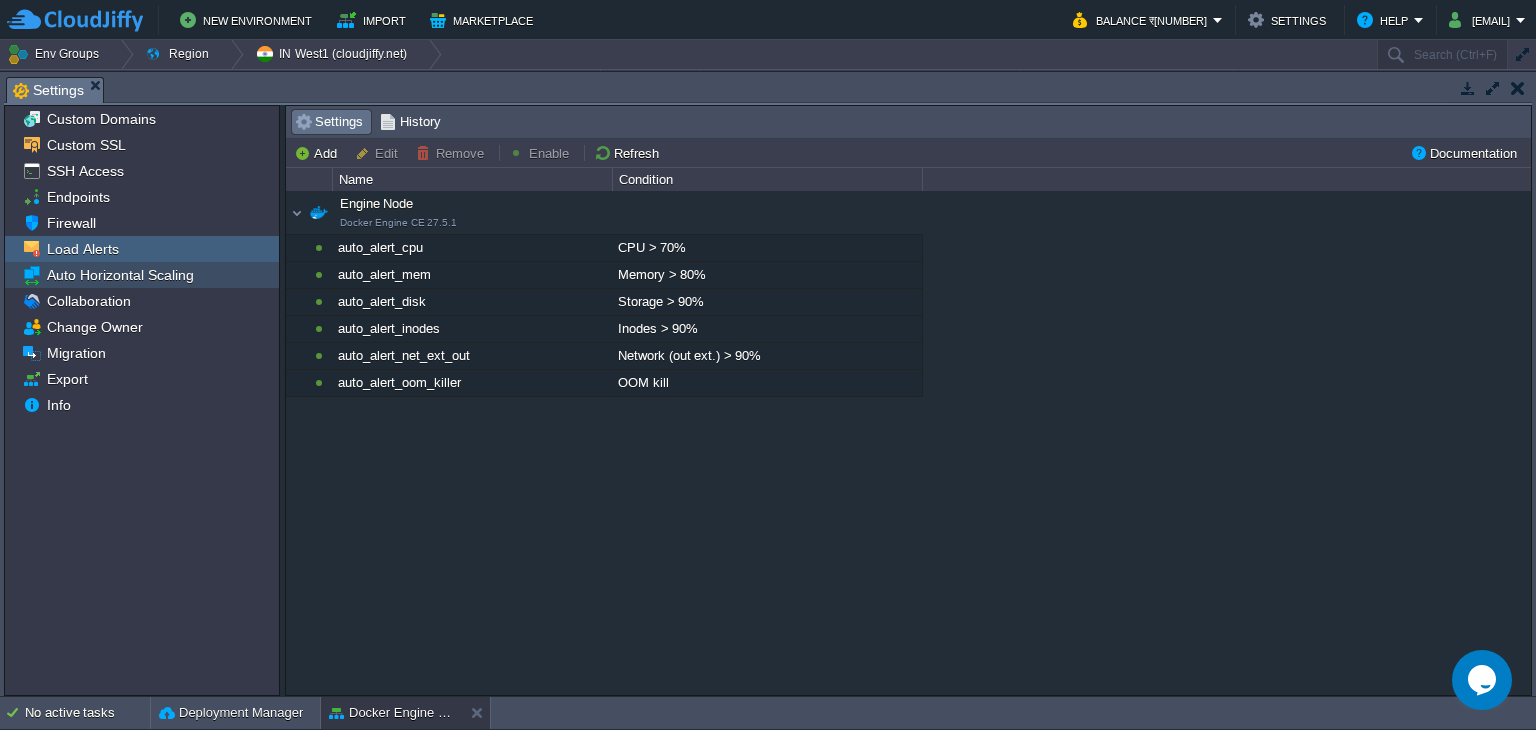 click on "Auto Horizontal Scaling" at bounding box center (120, 275) 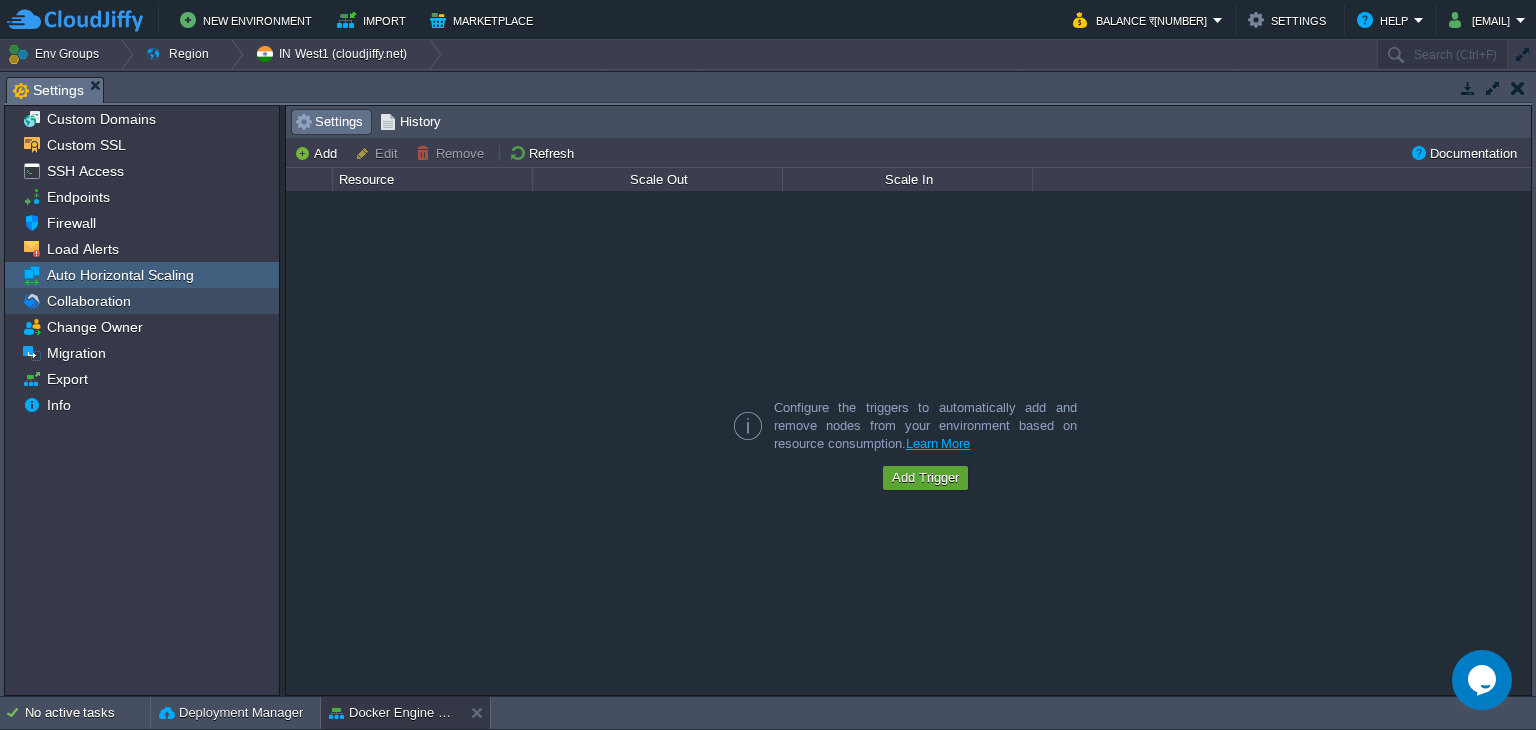 click on "Collaboration" at bounding box center [142, 301] 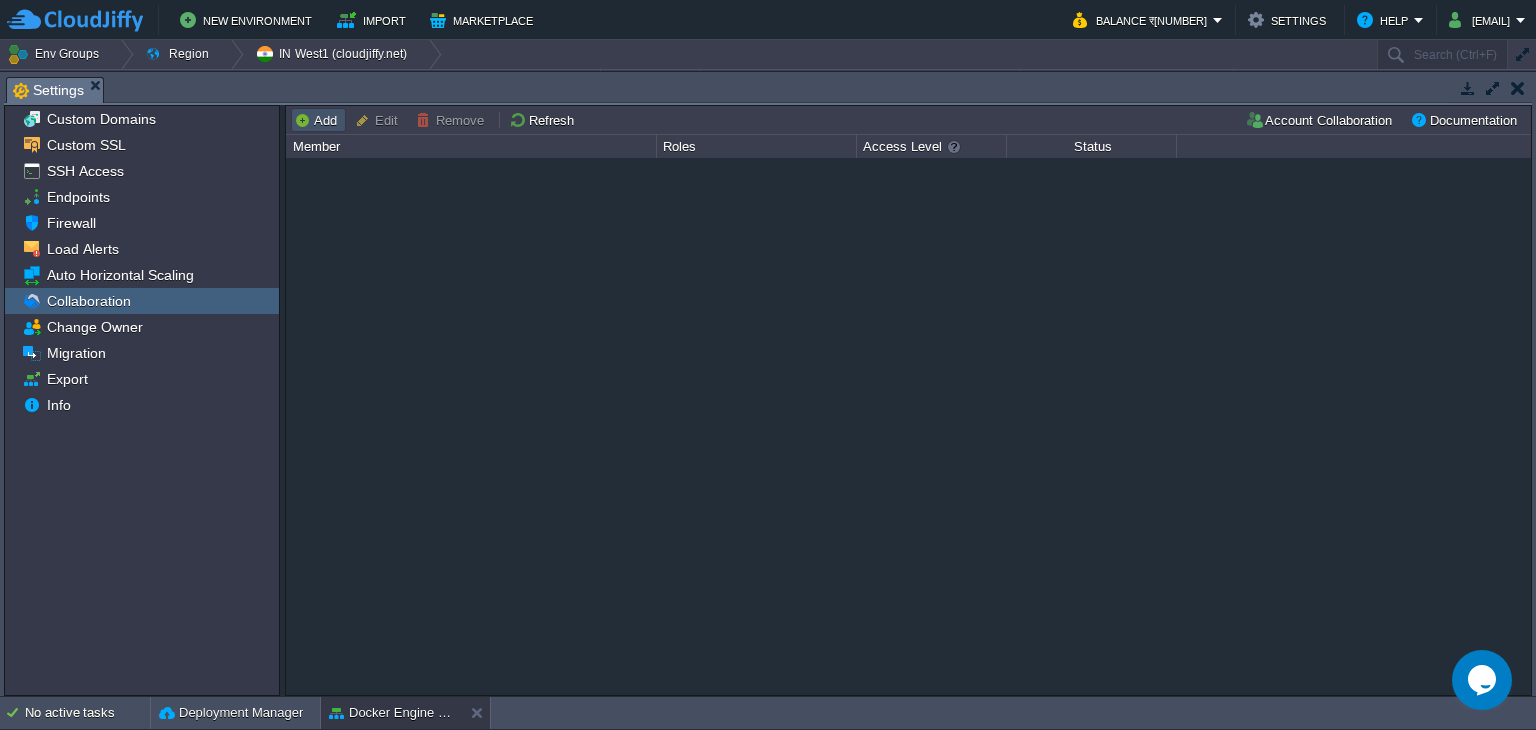 click on "Add" at bounding box center (318, 120) 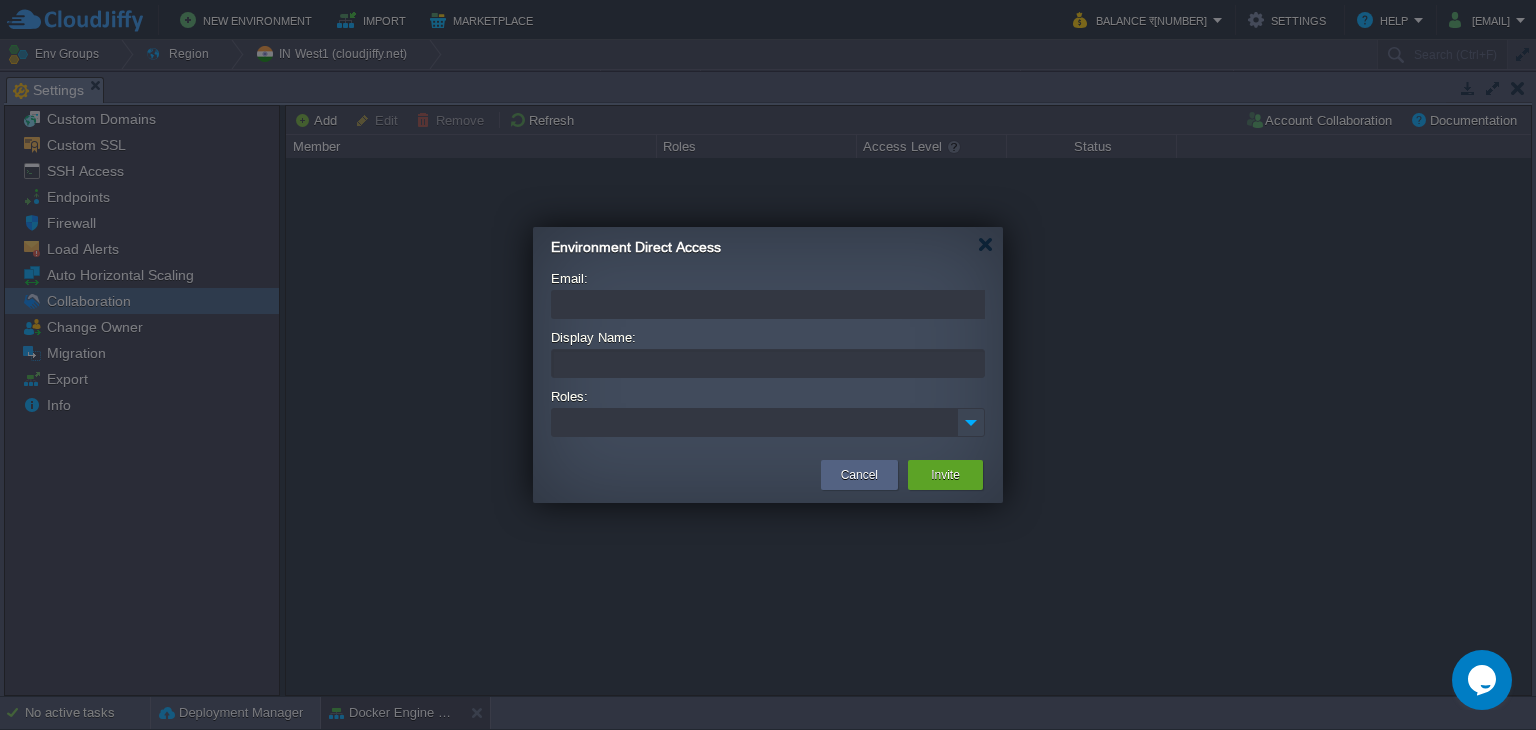 click at bounding box center [971, 422] 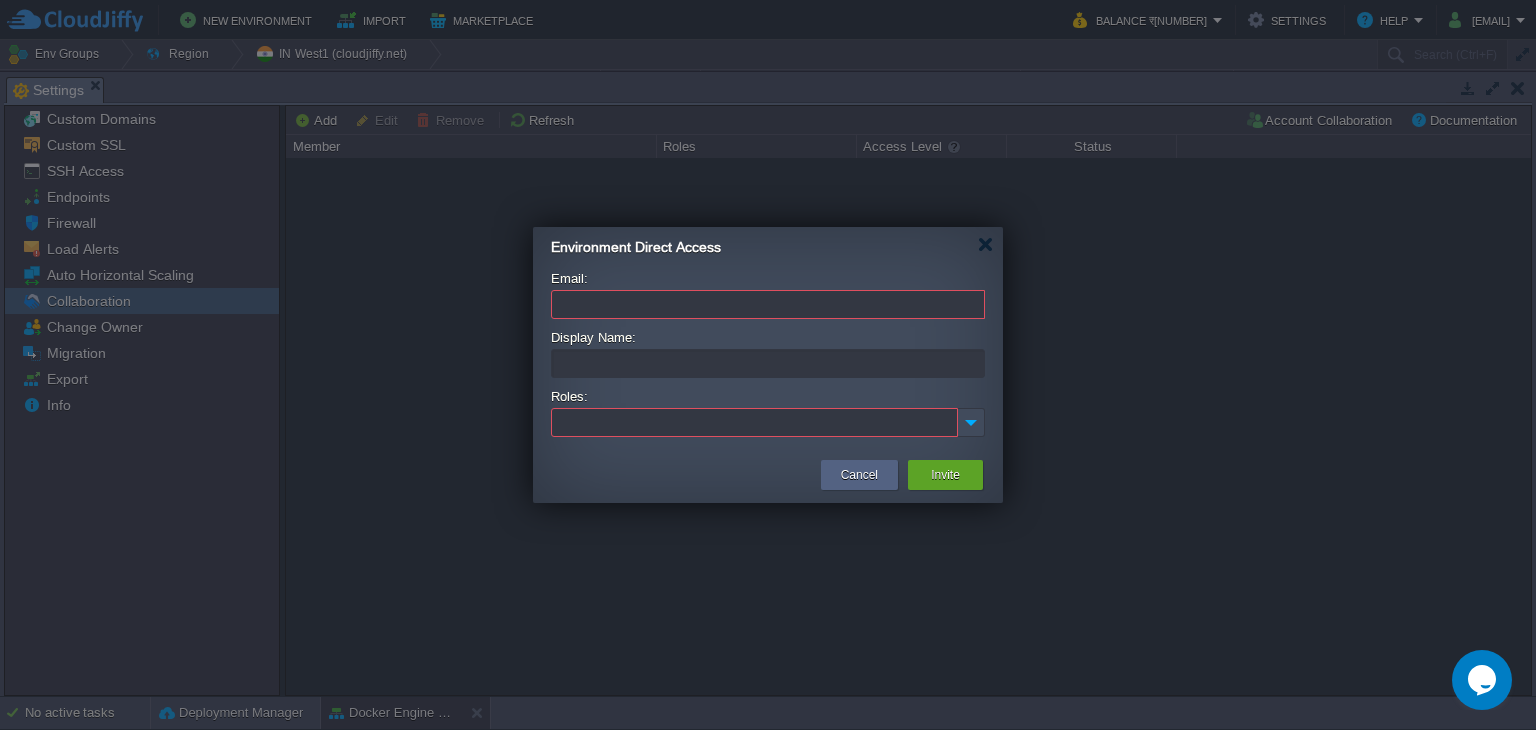 click at bounding box center [768, 365] 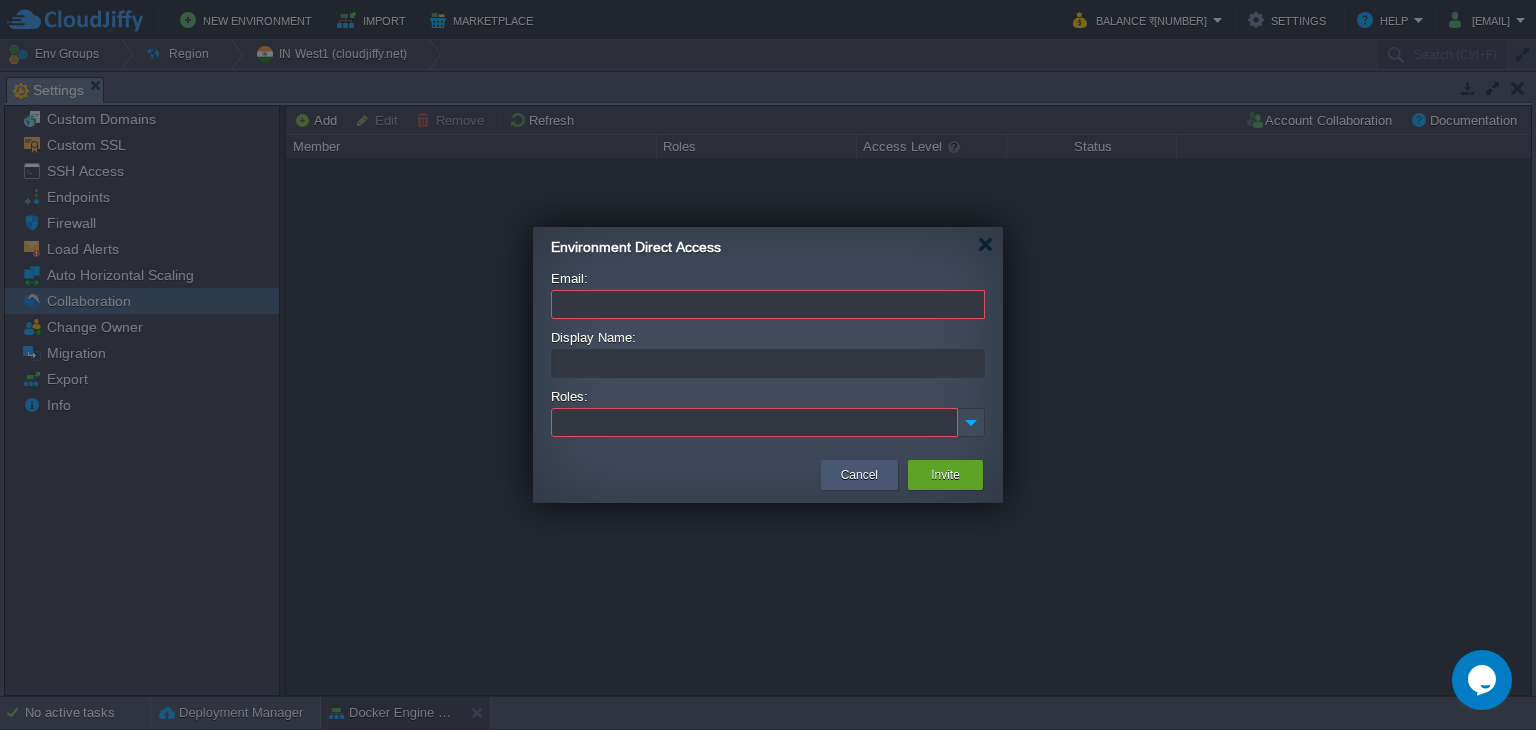 click on "Cancel" at bounding box center [859, 475] 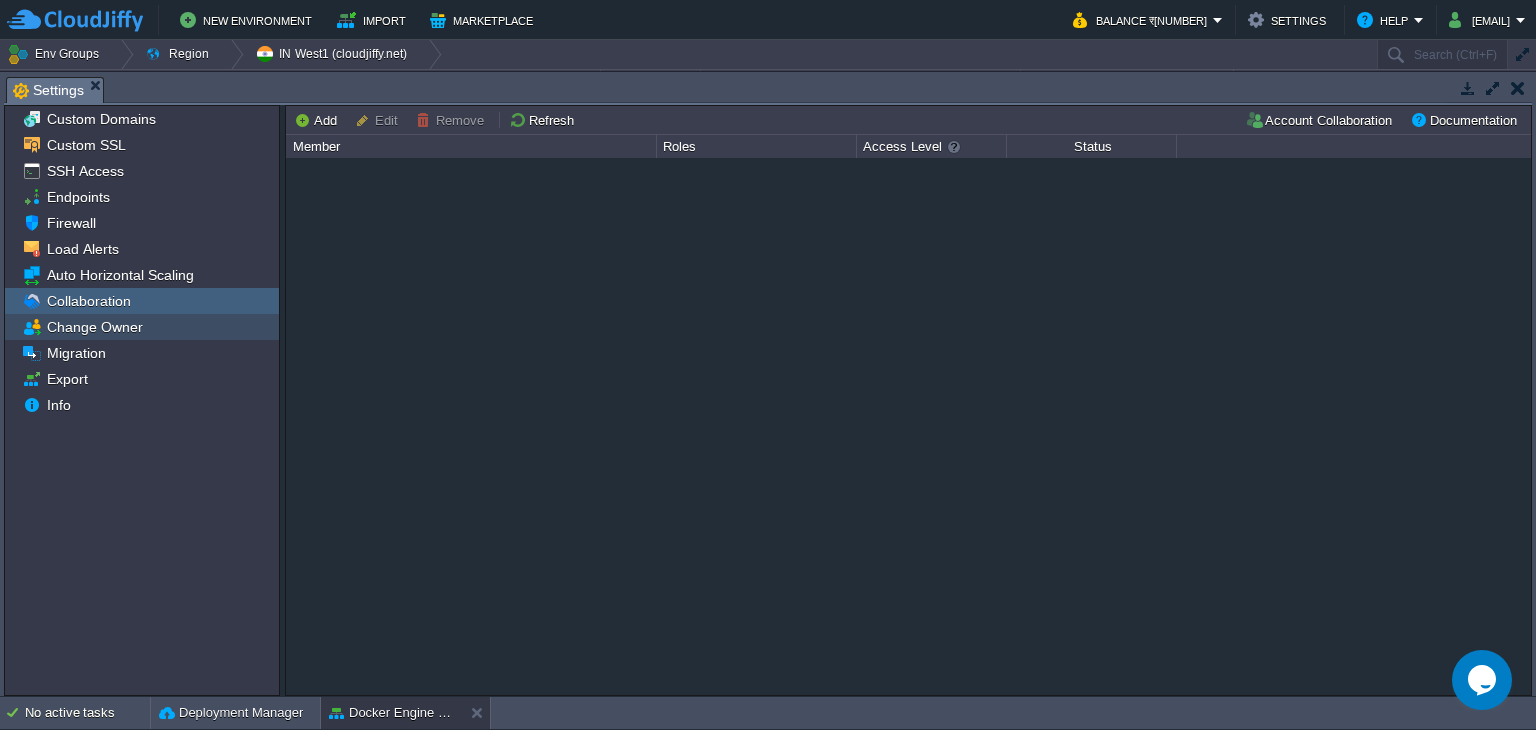 click on "Change Owner" at bounding box center [94, 327] 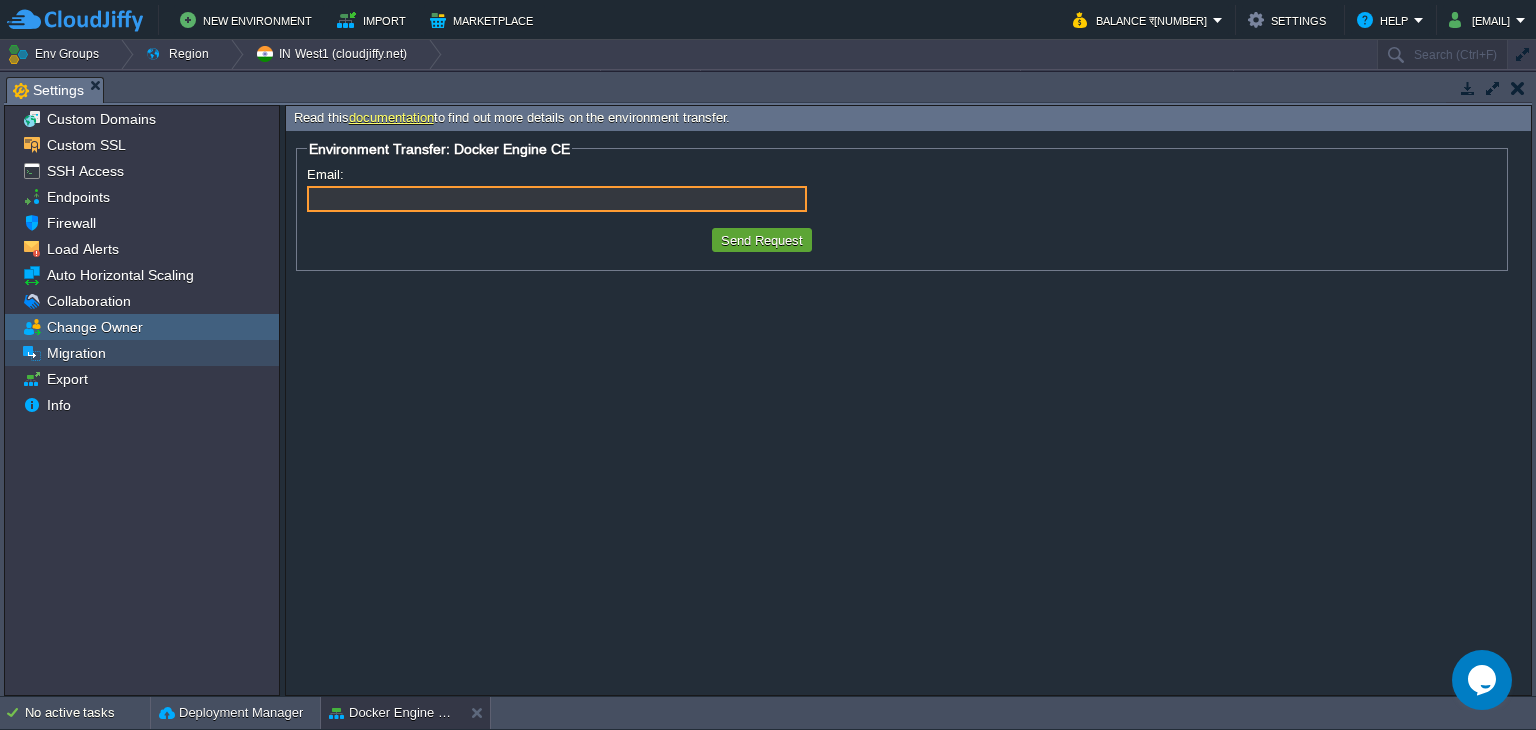 click on "Migration" at bounding box center [142, 353] 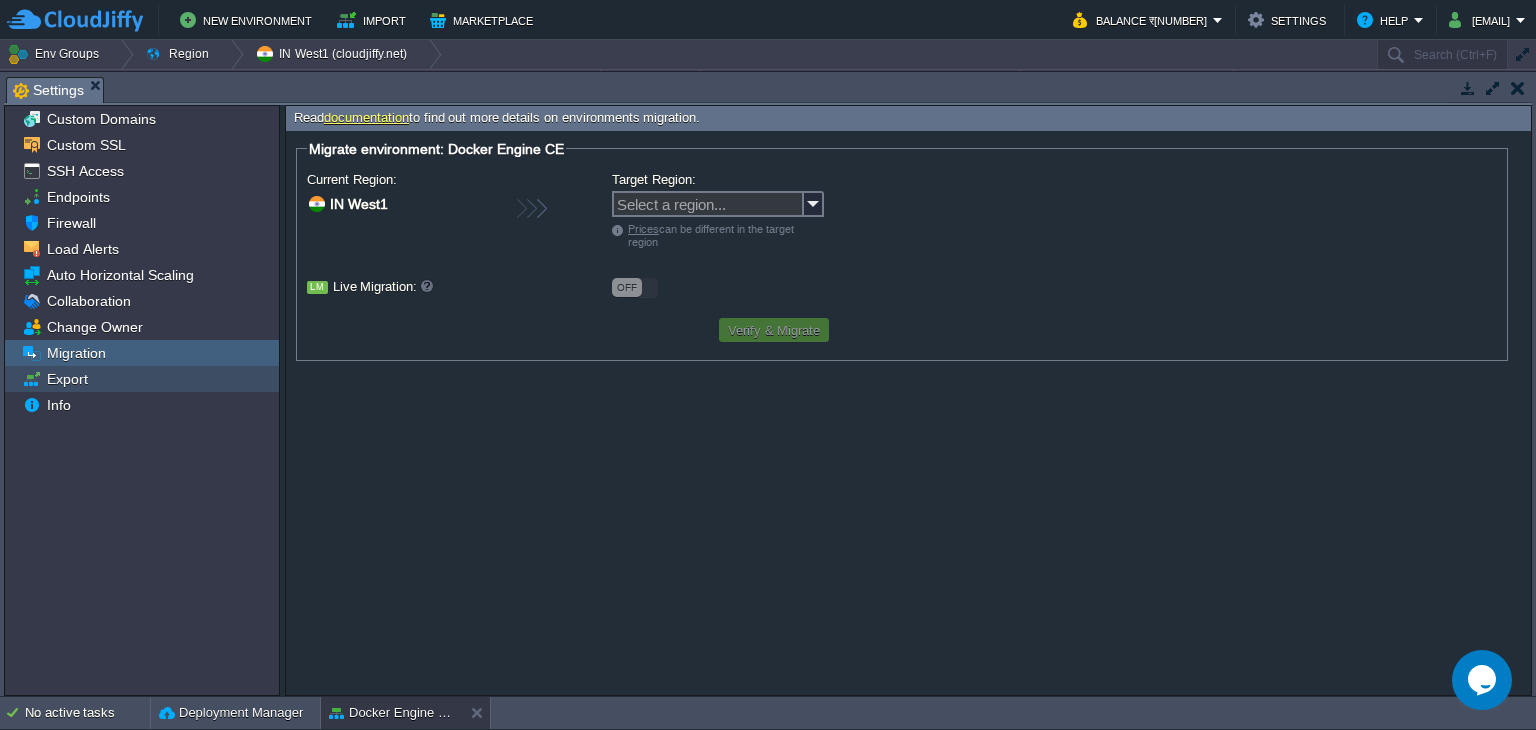 click on "Export" at bounding box center [142, 379] 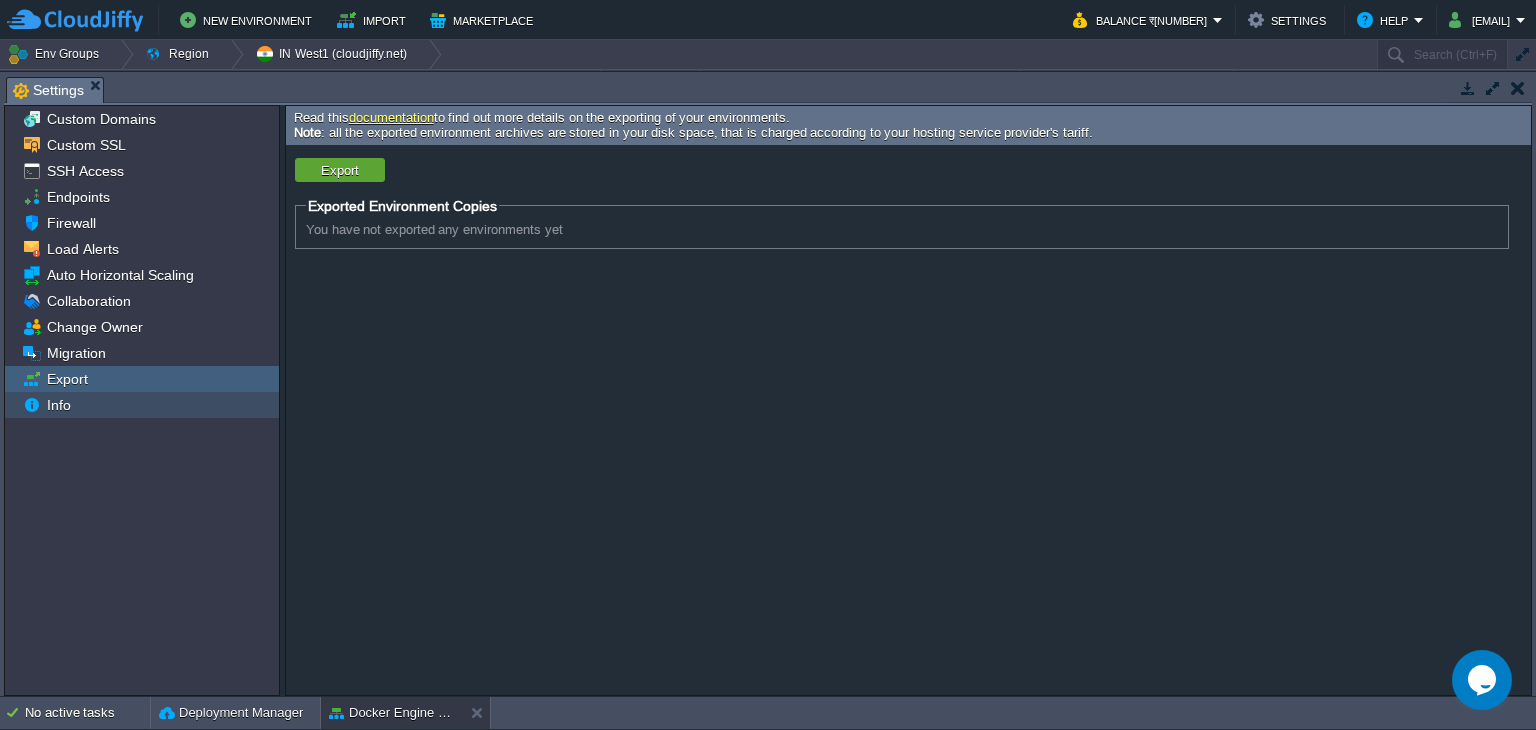 click on "Info" at bounding box center (142, 405) 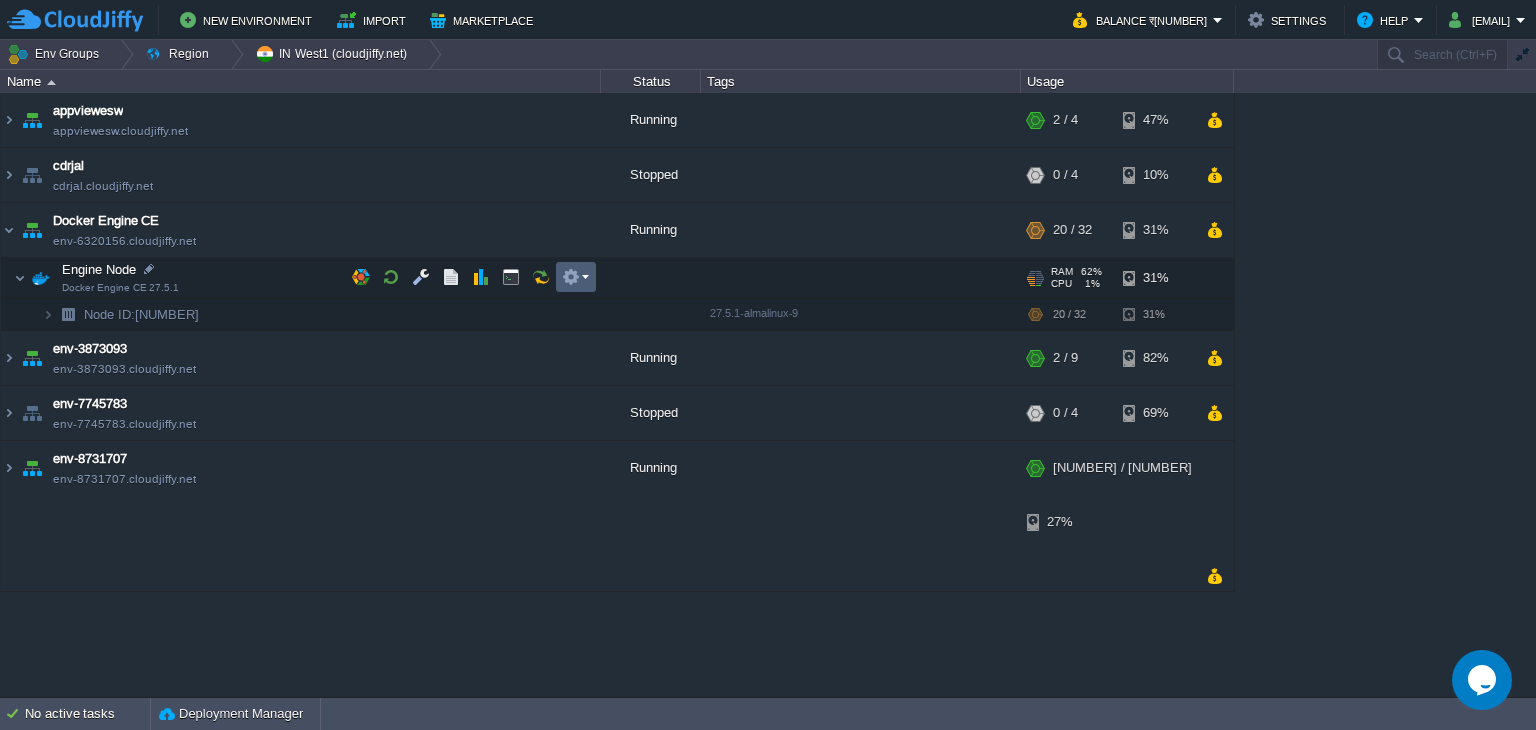 click at bounding box center (575, 277) 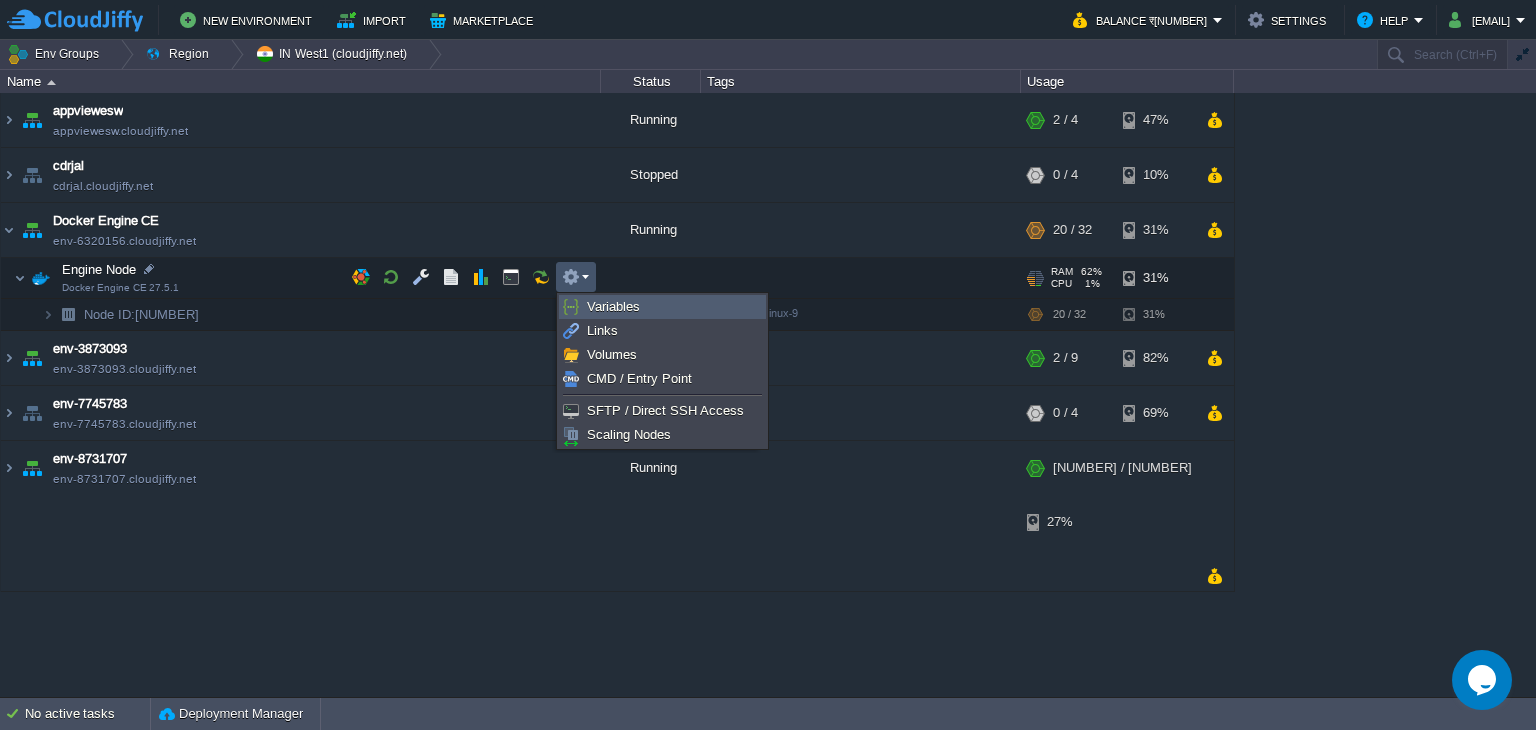 click on "Variables" at bounding box center (613, 306) 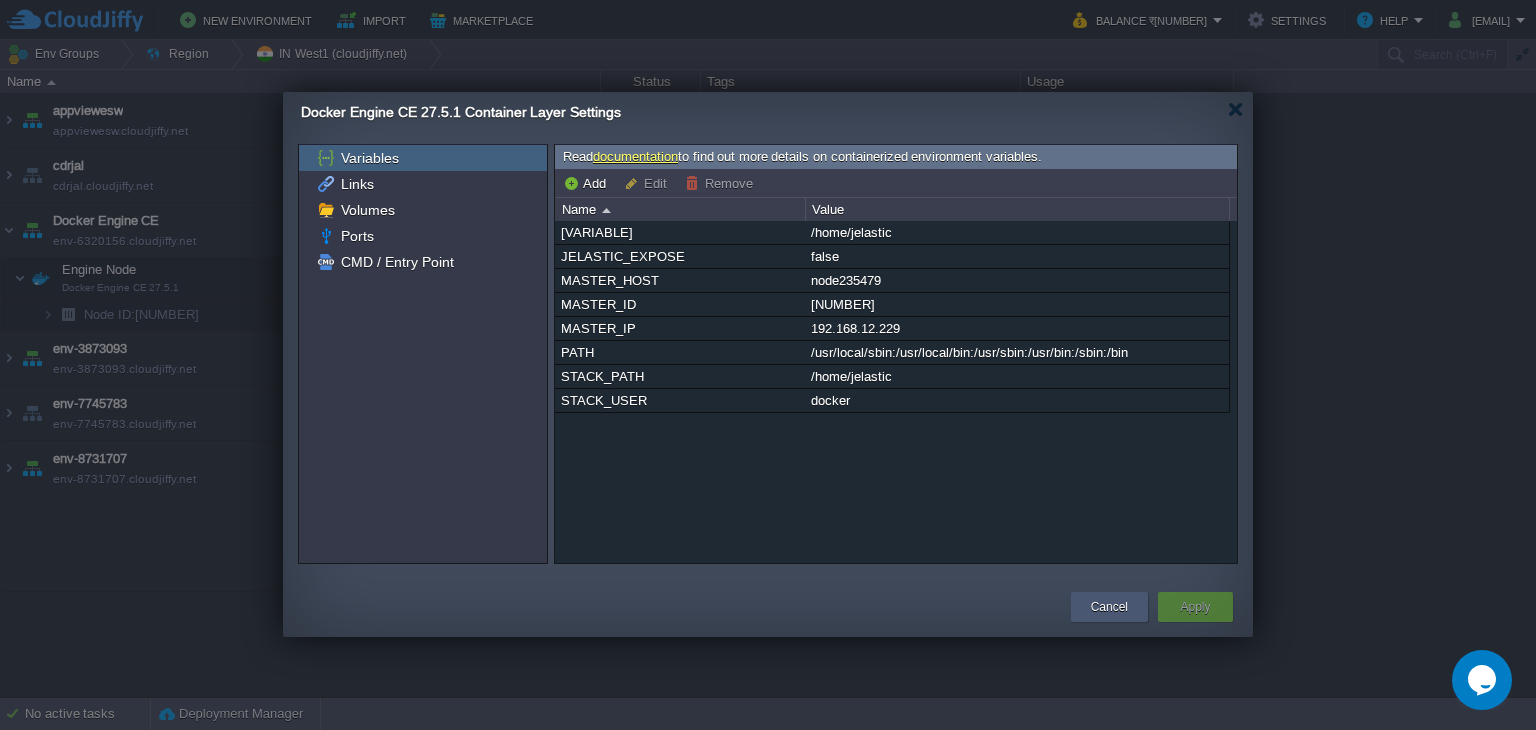 click on "Cancel" at bounding box center [1109, 607] 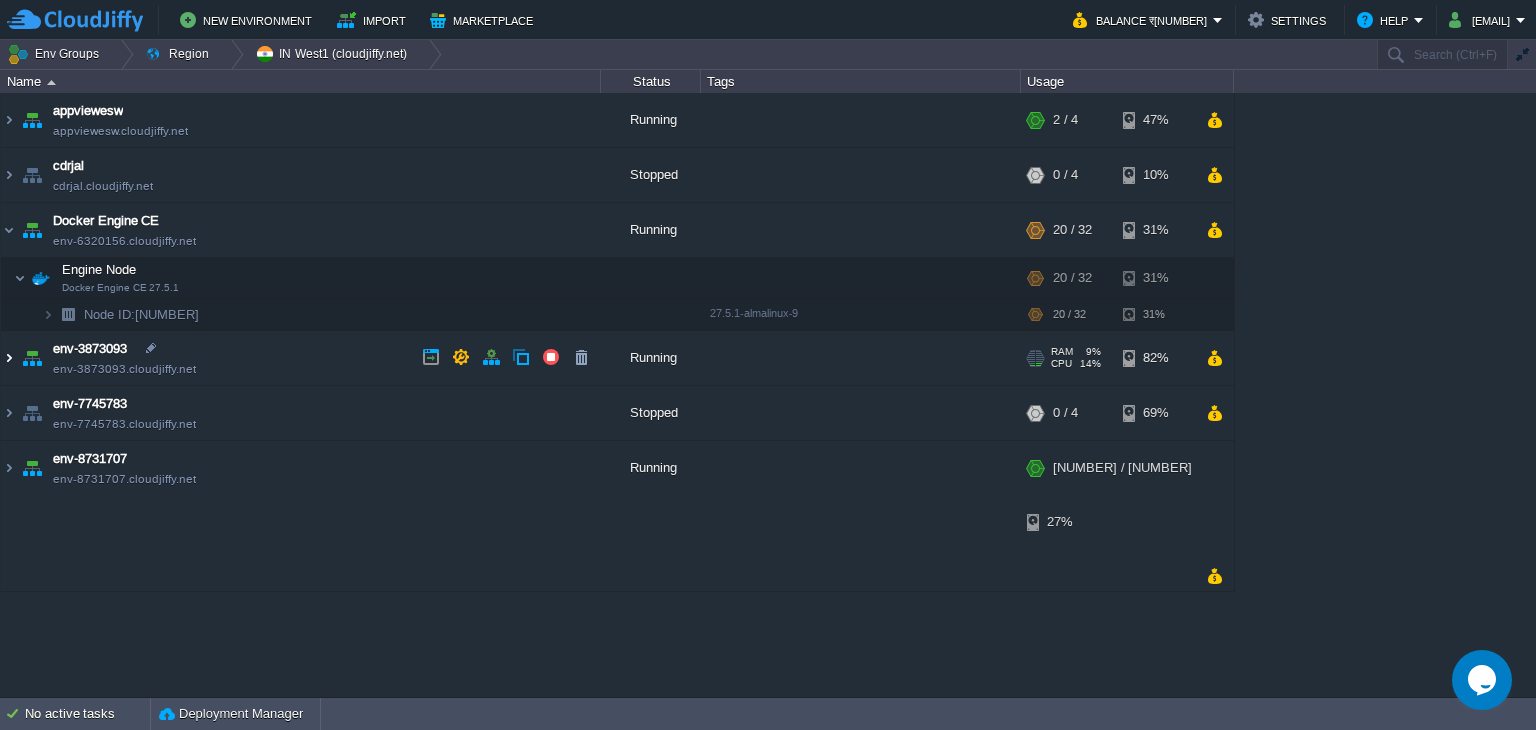 click at bounding box center (9, 358) 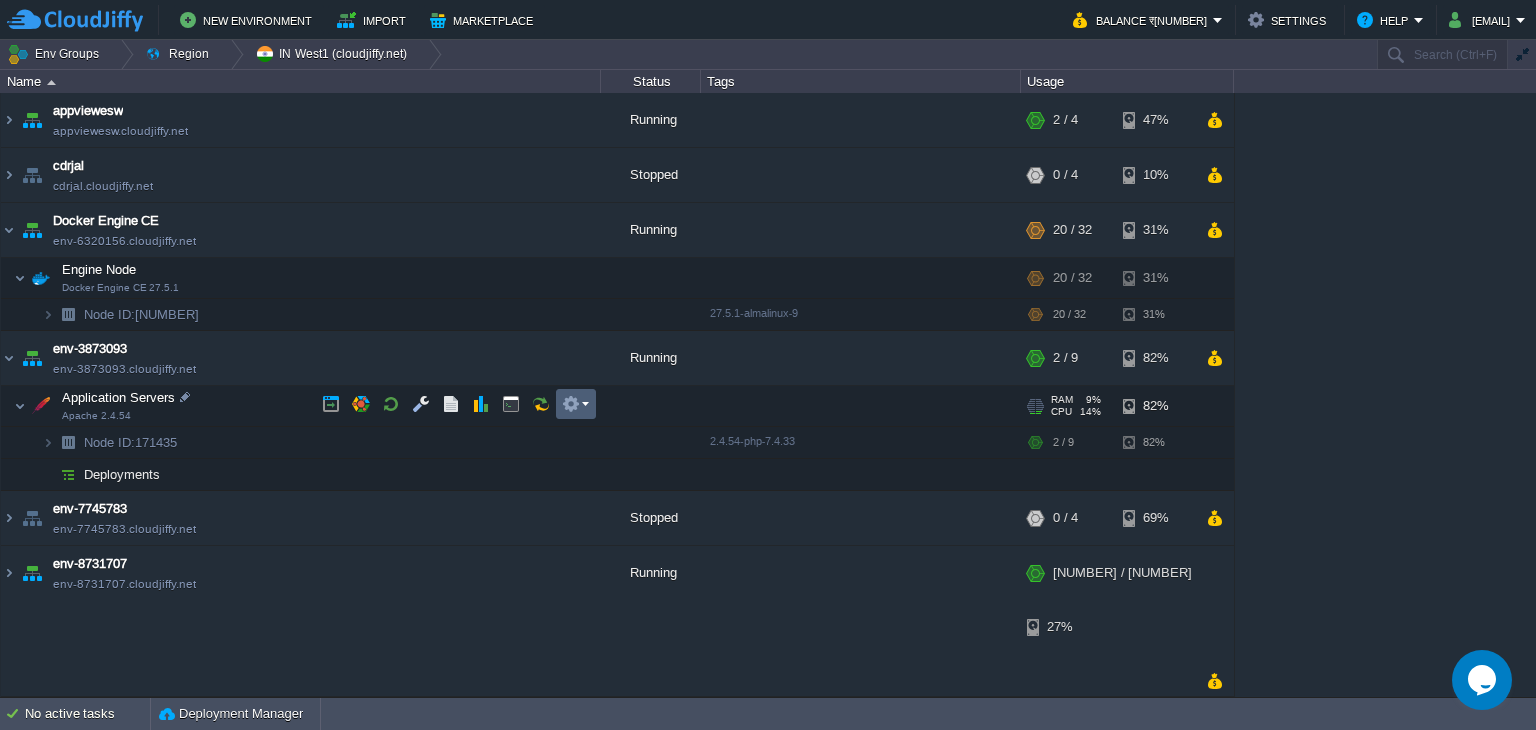 click at bounding box center (576, 404) 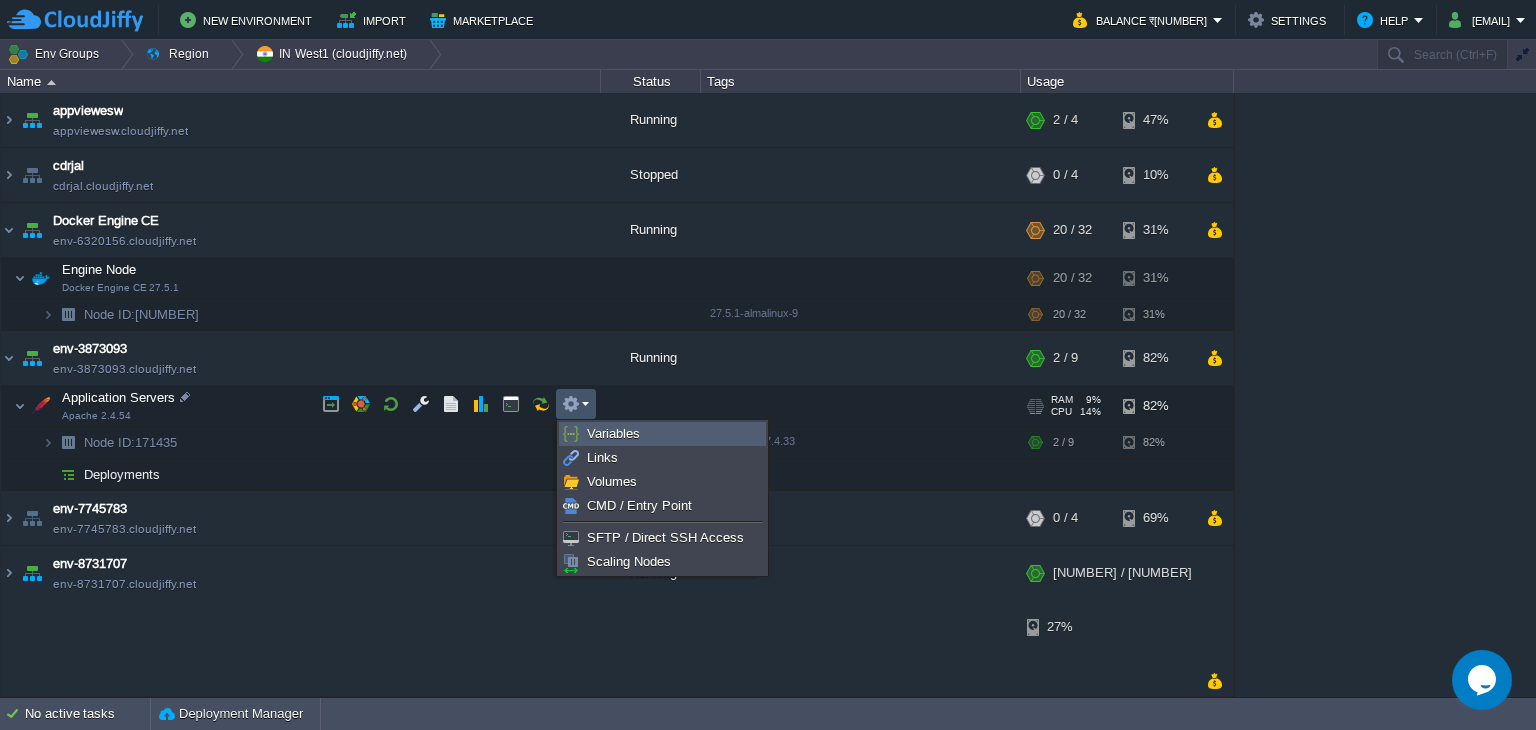 click on "Variables" at bounding box center [613, 433] 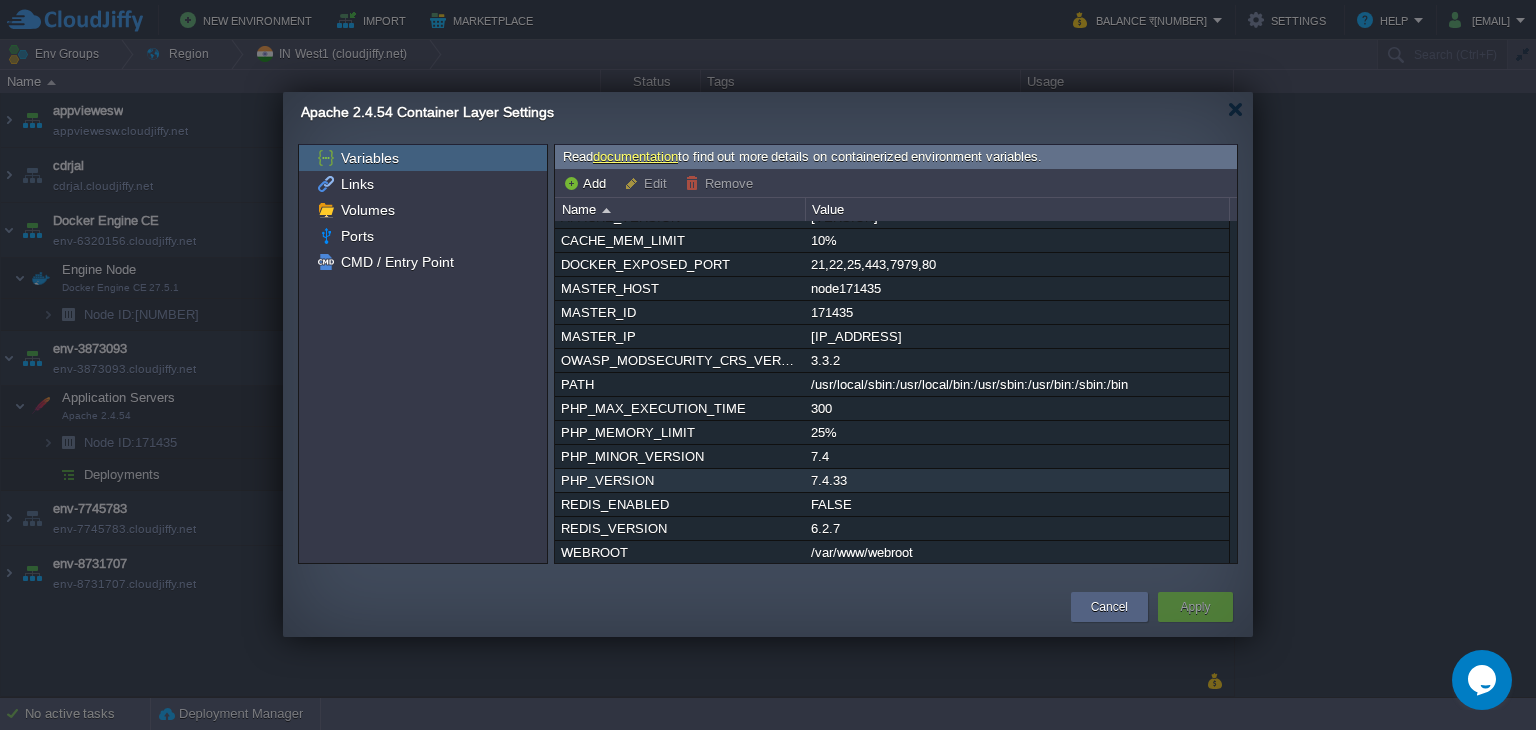 scroll, scrollTop: 0, scrollLeft: 0, axis: both 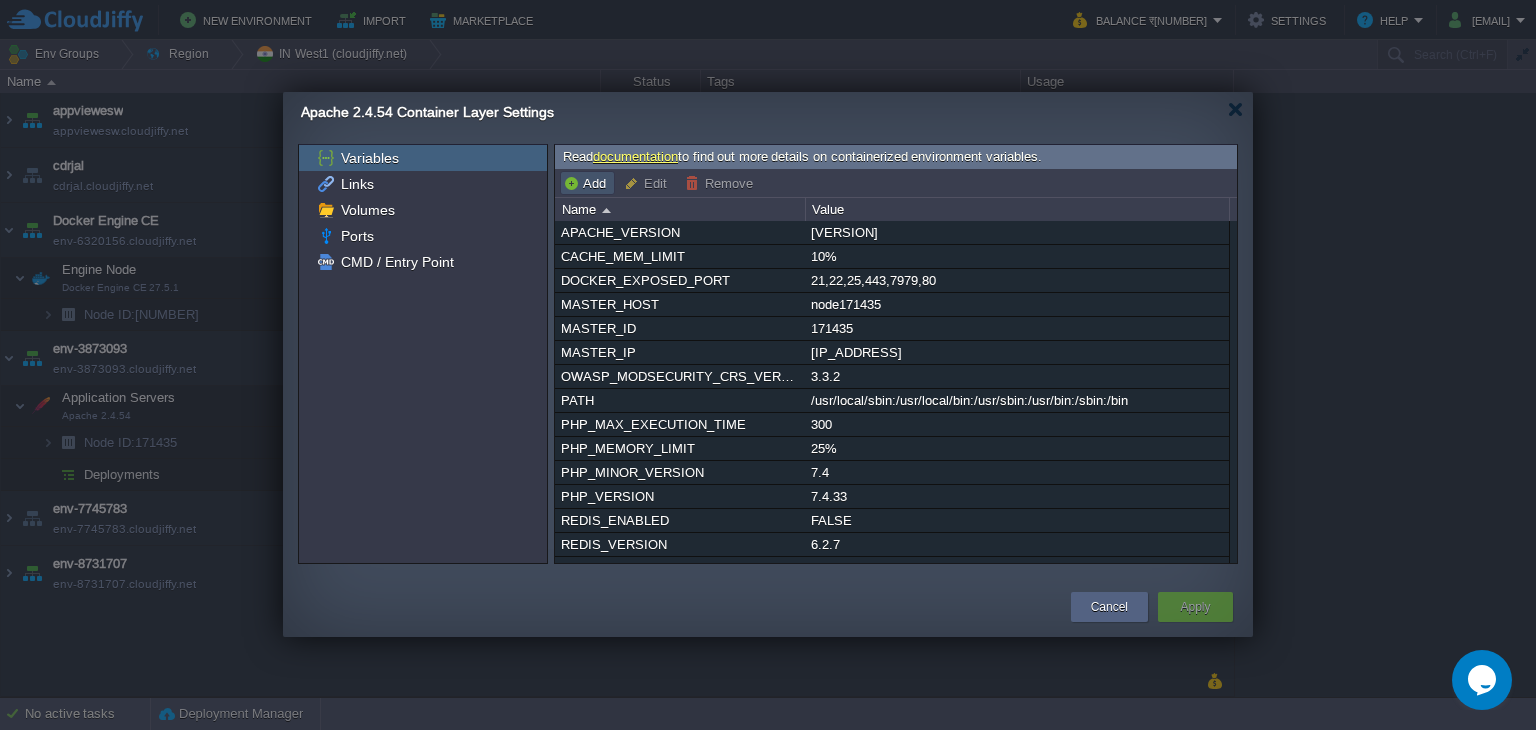 click on "Add" at bounding box center (587, 183) 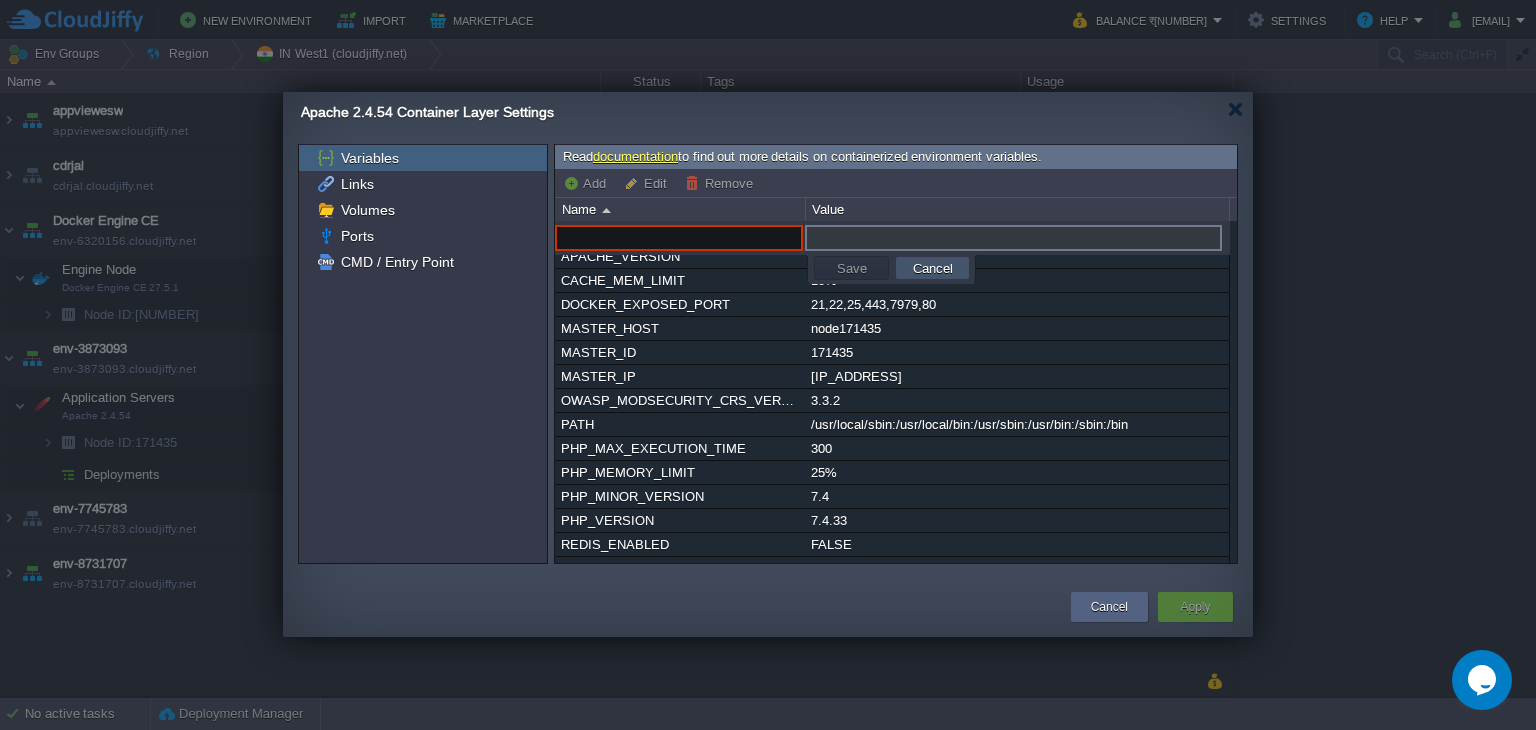click on "Cancel" at bounding box center (933, 268) 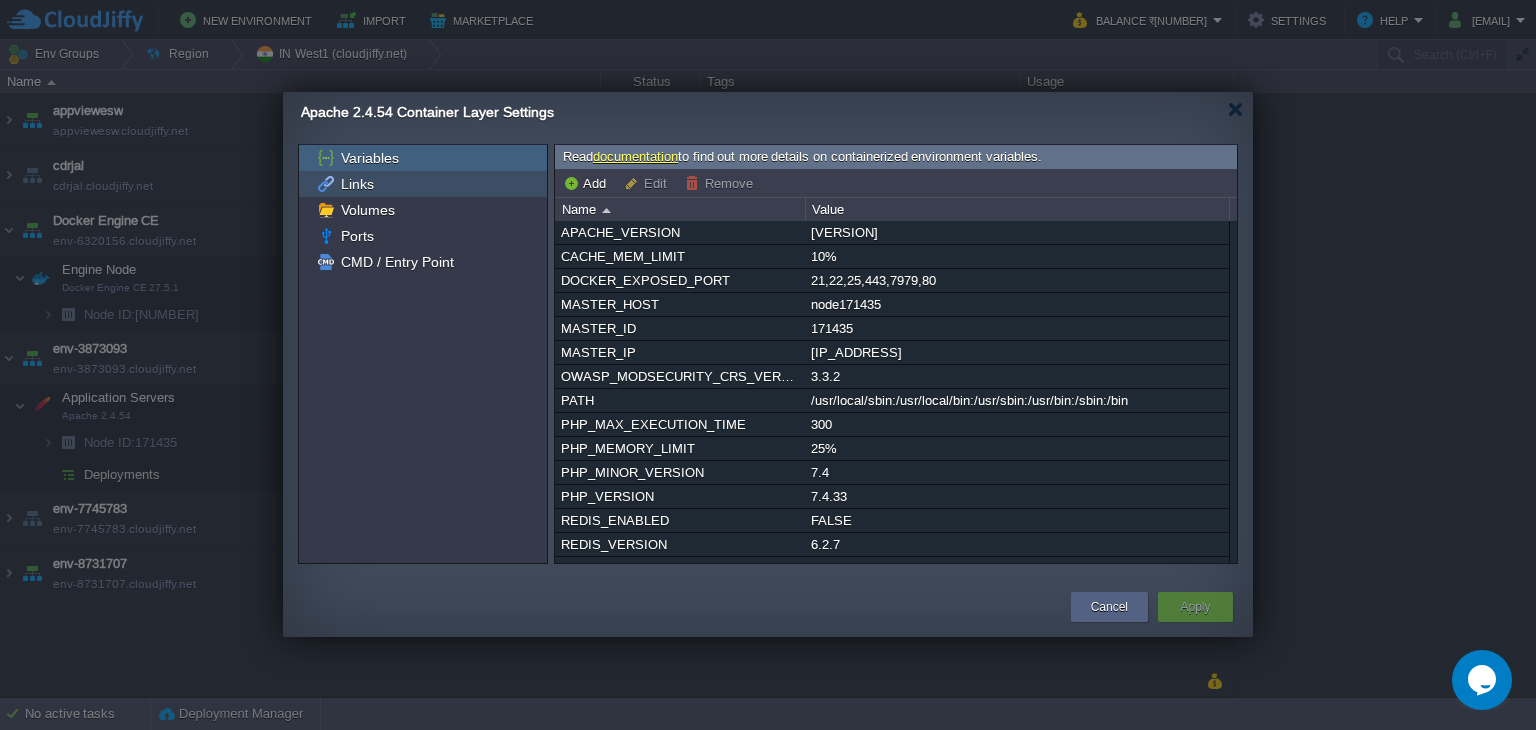click on "Links" at bounding box center [423, 184] 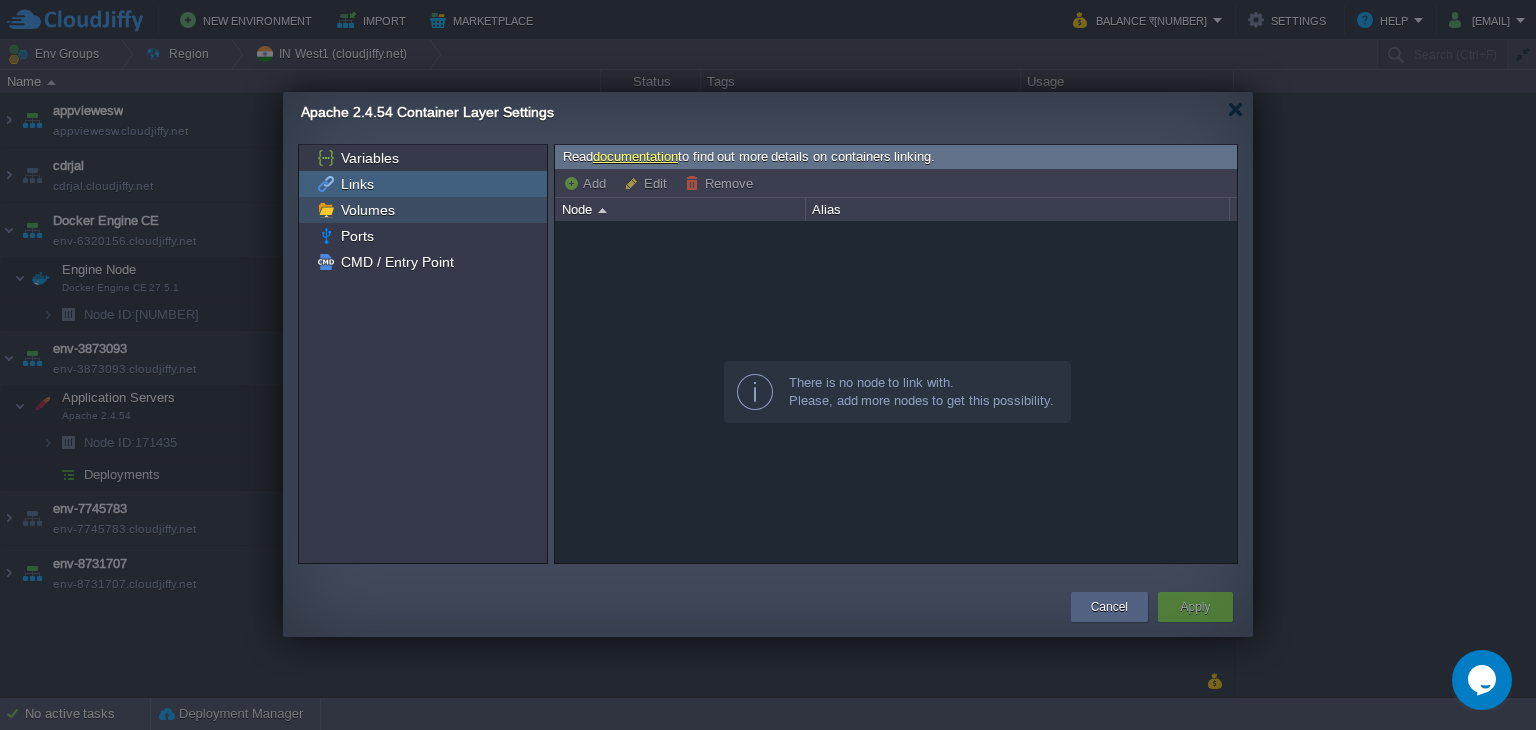 click on "Volumes" at bounding box center (423, 210) 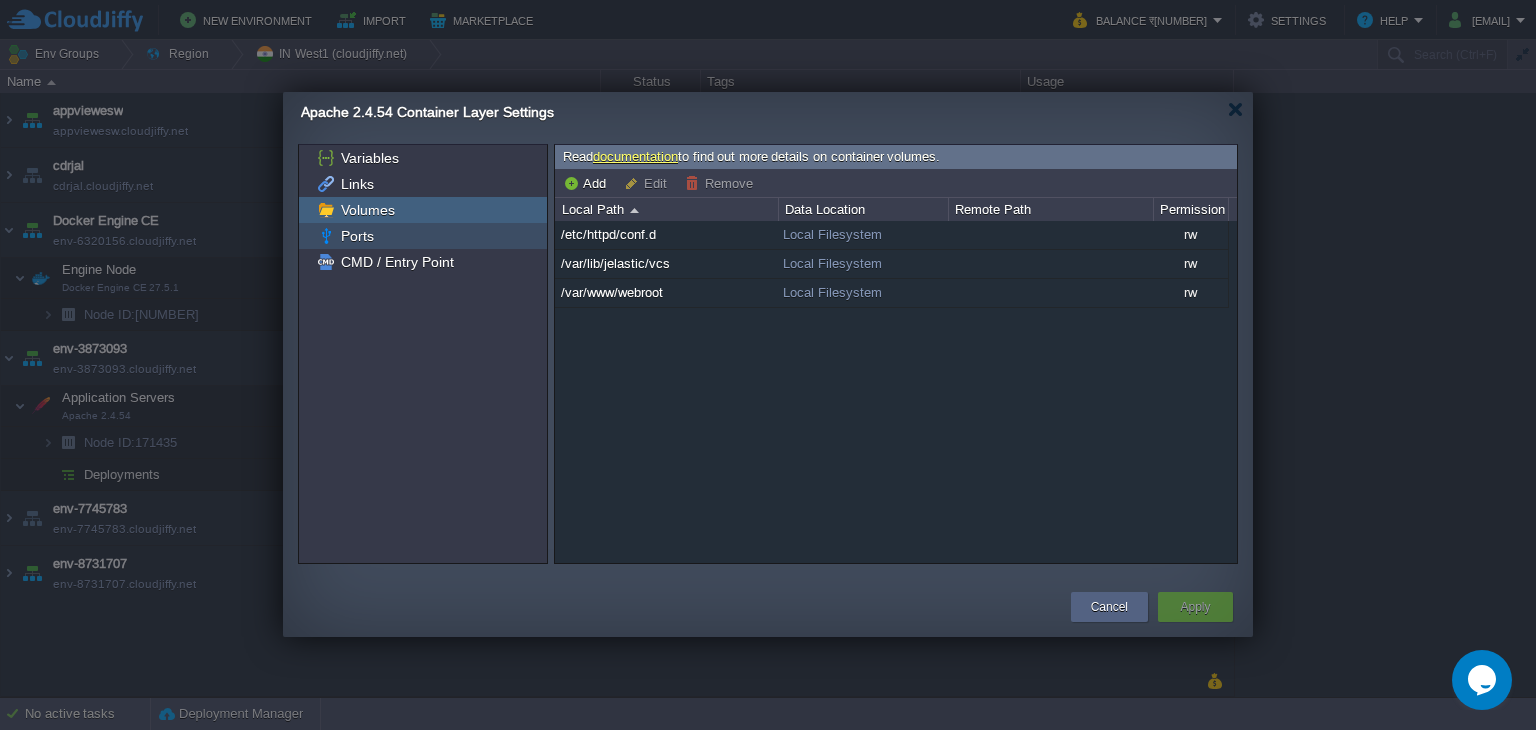 click on "Ports" at bounding box center [423, 236] 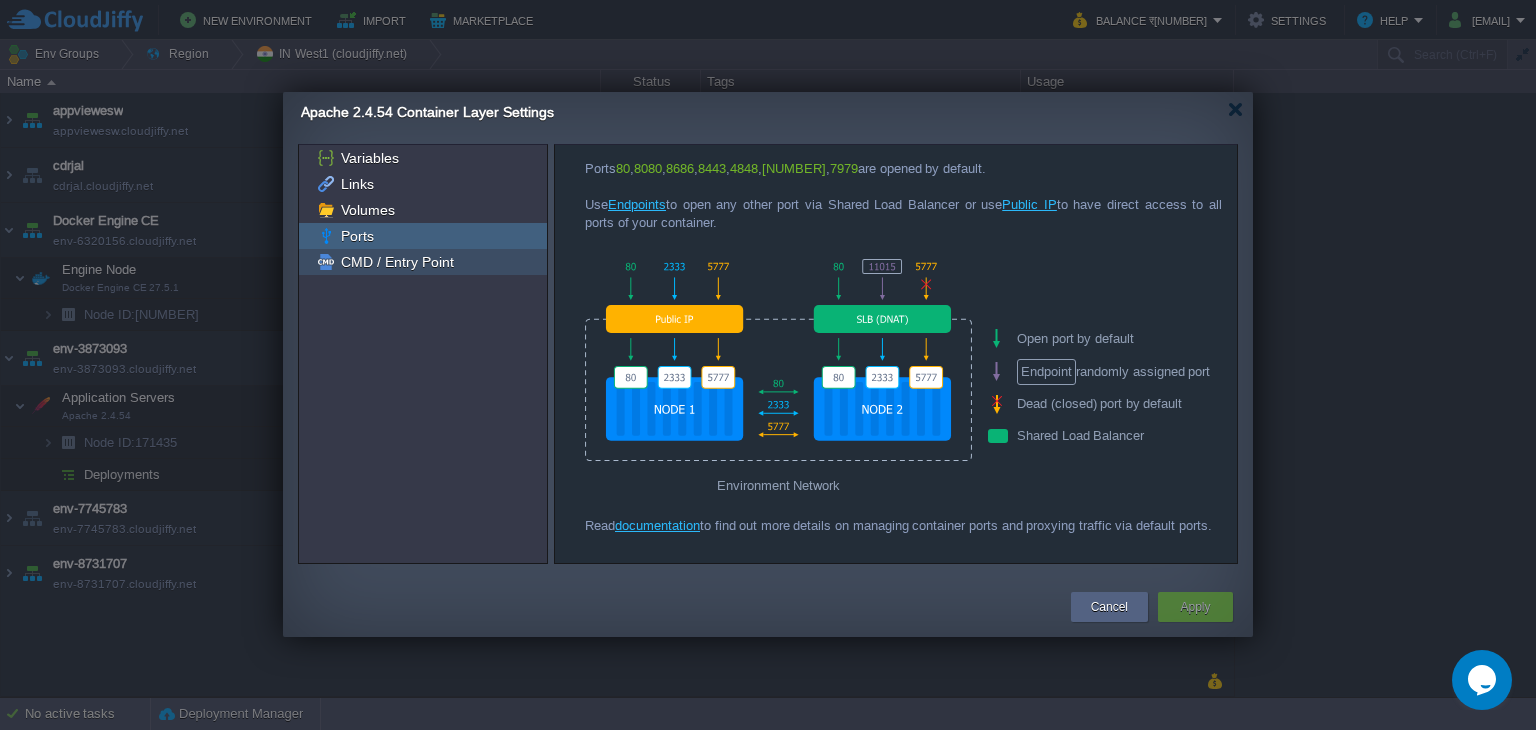 click on "CMD / Entry Point" at bounding box center [397, 262] 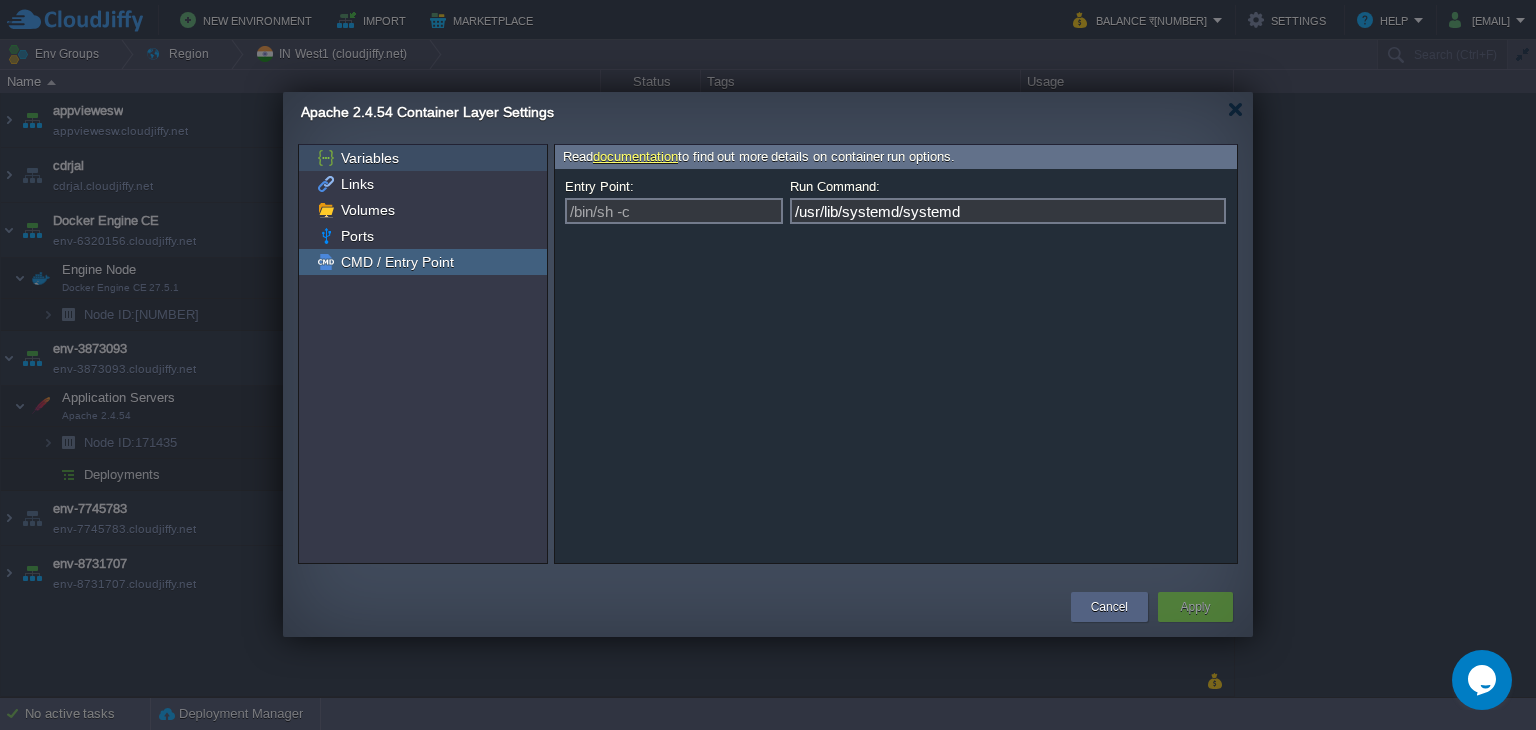 click on "Variables" at bounding box center [423, 158] 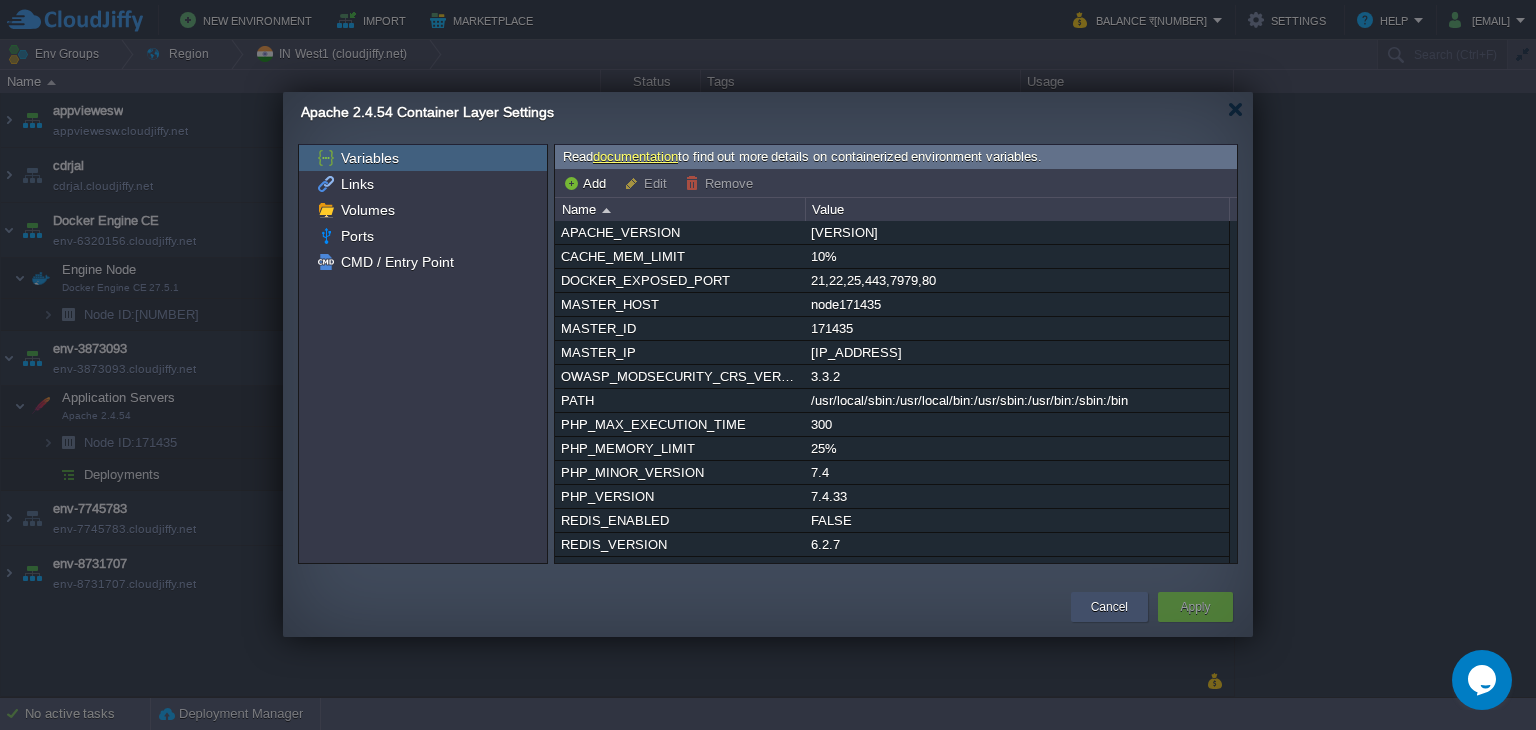 click on "Cancel" at bounding box center (1109, 607) 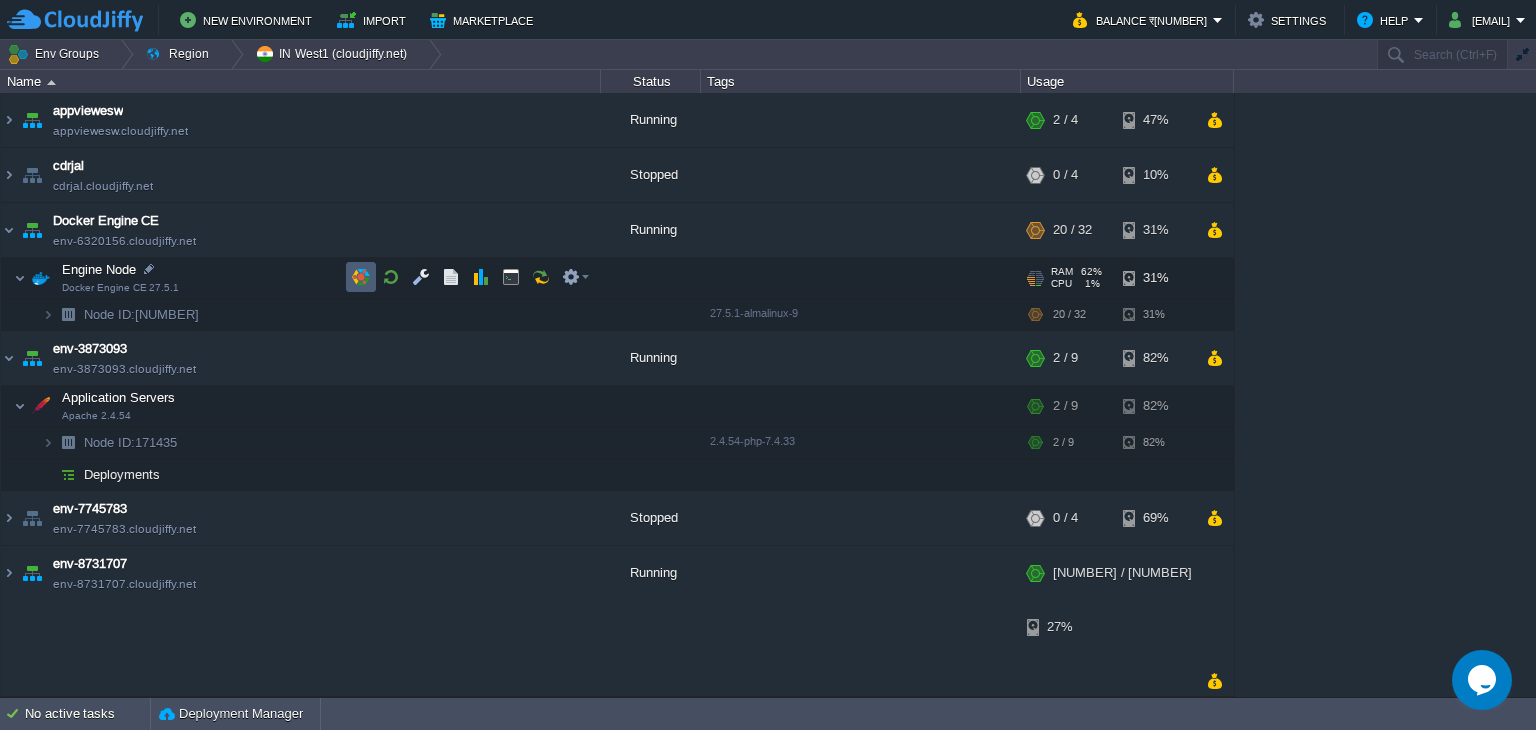 click at bounding box center [361, 277] 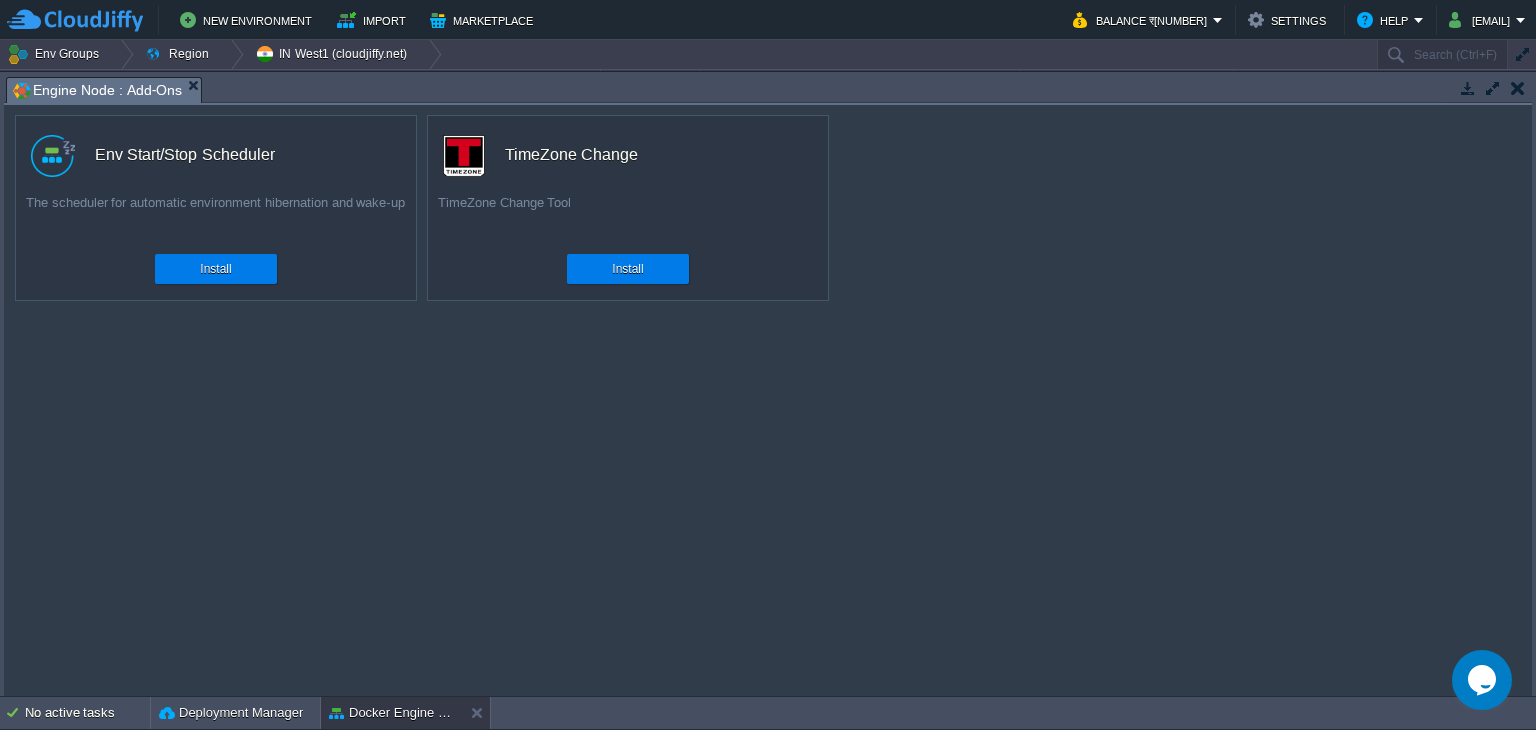 click at bounding box center (1518, 88) 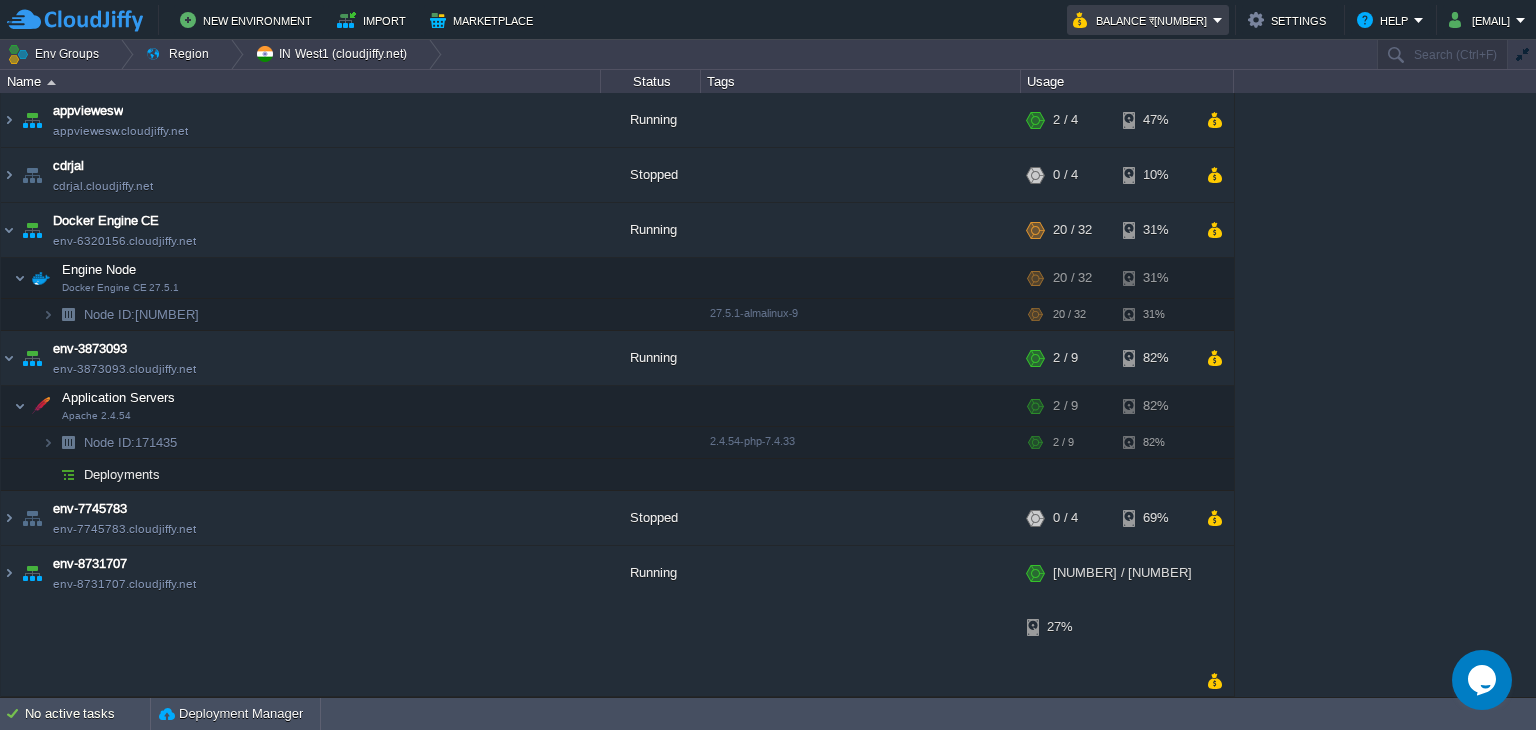 click on "Balance ₹[NUMBER]" at bounding box center [1143, 20] 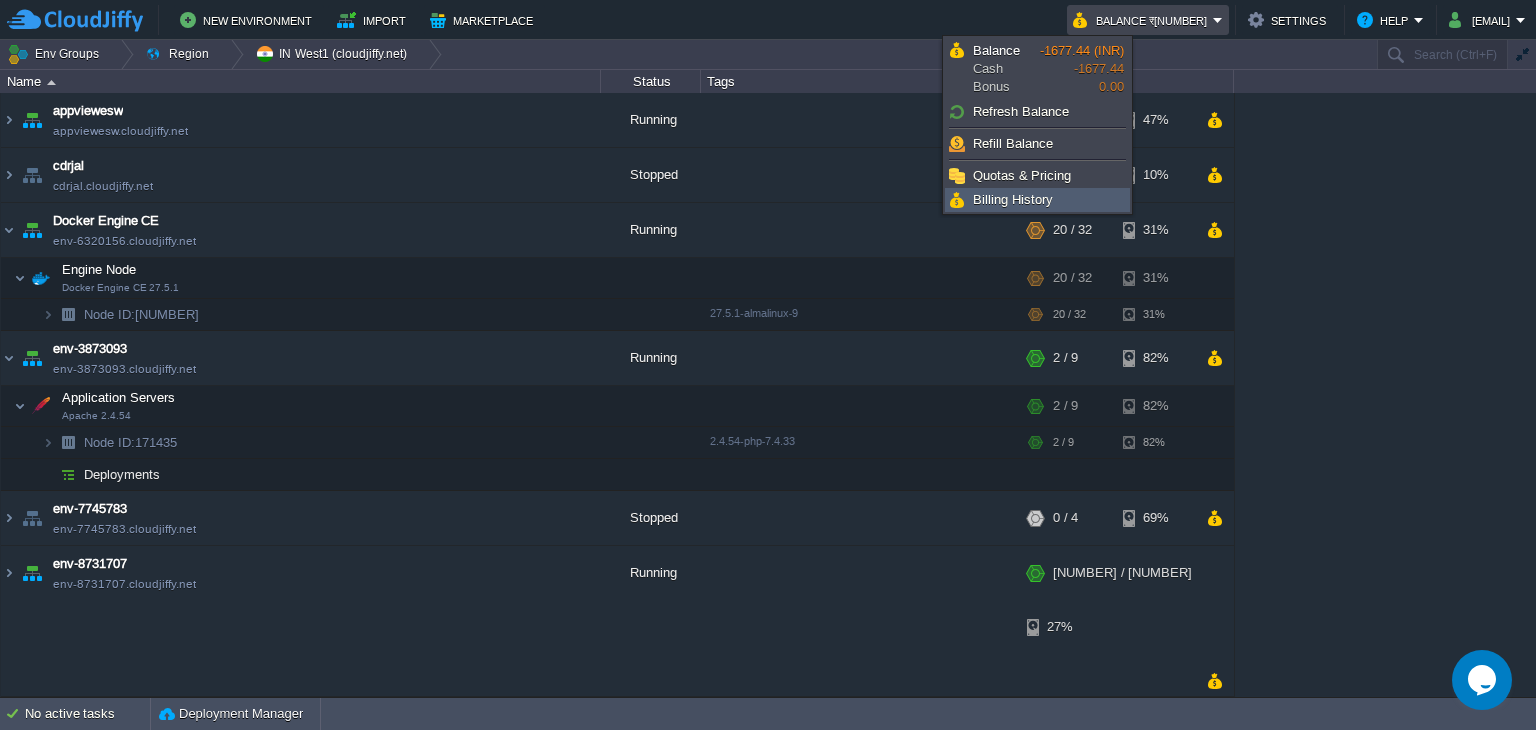 click on "Billing History" at bounding box center [1037, 200] 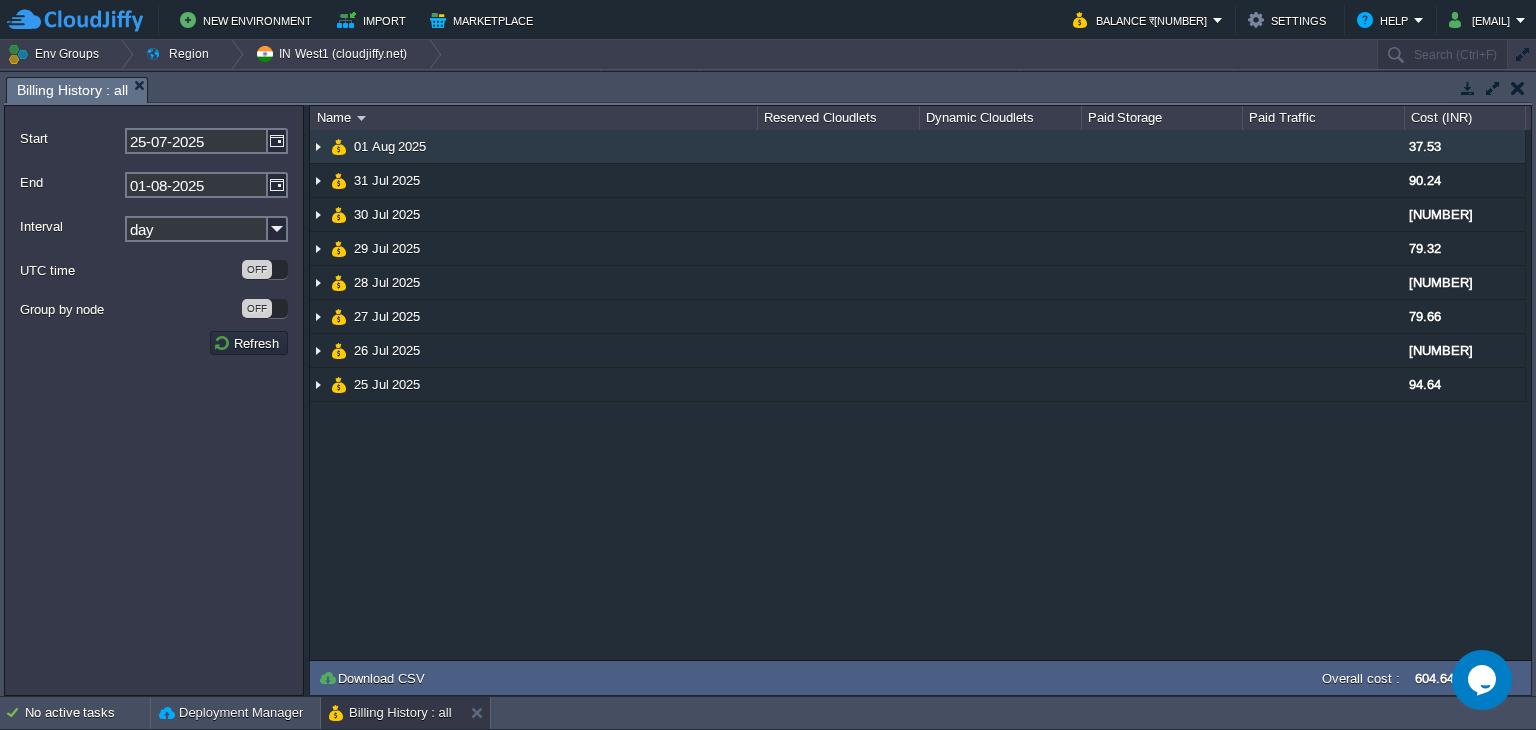 click at bounding box center (318, 146) 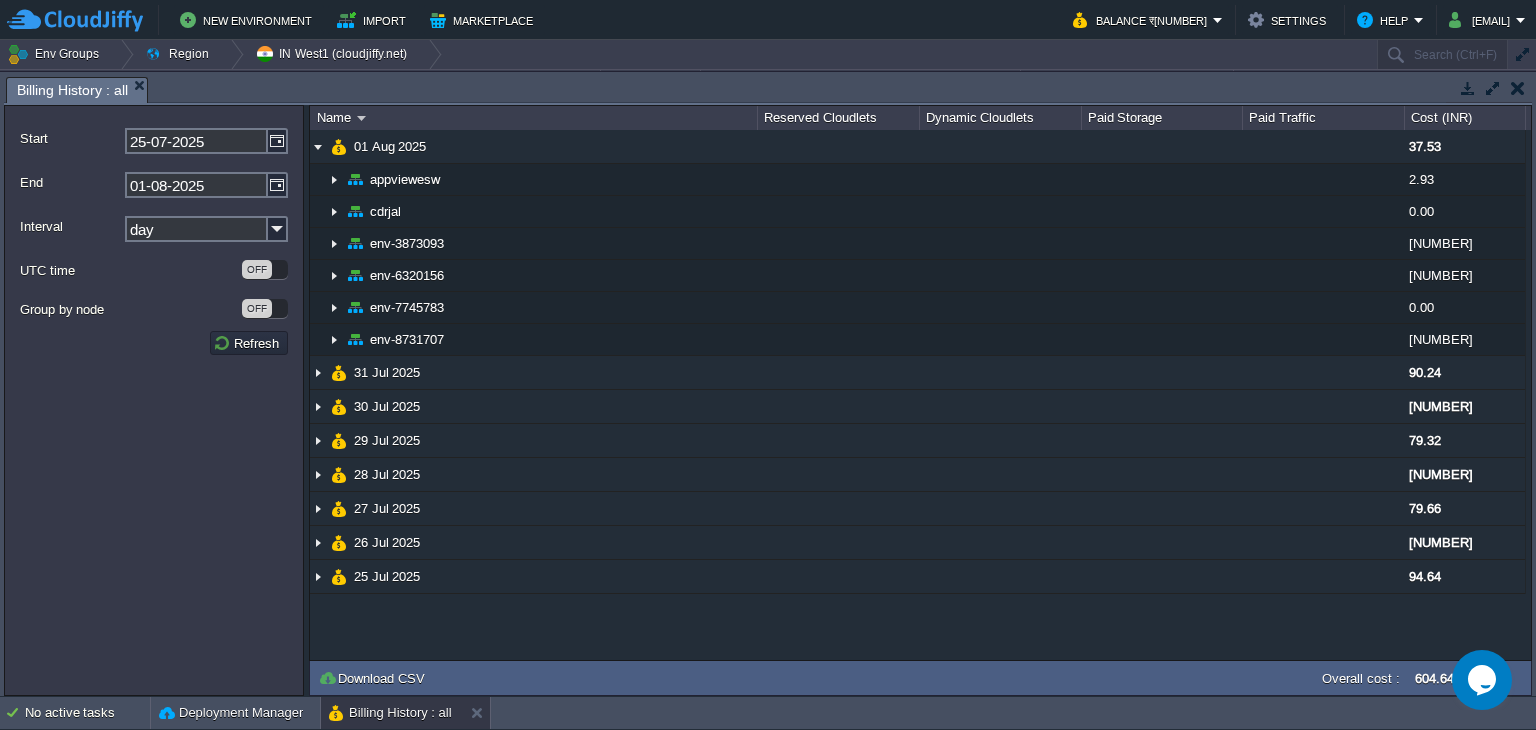 click at bounding box center (1518, 88) 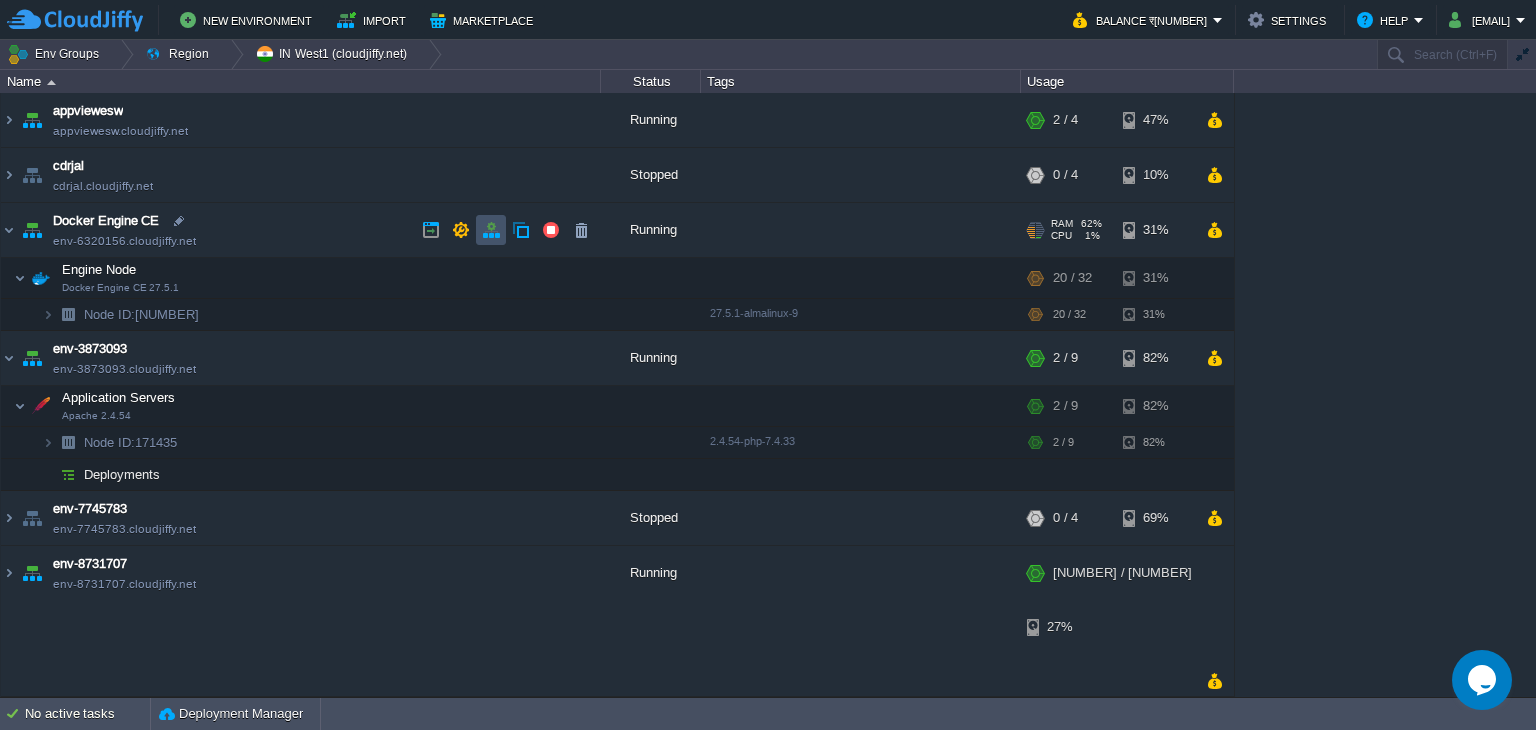 click at bounding box center [491, 230] 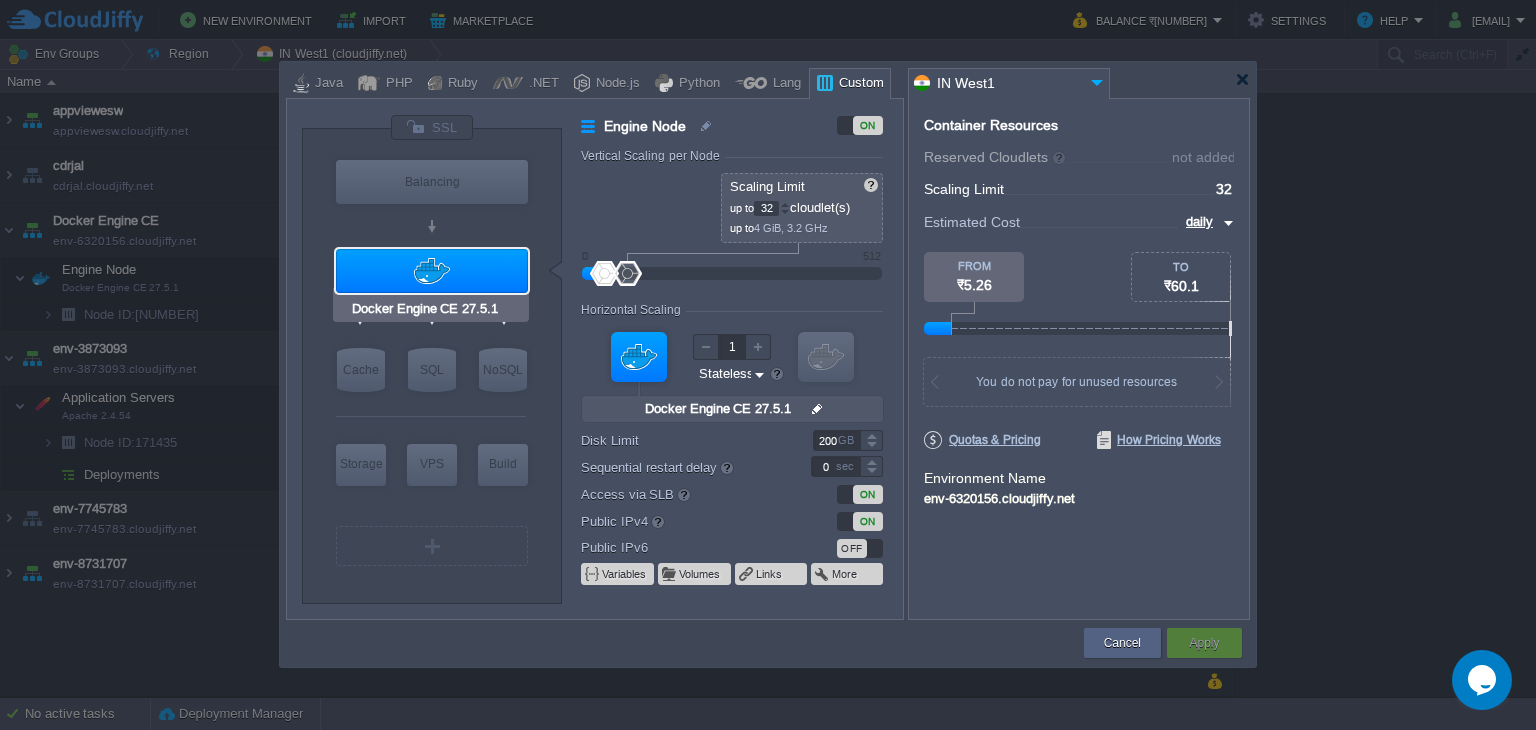 click at bounding box center [432, 271] 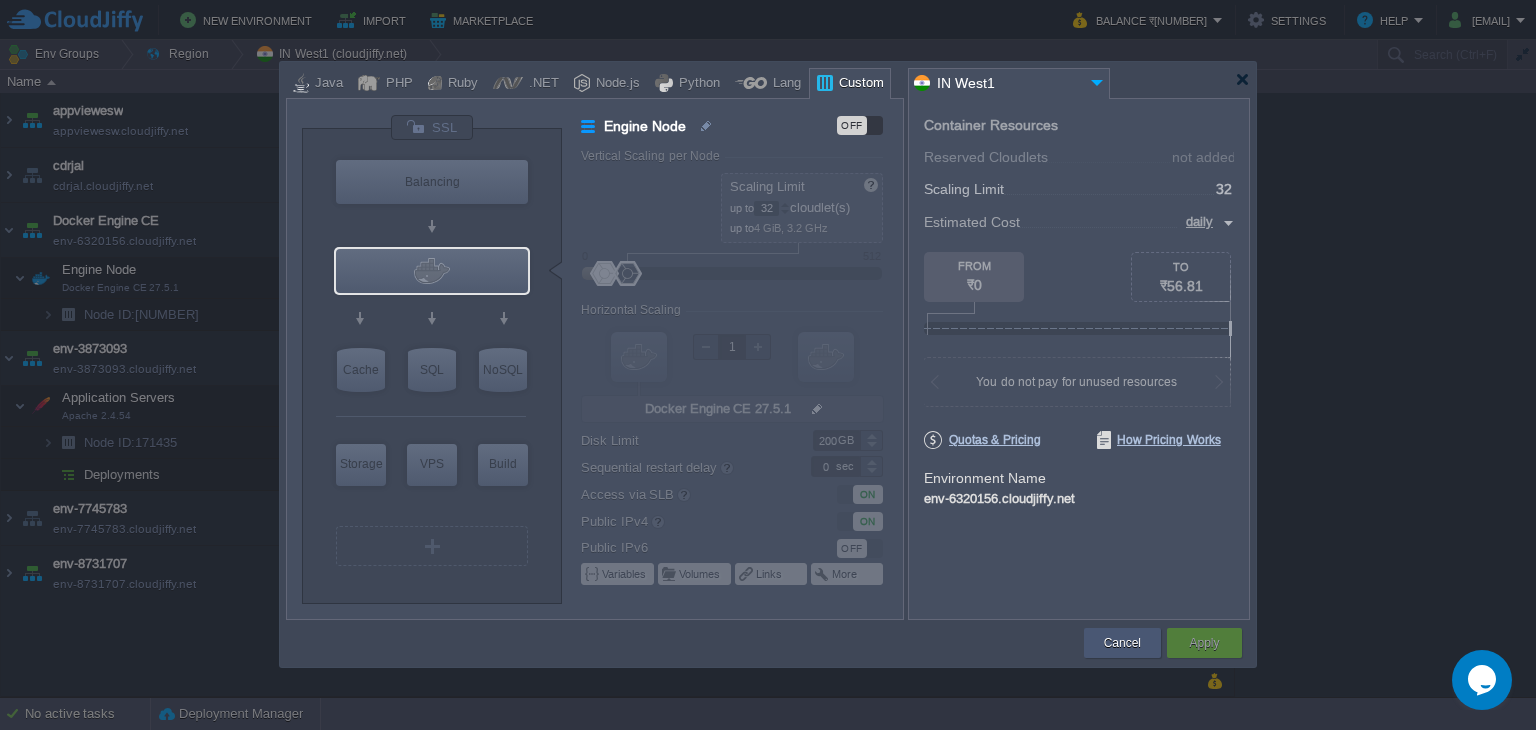 click on "Cancel" at bounding box center (1122, 643) 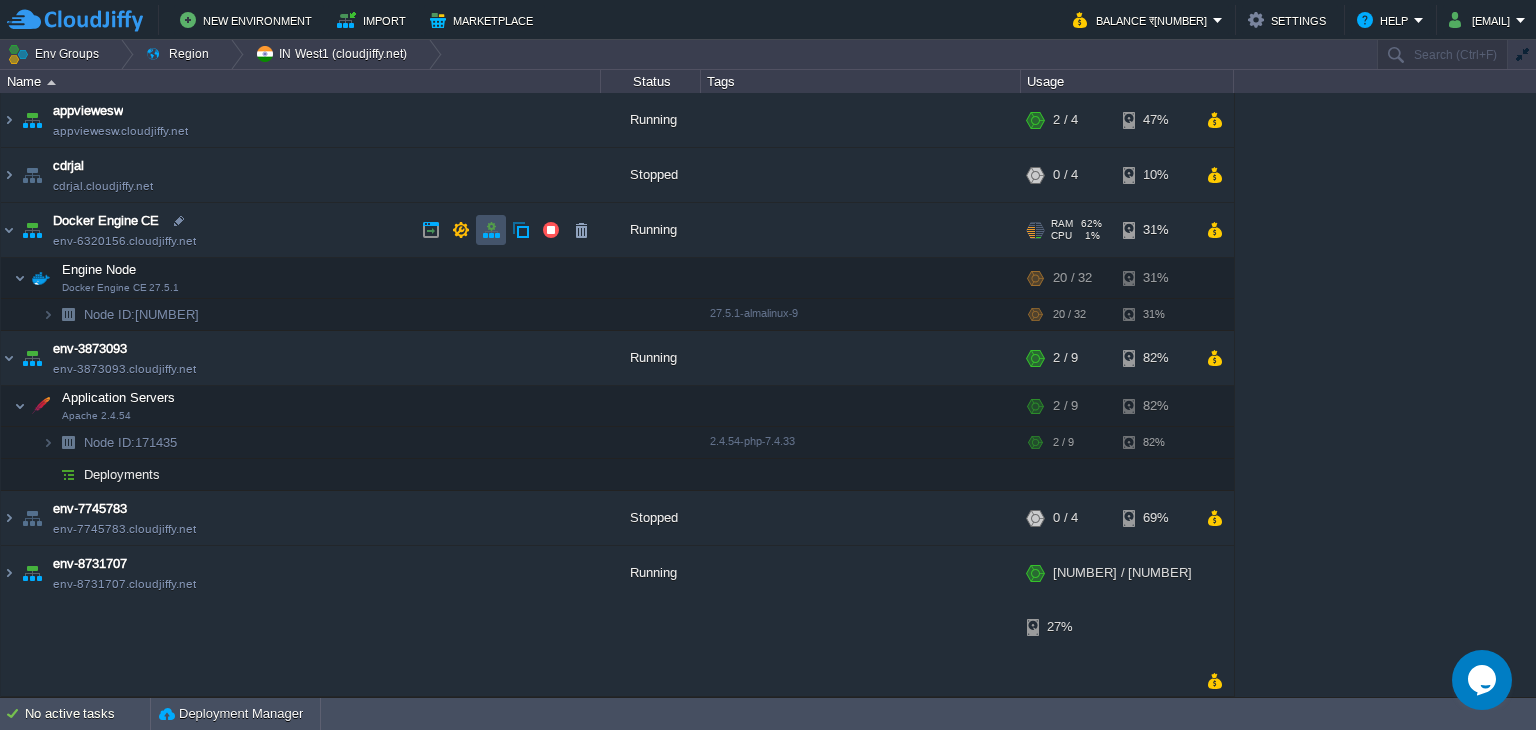 click at bounding box center (491, 230) 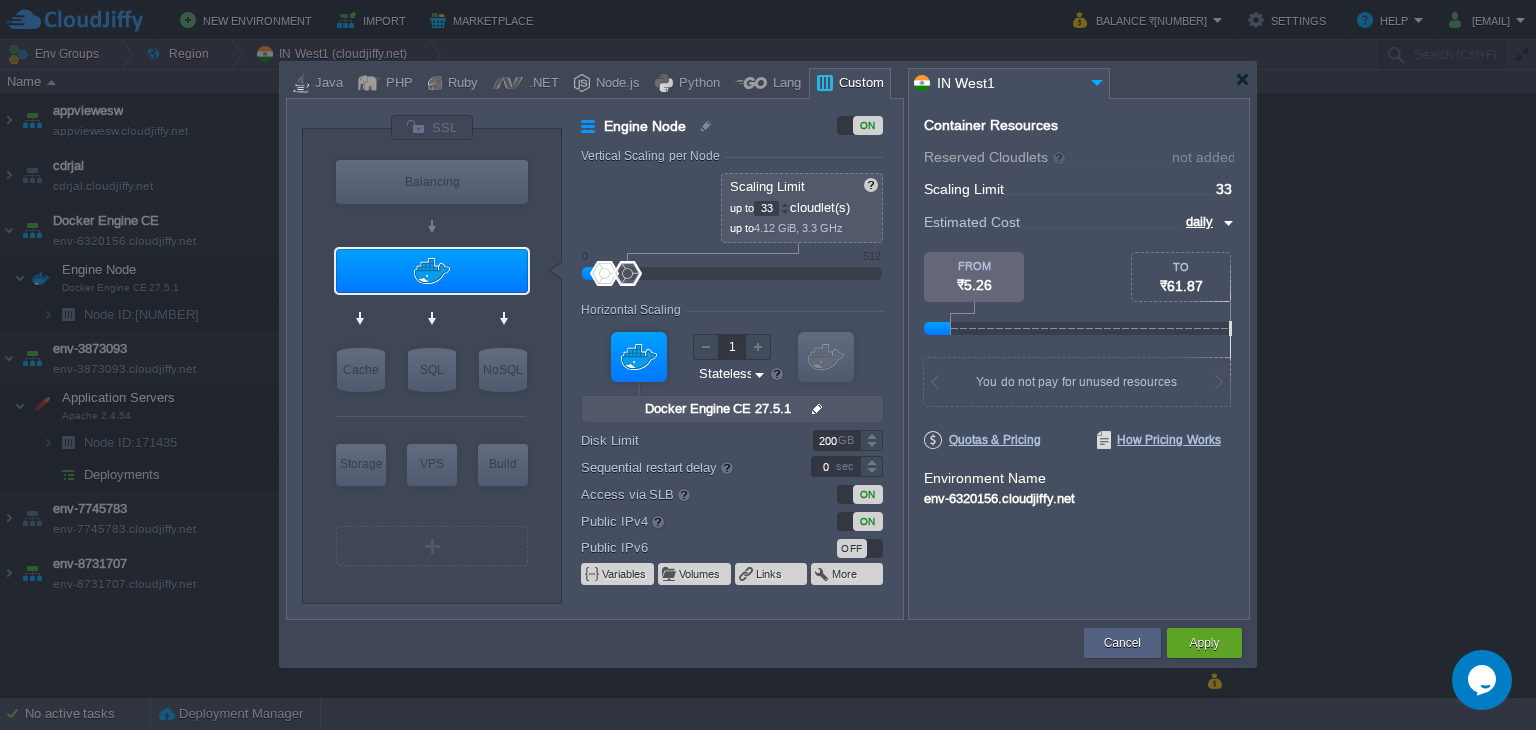 click at bounding box center (785, 204) 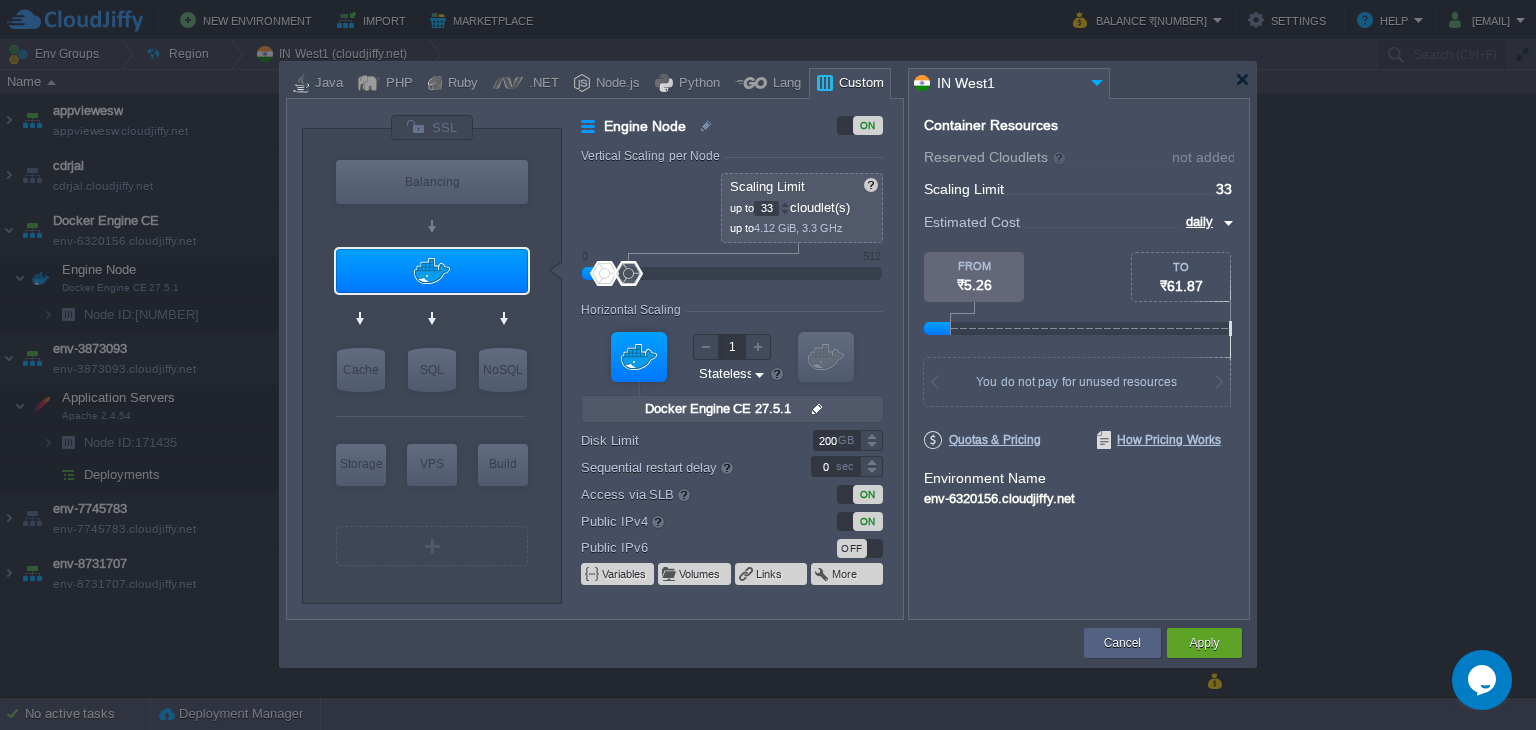 type on "32" 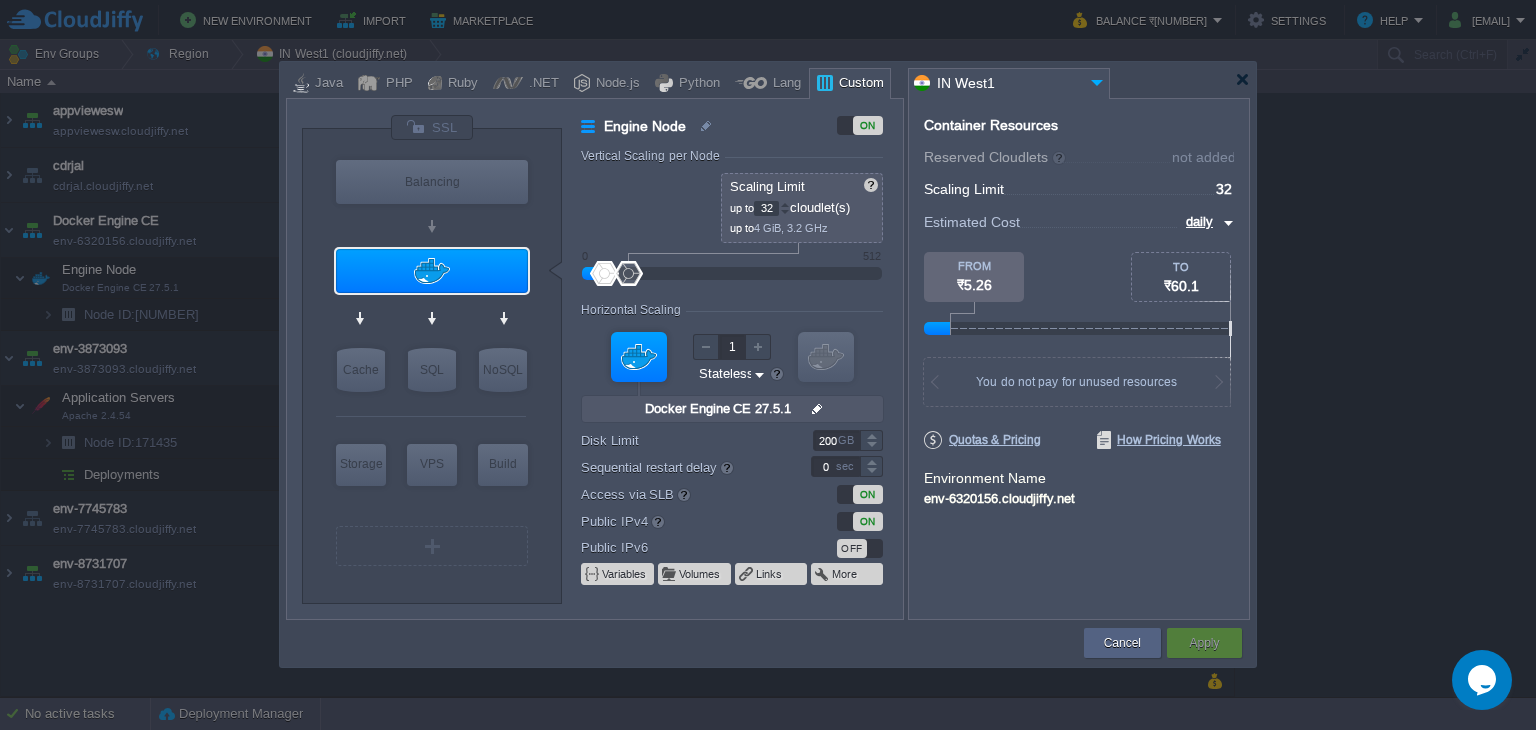 click at bounding box center [785, 212] 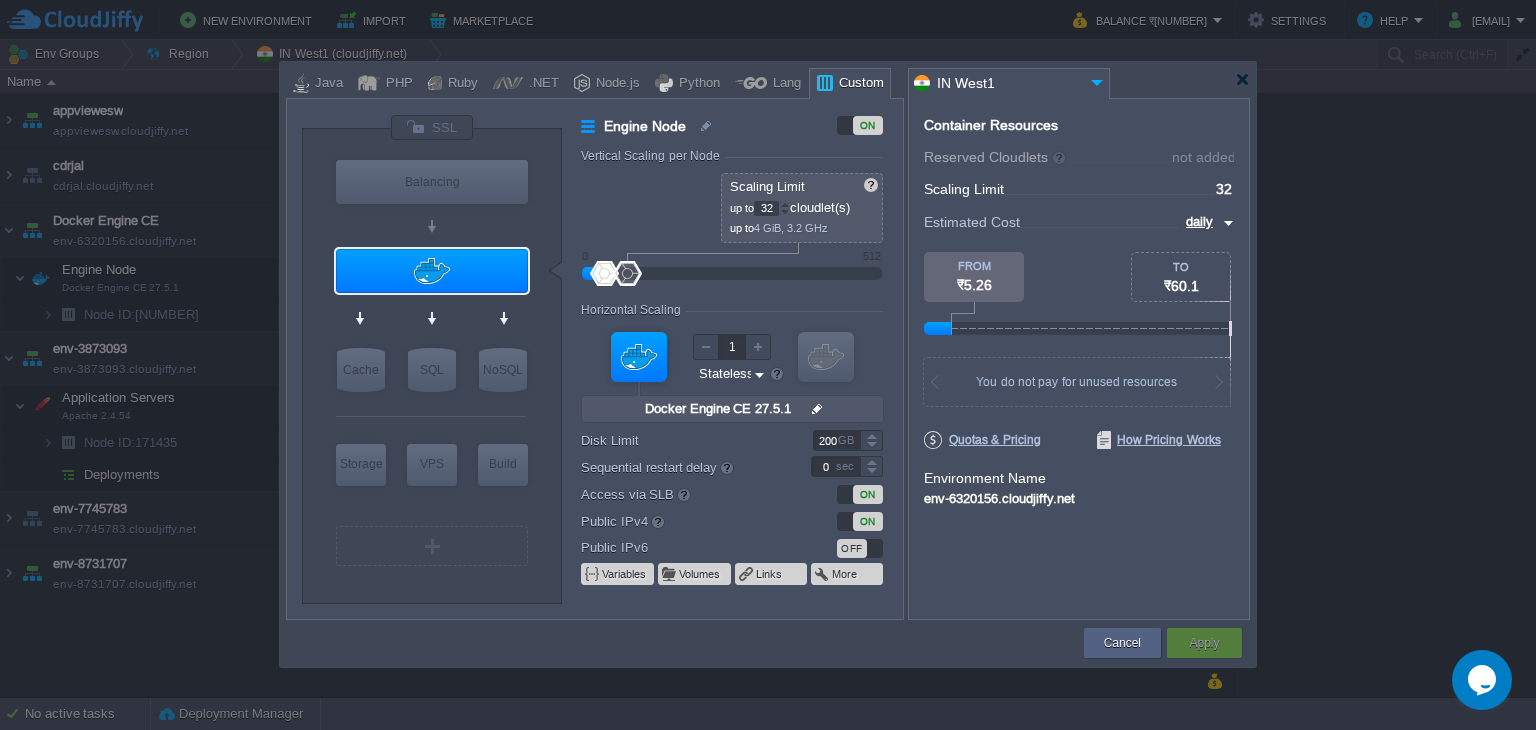 click on "Cancel" at bounding box center [1122, 643] 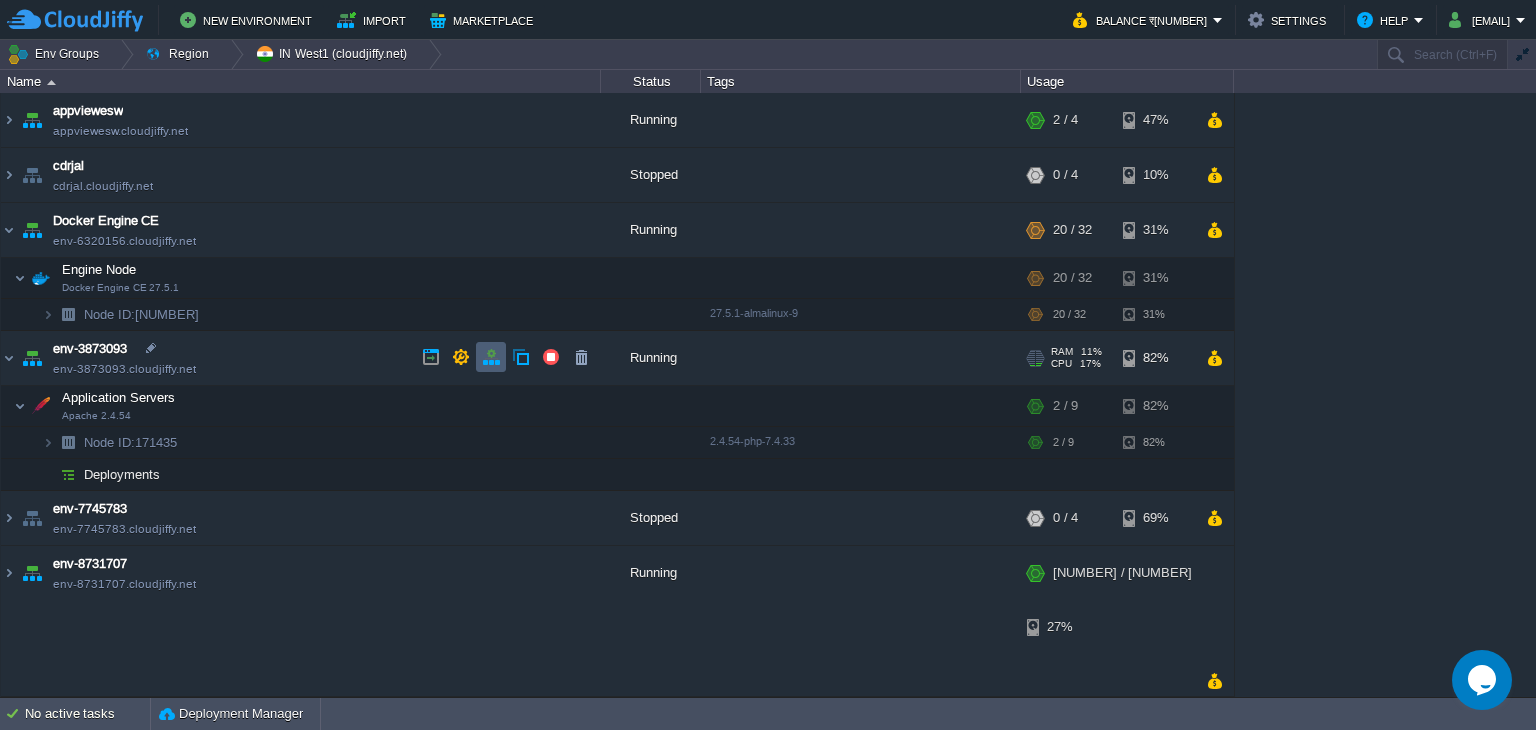click at bounding box center (491, 357) 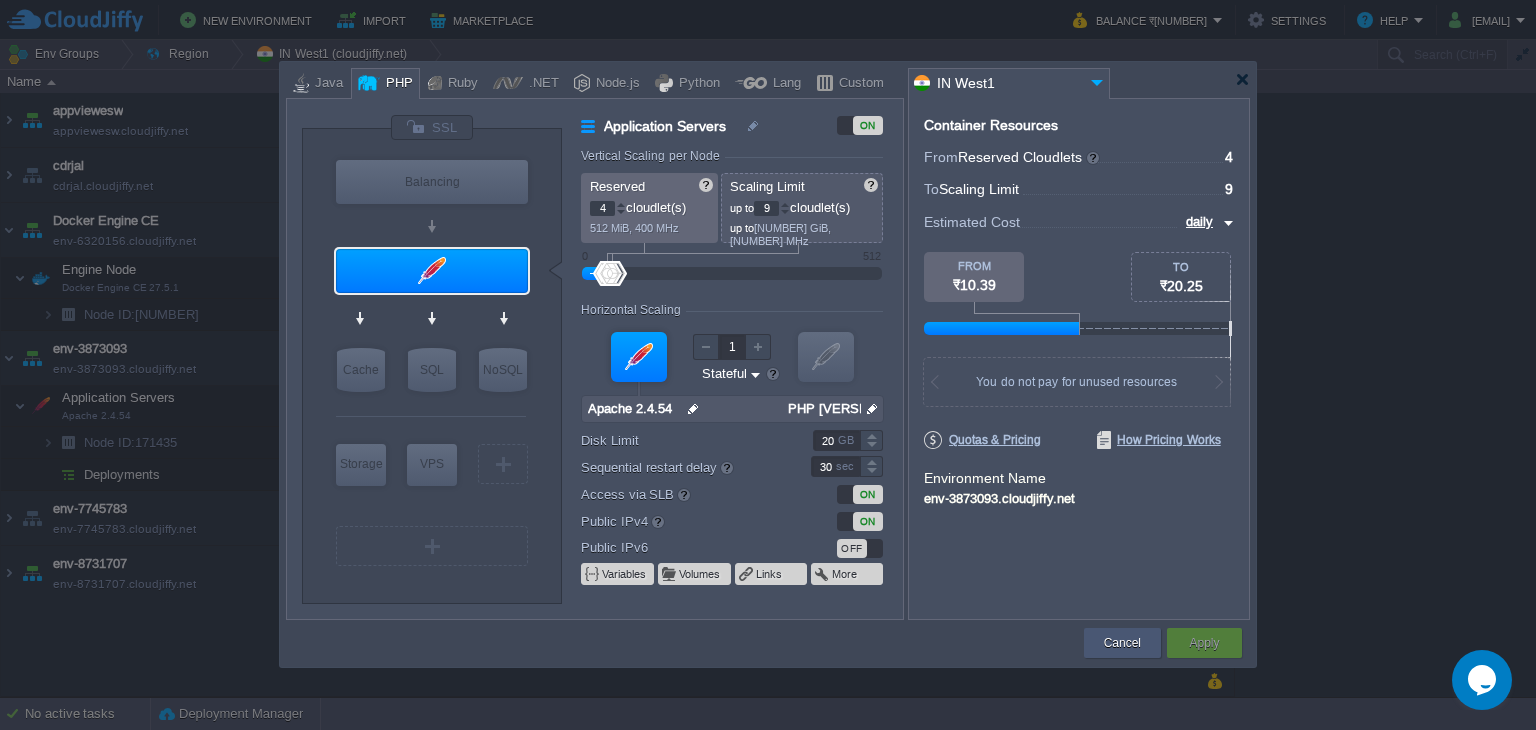 click on "Cancel" at bounding box center (1122, 643) 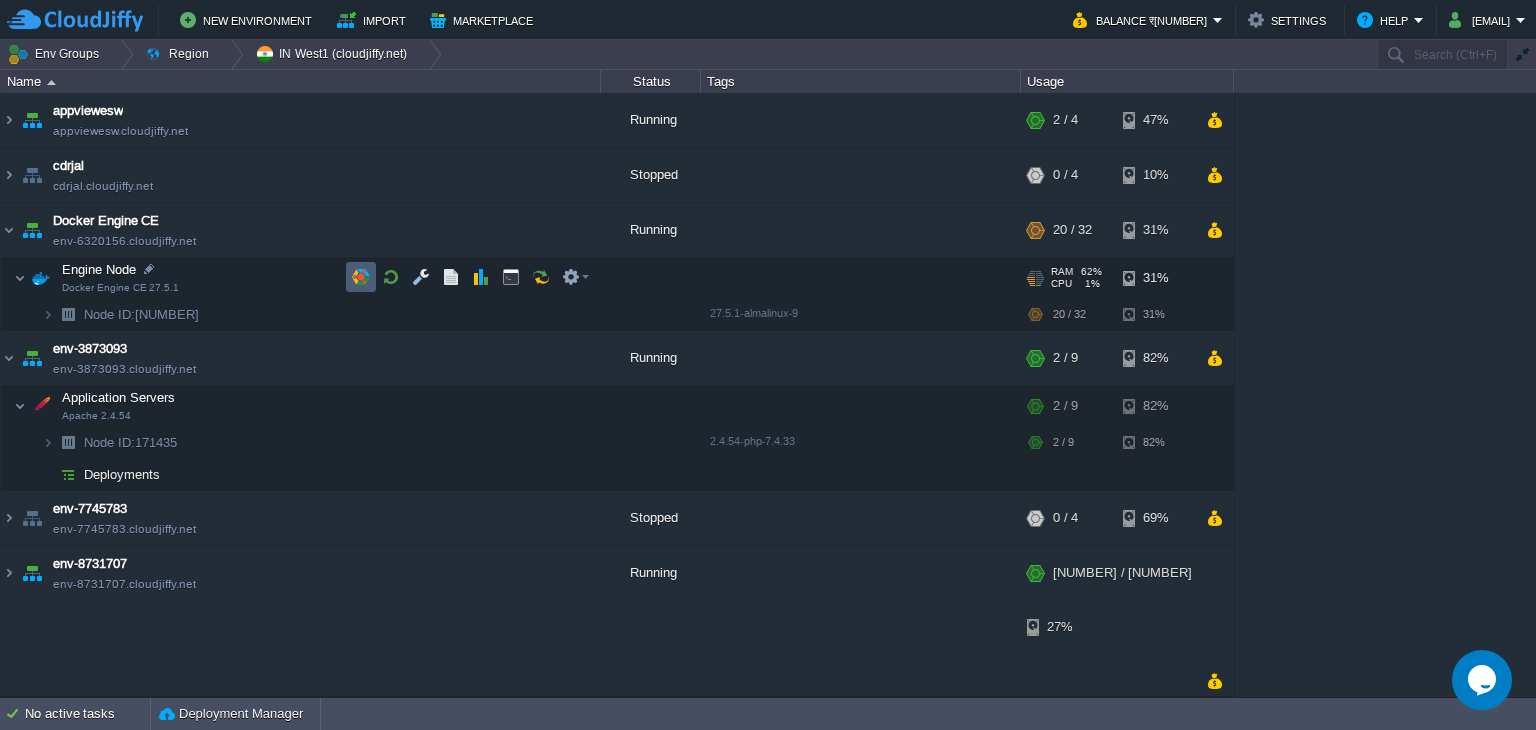 click at bounding box center [361, 277] 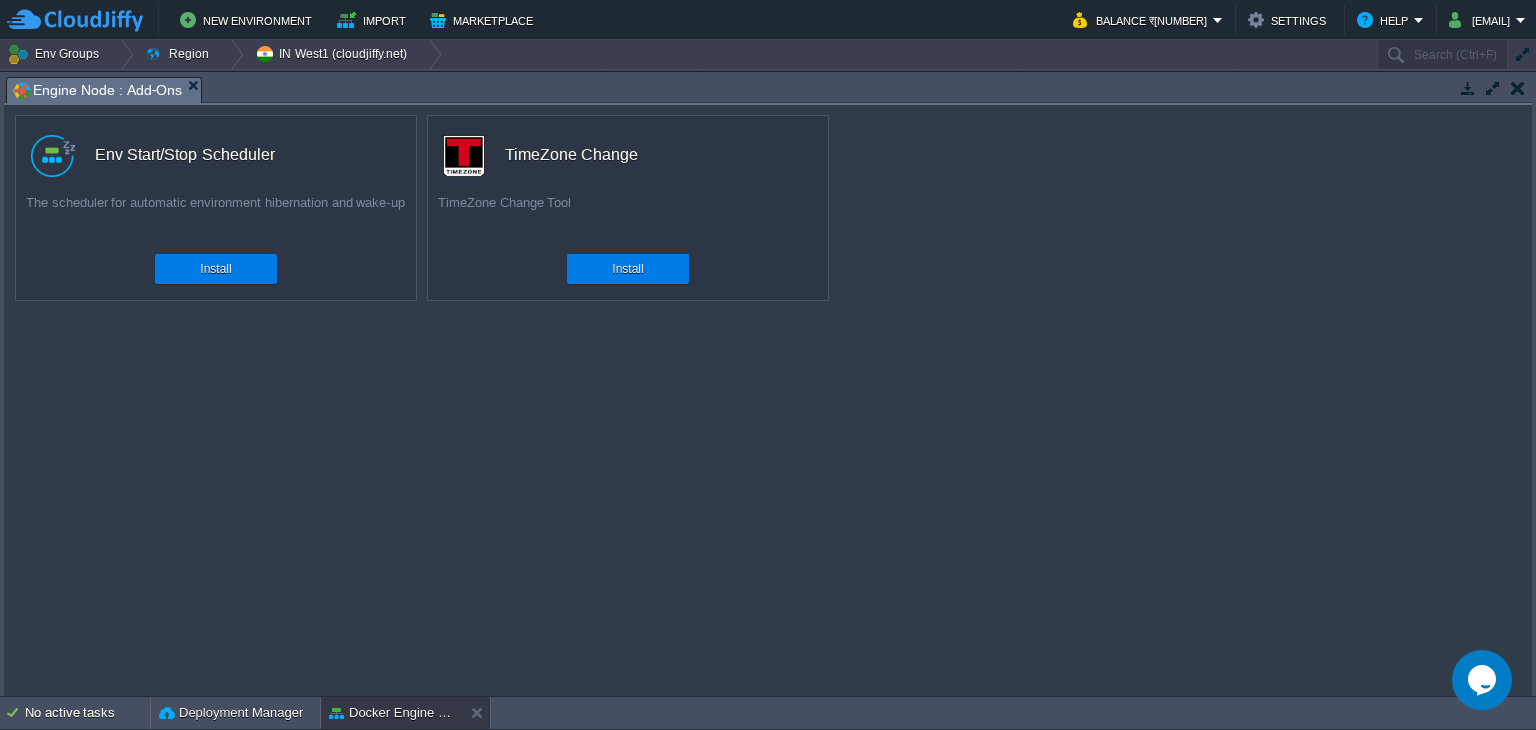 click at bounding box center [1518, 88] 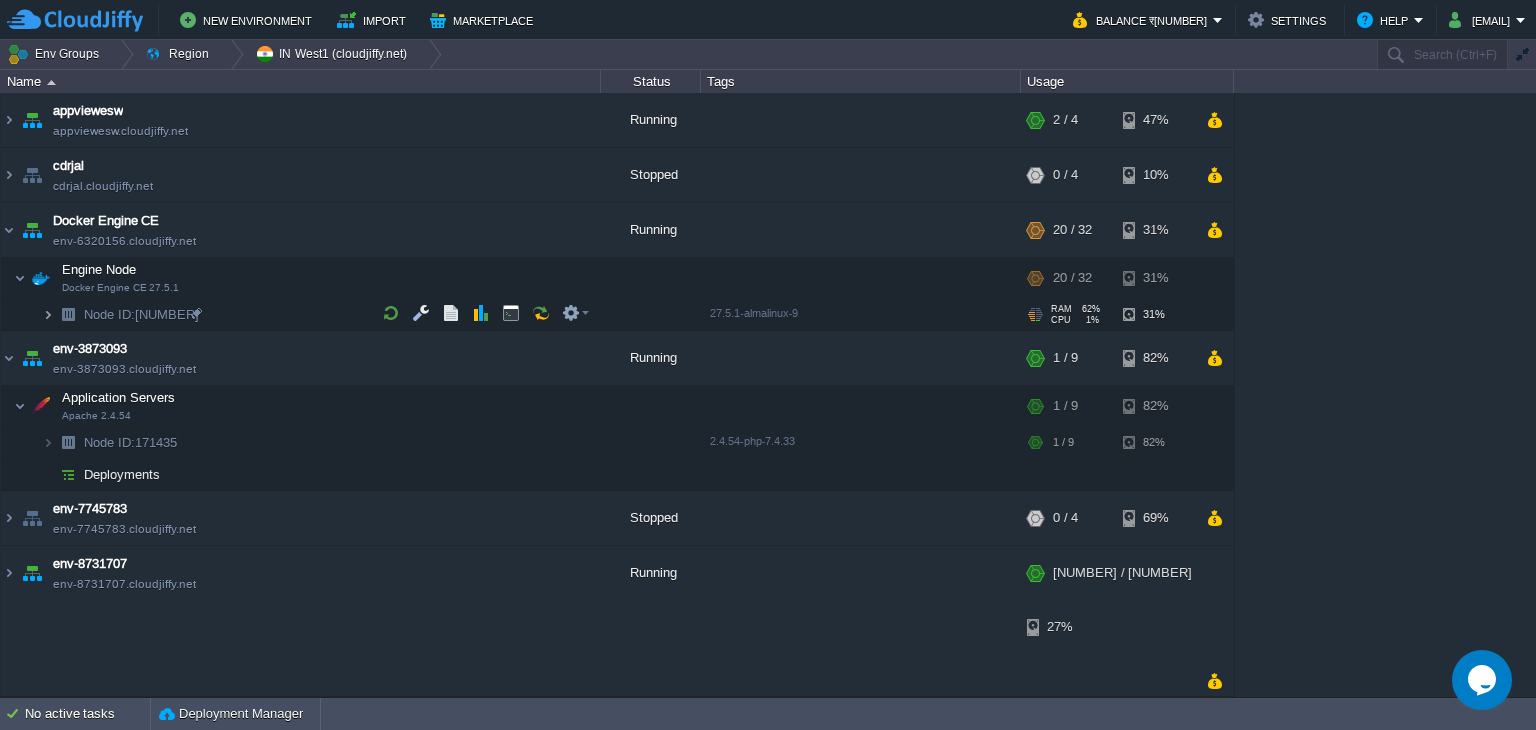 click at bounding box center (48, 314) 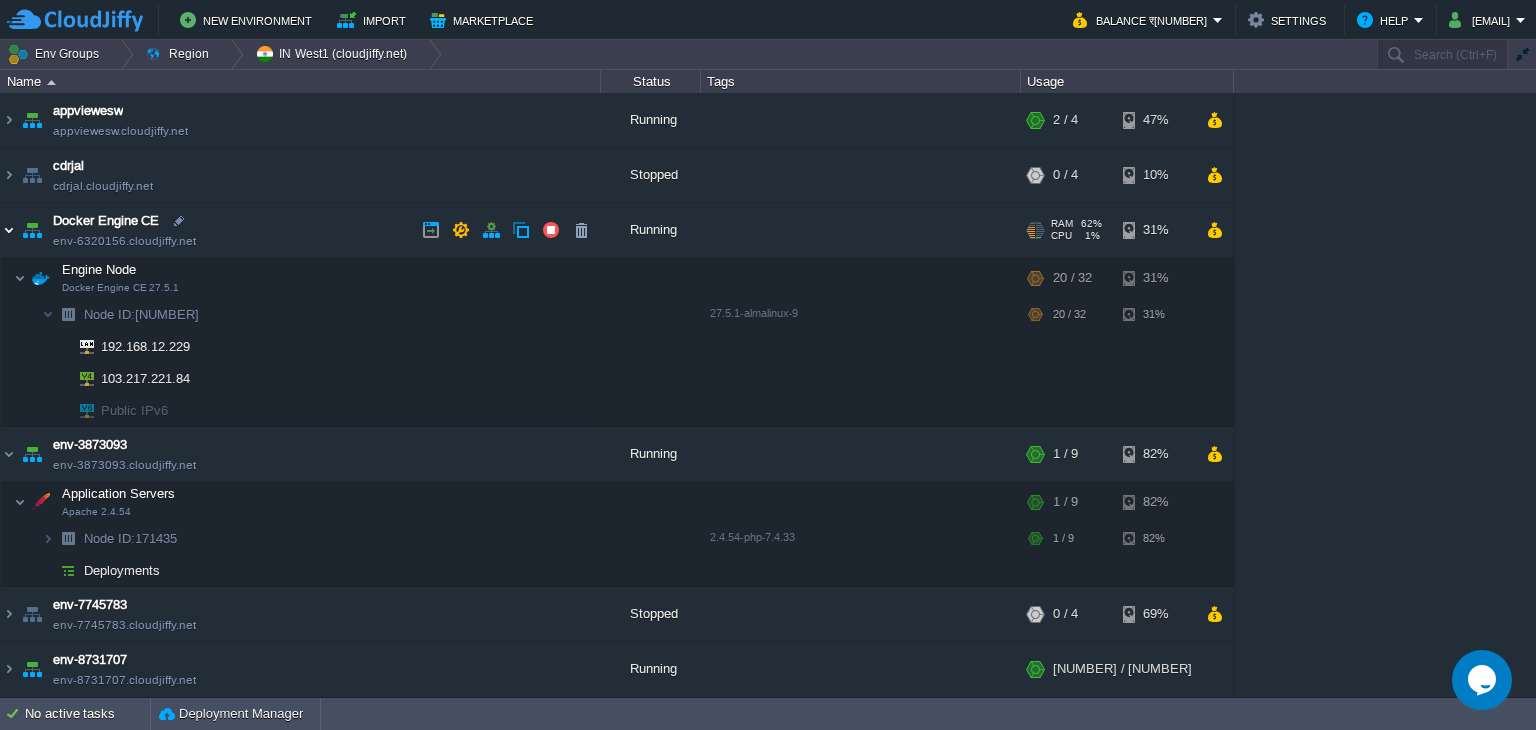 click at bounding box center (9, 230) 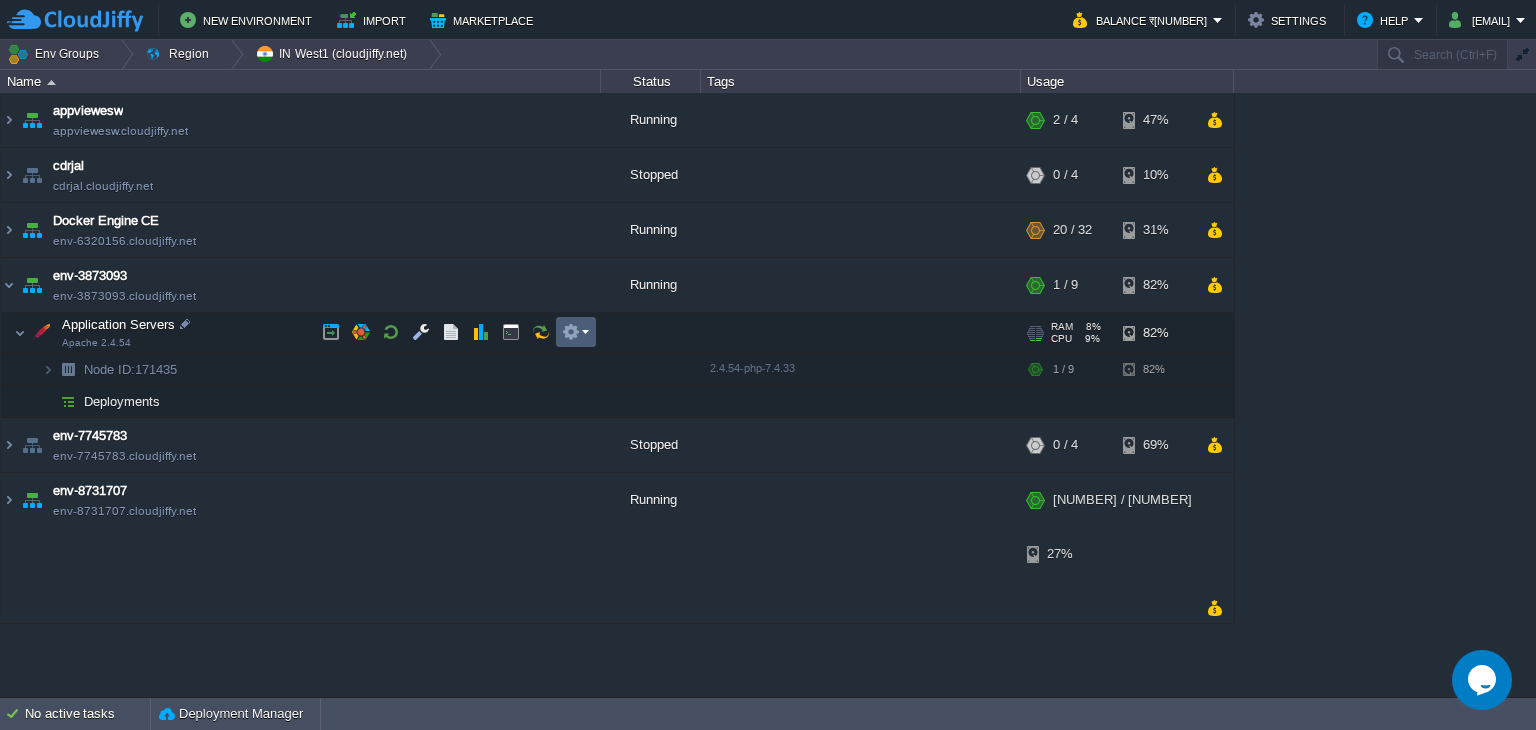 click at bounding box center [576, 332] 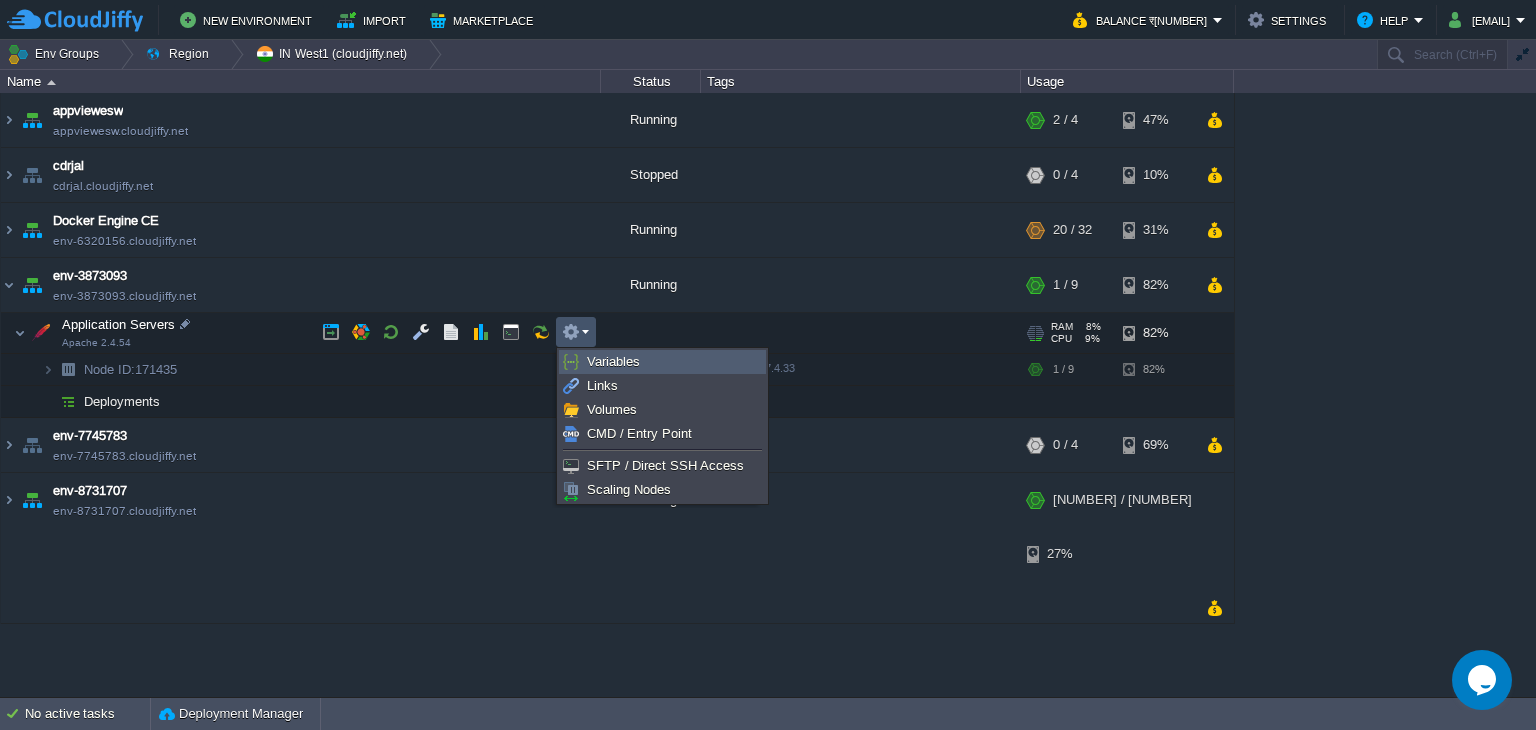 click on "Variables" at bounding box center [613, 361] 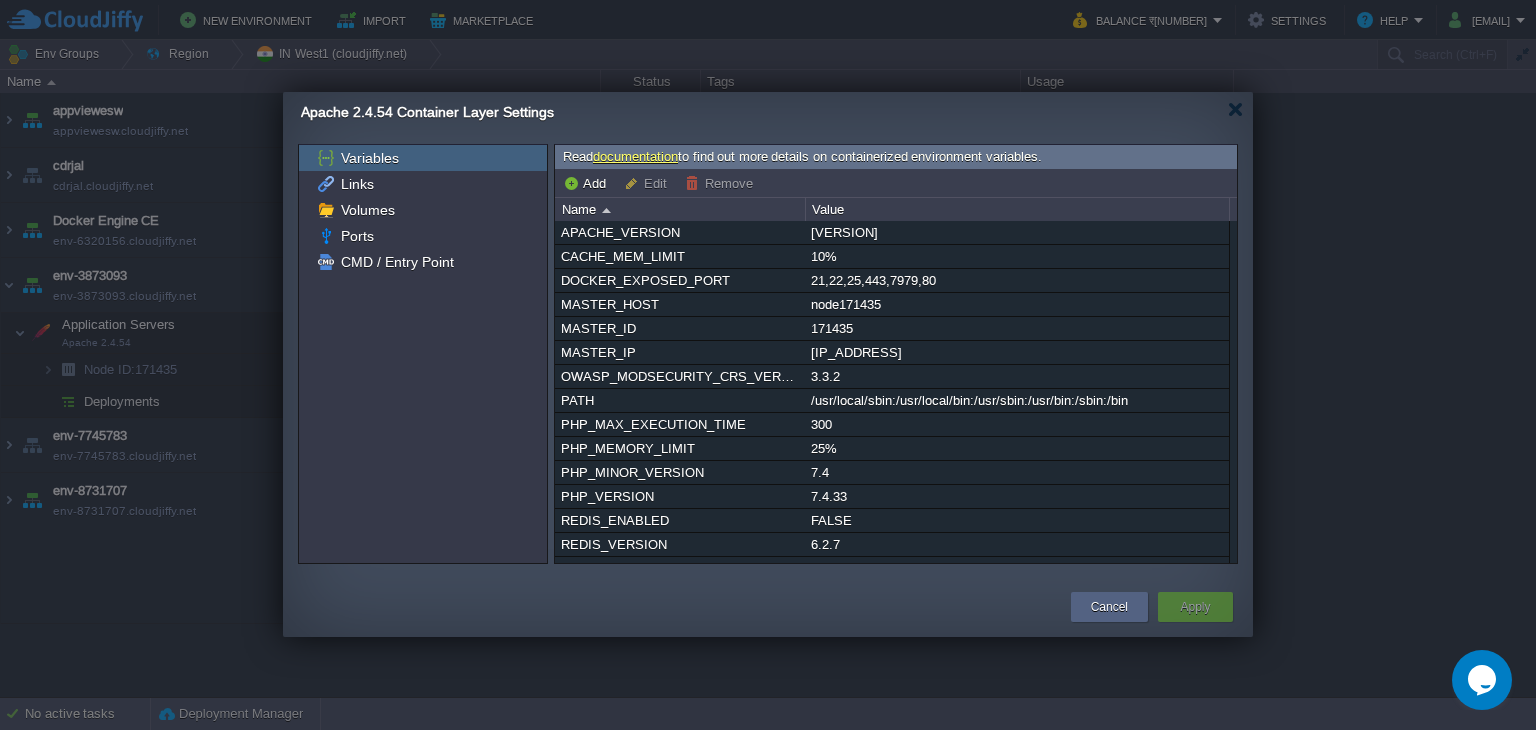 click on "documentation" at bounding box center [635, 156] 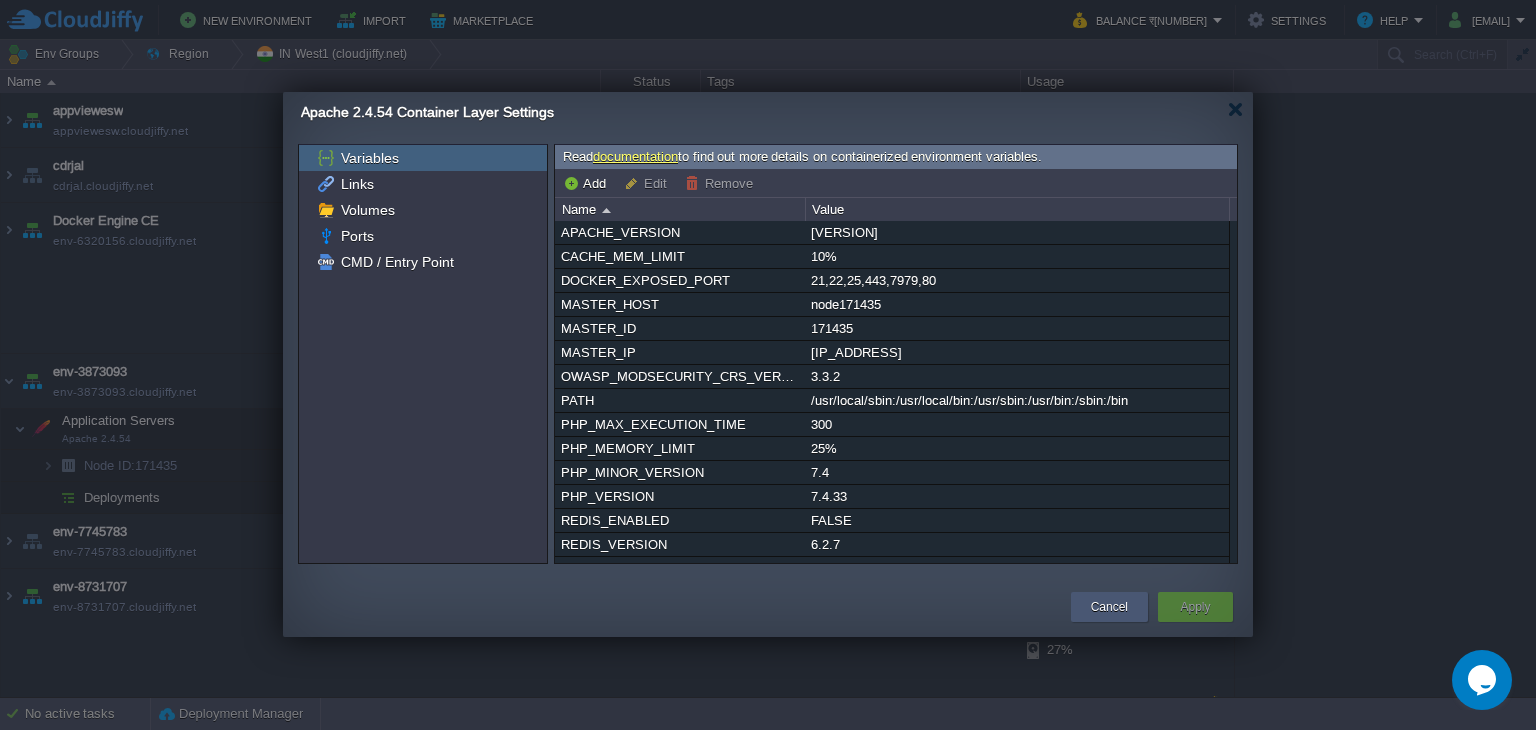 click on "Cancel" at bounding box center [1109, 607] 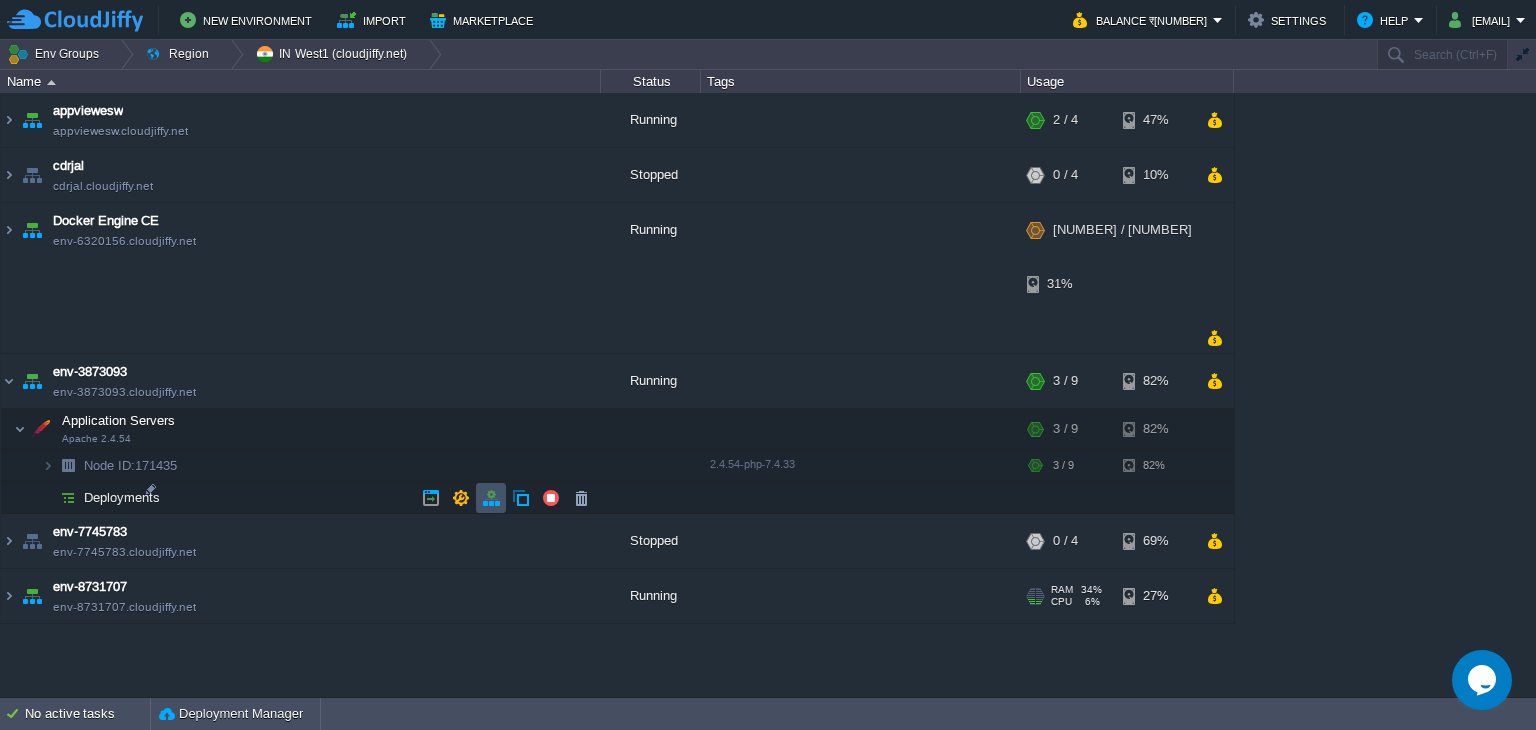 click at bounding box center [491, 498] 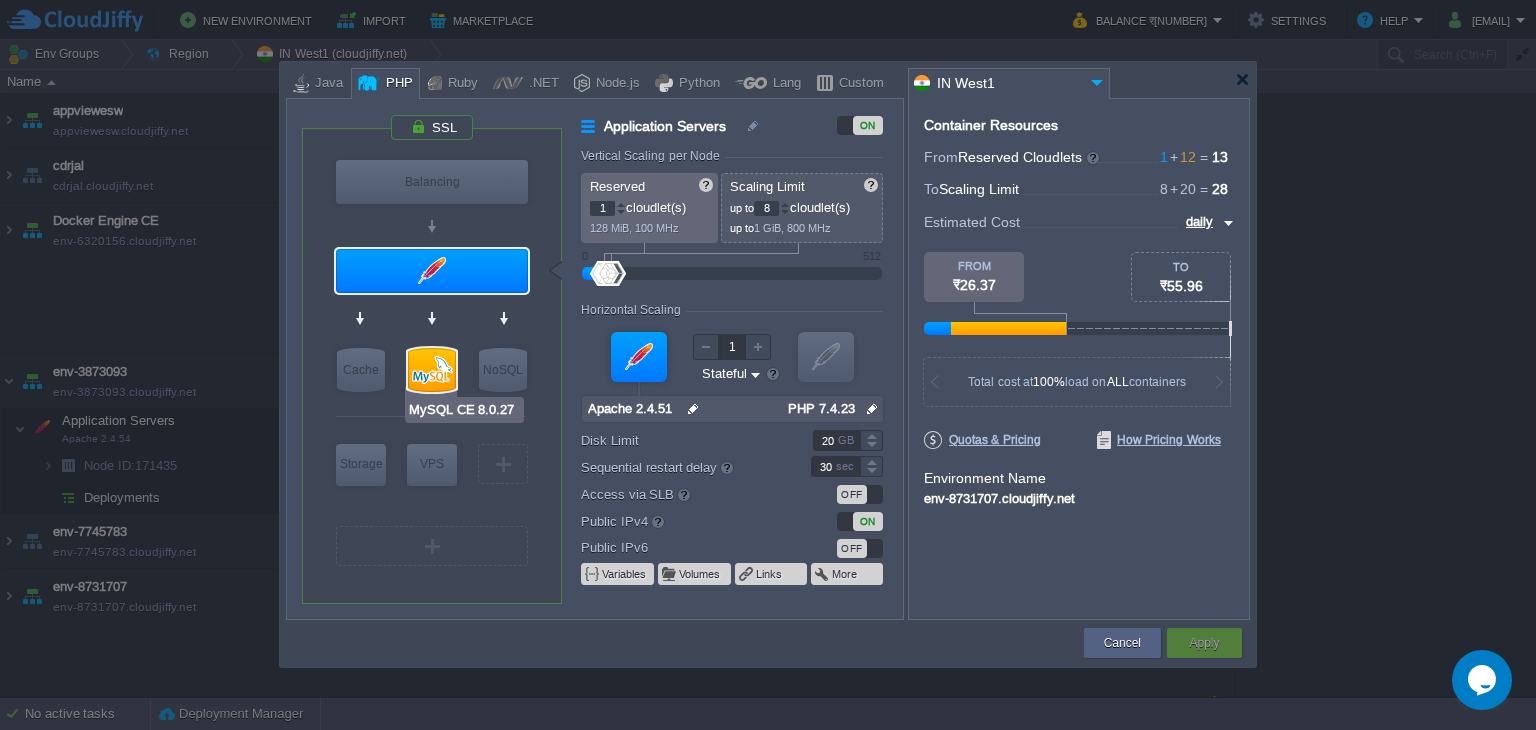 click at bounding box center (432, 370) 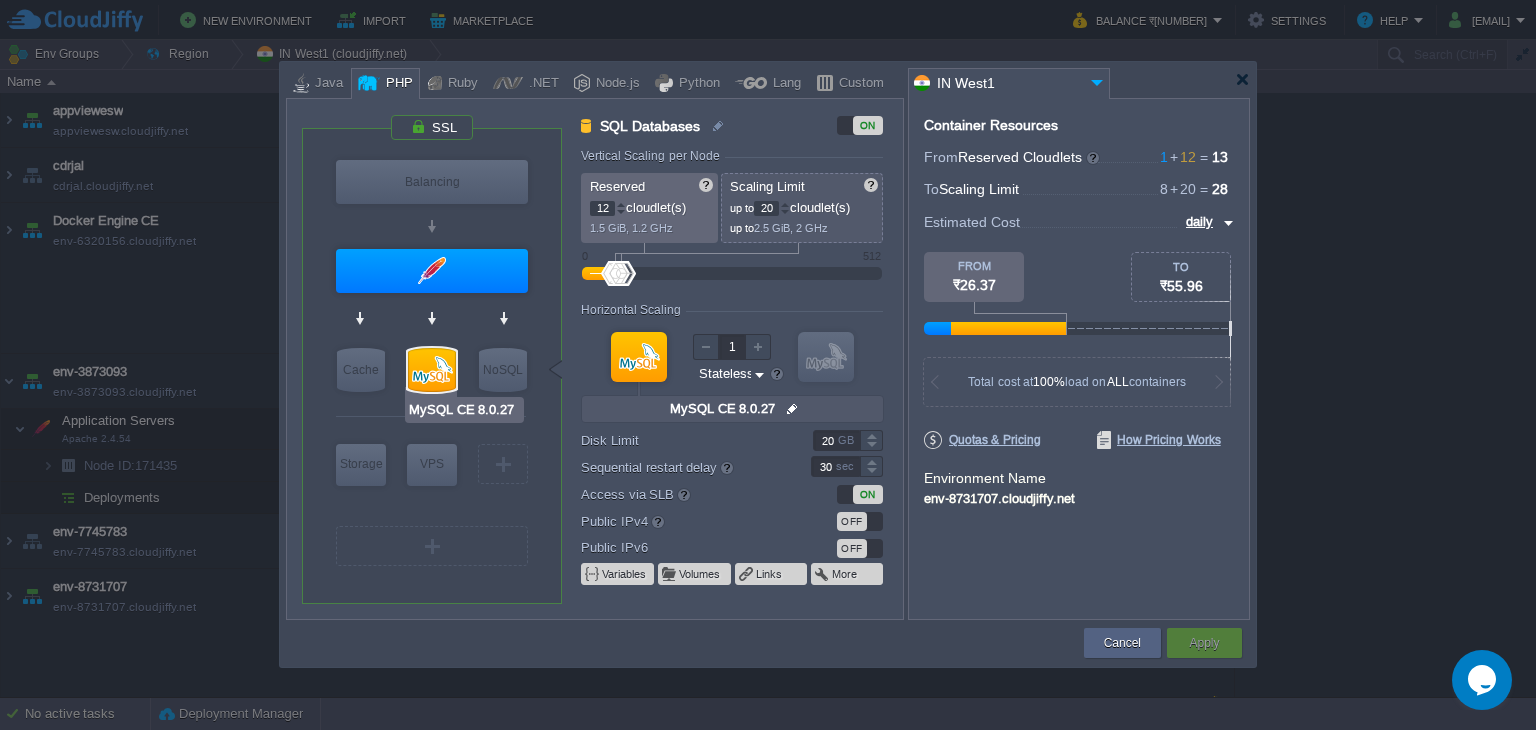 type on "Redis 7.2.4" 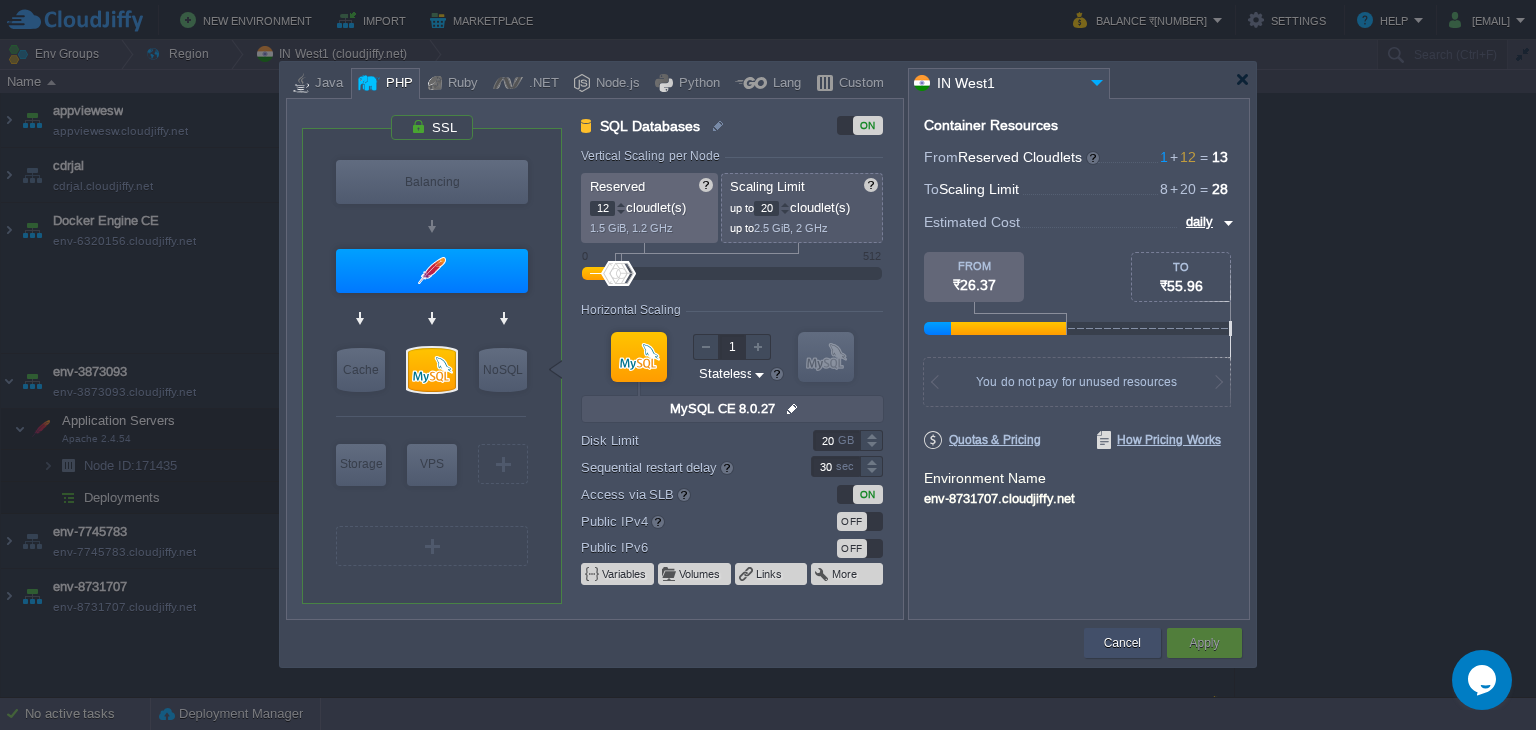 click on "Cancel" at bounding box center [1122, 643] 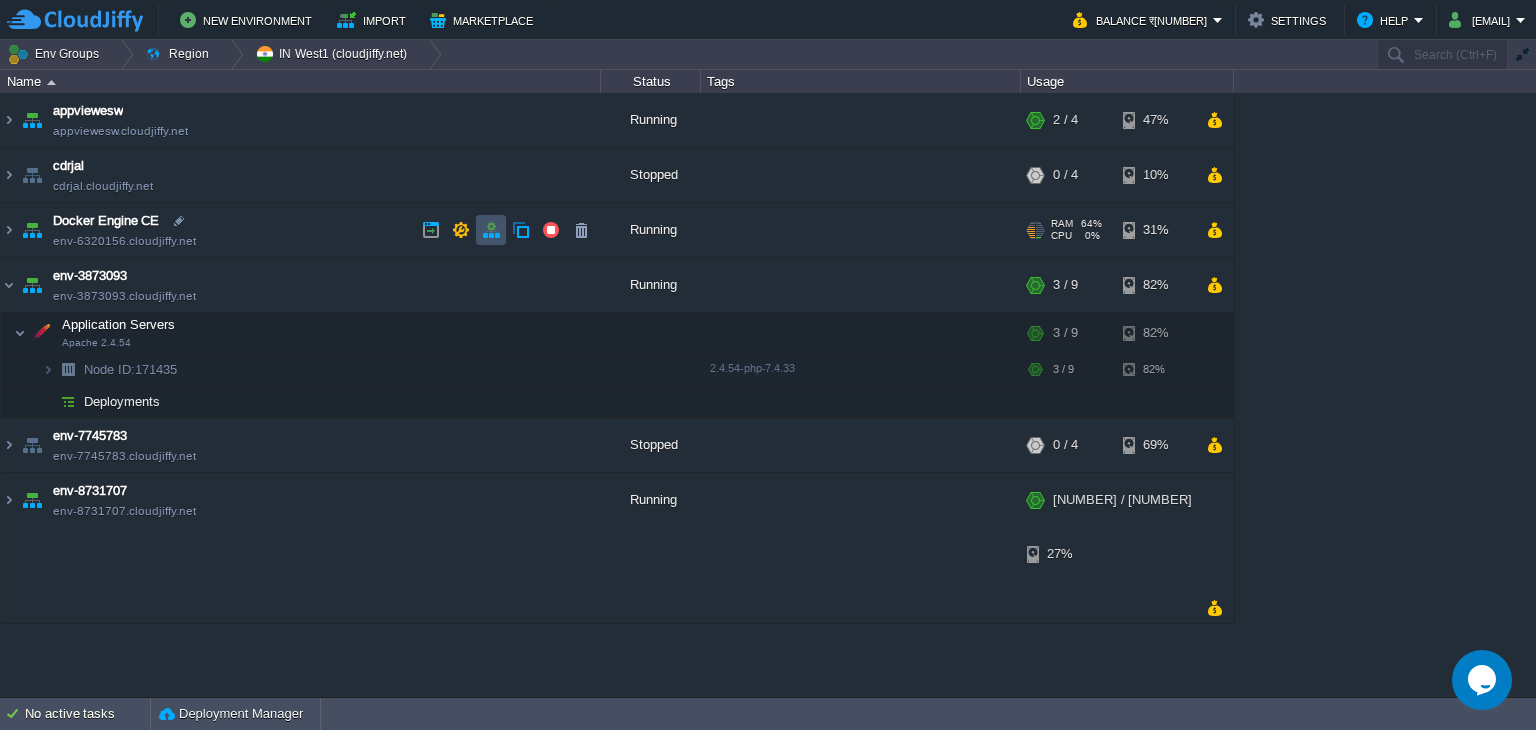 click at bounding box center (491, 230) 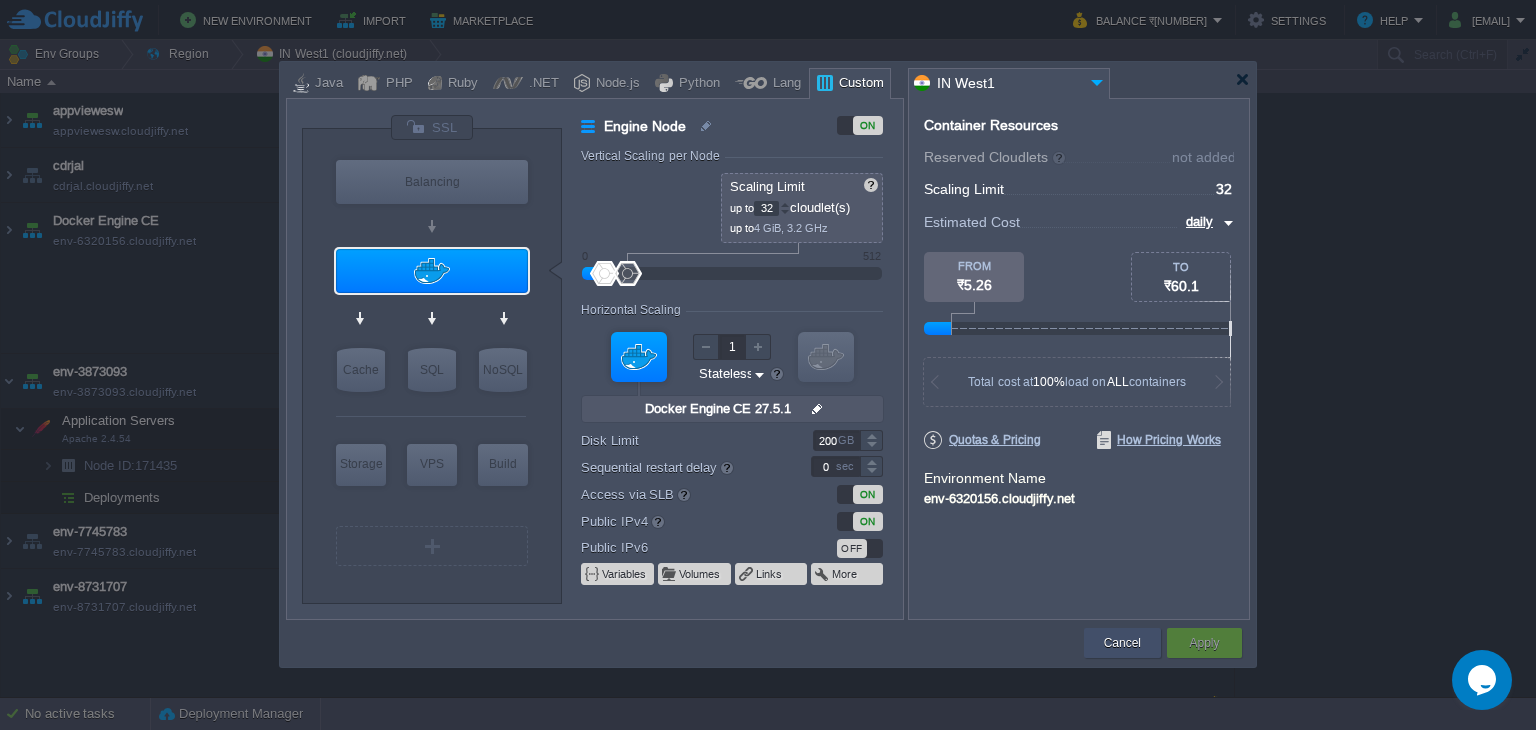 drag, startPoint x: 1125, startPoint y: 646, endPoint x: 1011, endPoint y: 557, distance: 144.6271 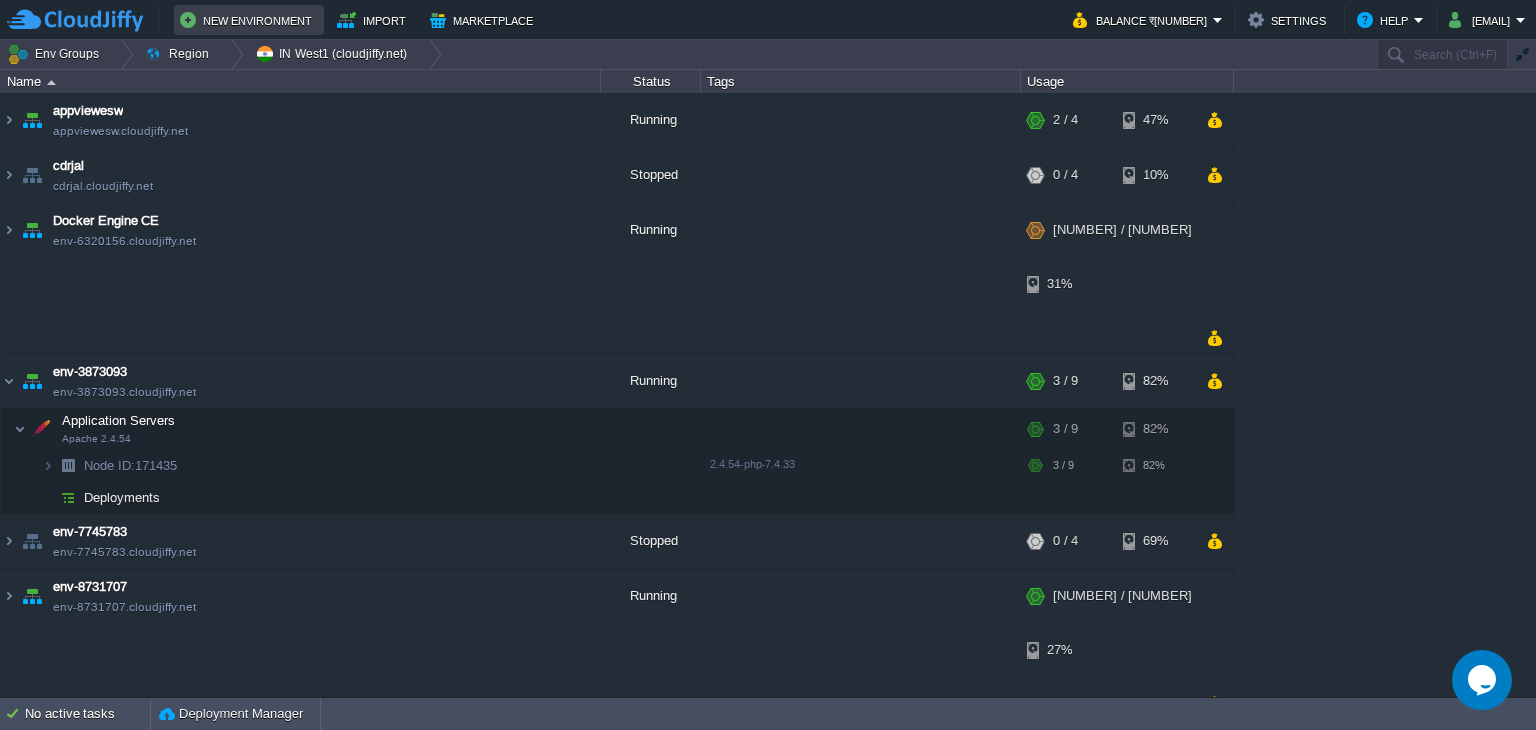 click on "New Environment" at bounding box center [249, 20] 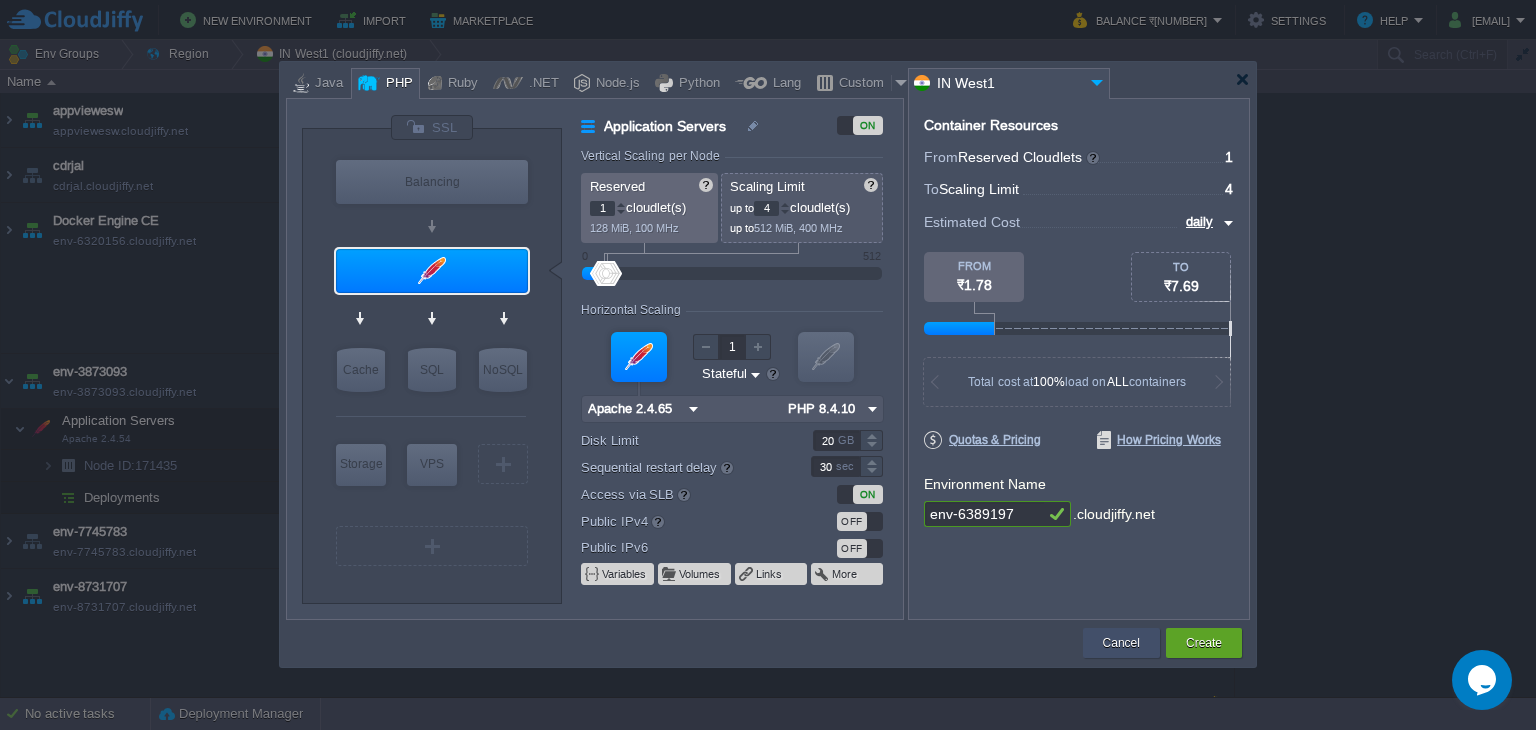click on "Cancel" at bounding box center [1121, 643] 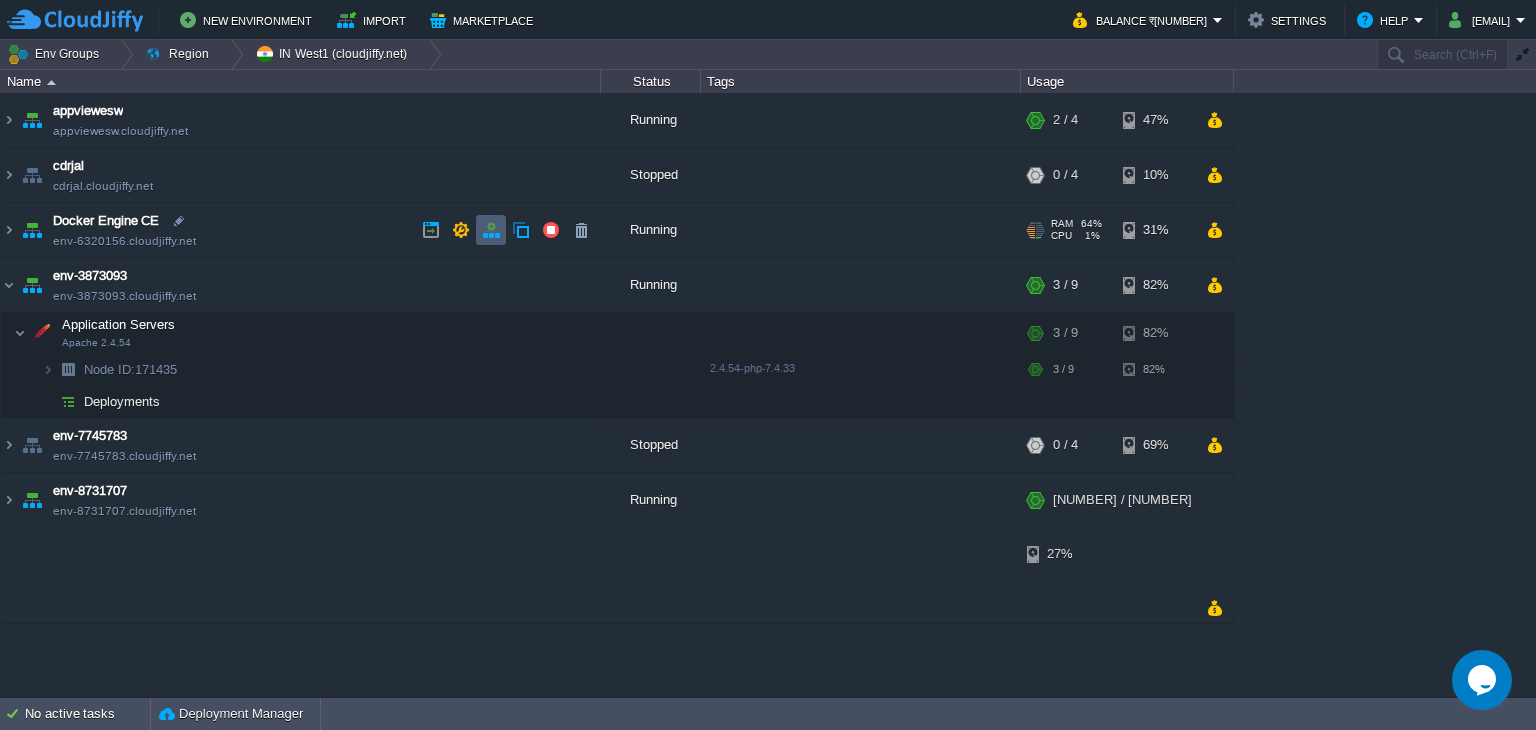click at bounding box center [491, 230] 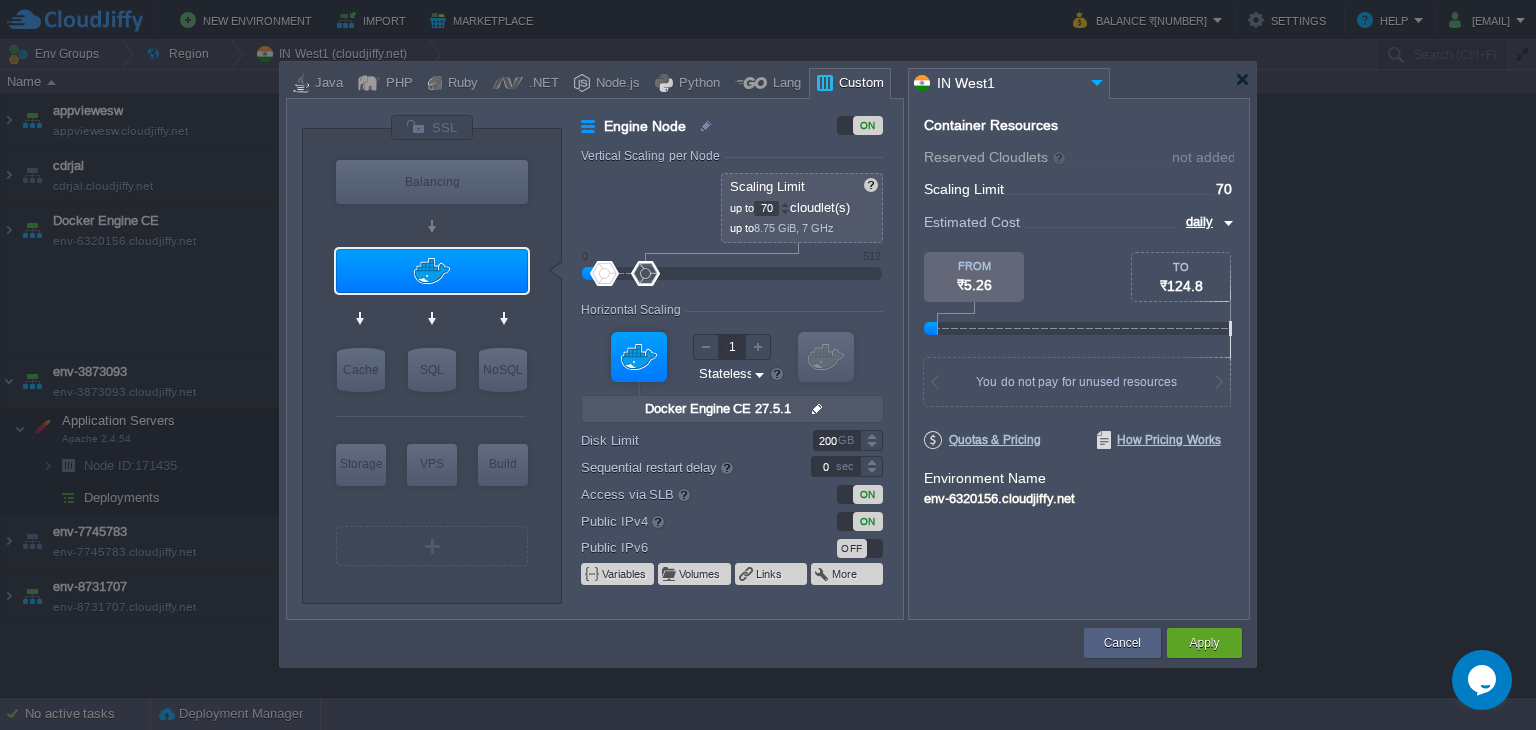 type on "68" 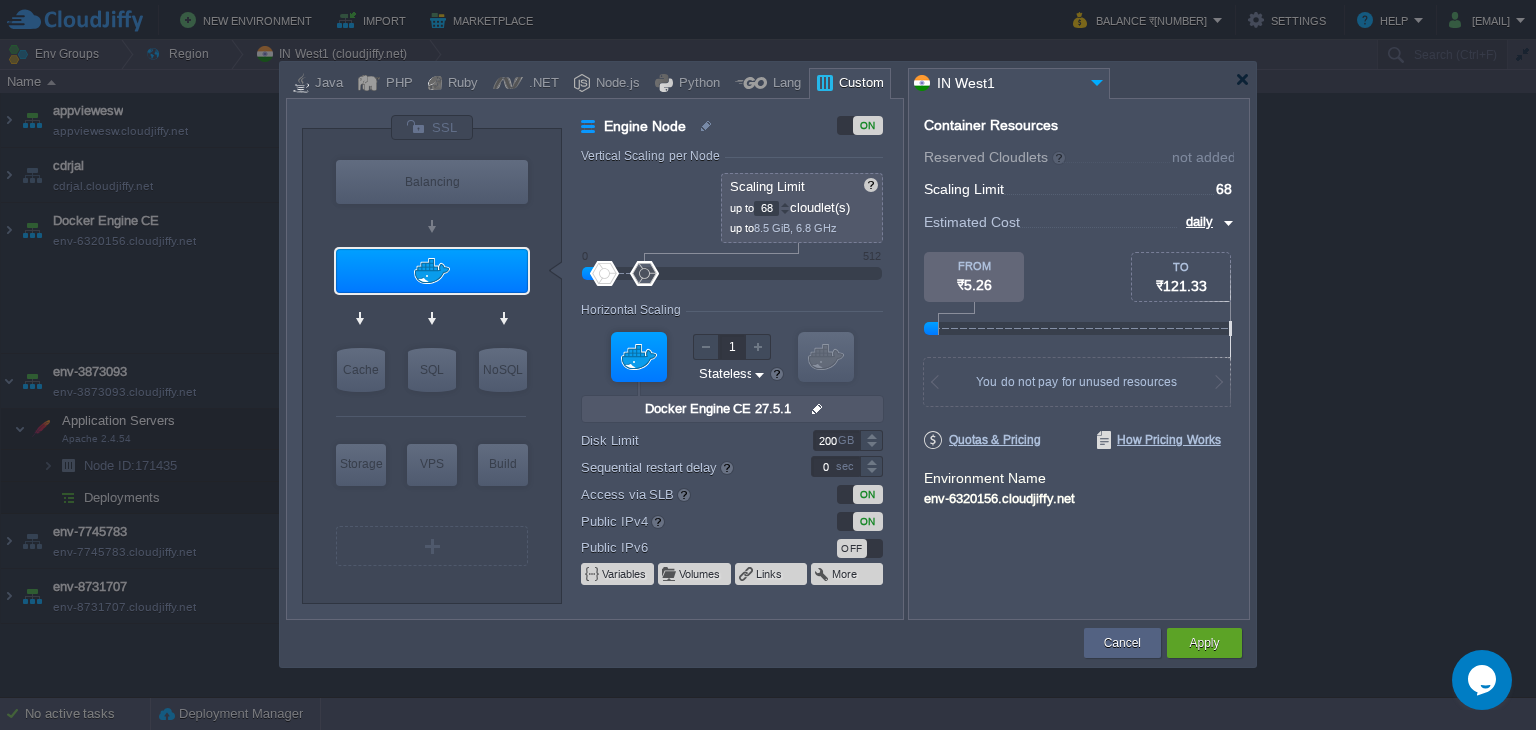 drag, startPoint x: 634, startPoint y: 274, endPoint x: 644, endPoint y: 277, distance: 10.440307 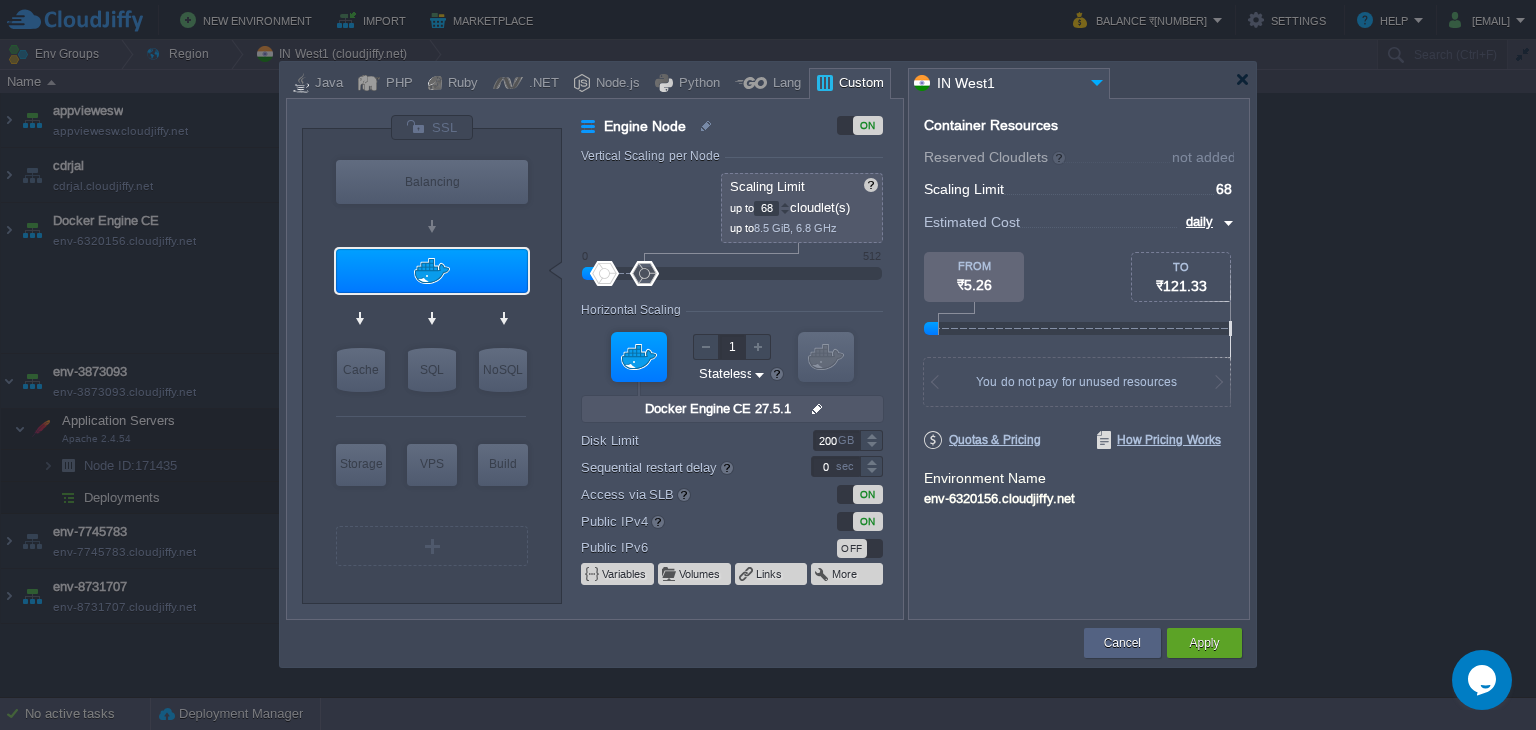 click at bounding box center (644, 273) 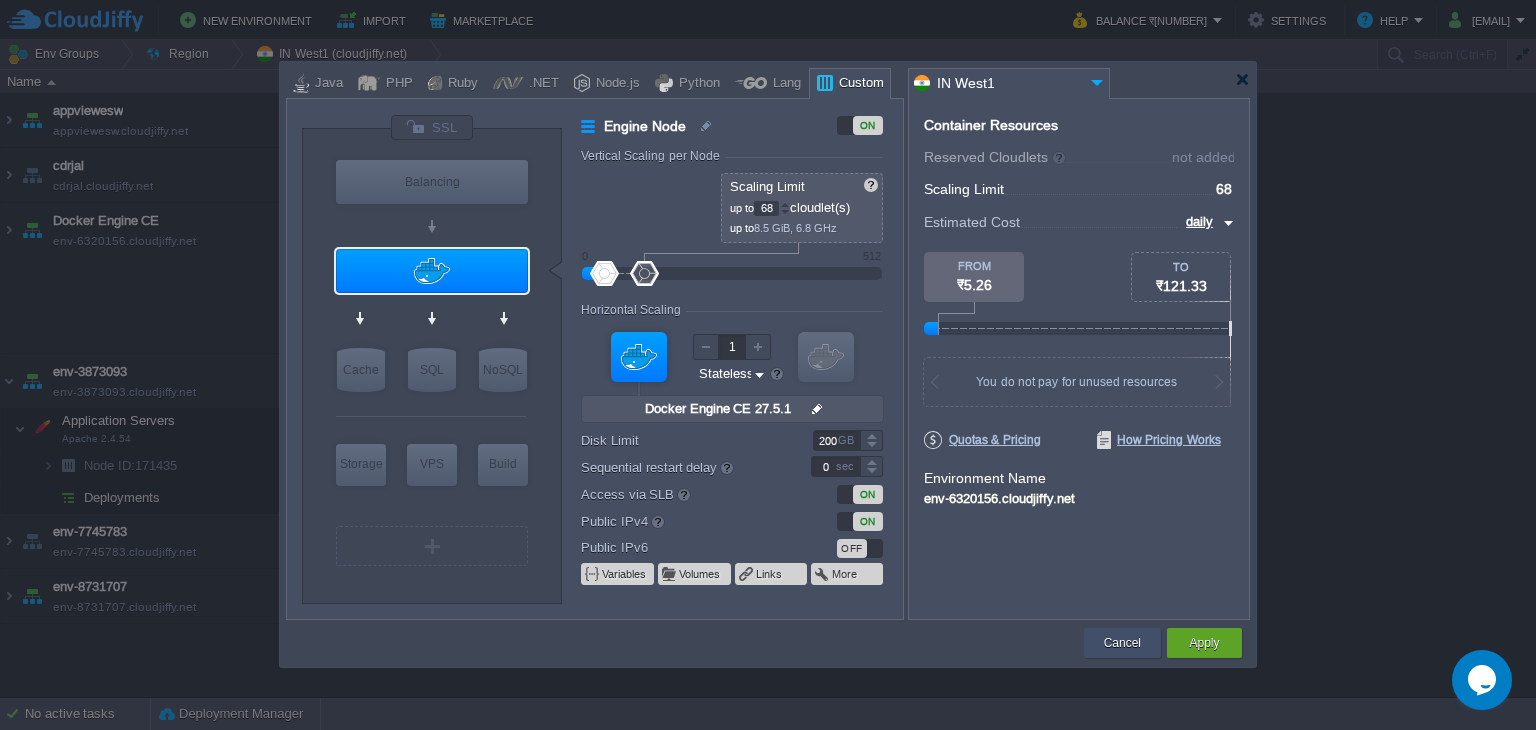 click on "Cancel" at bounding box center (1122, 643) 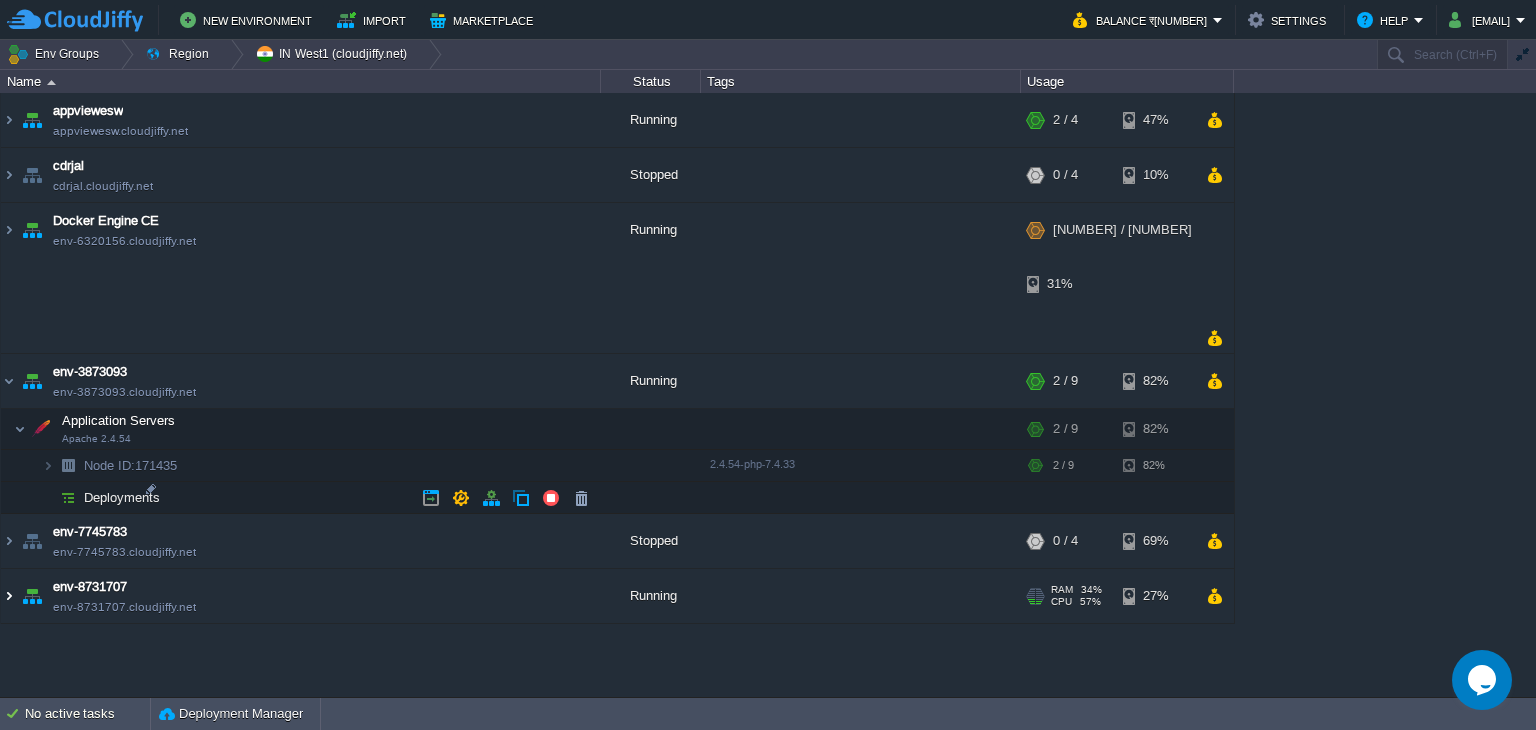 click at bounding box center [9, 596] 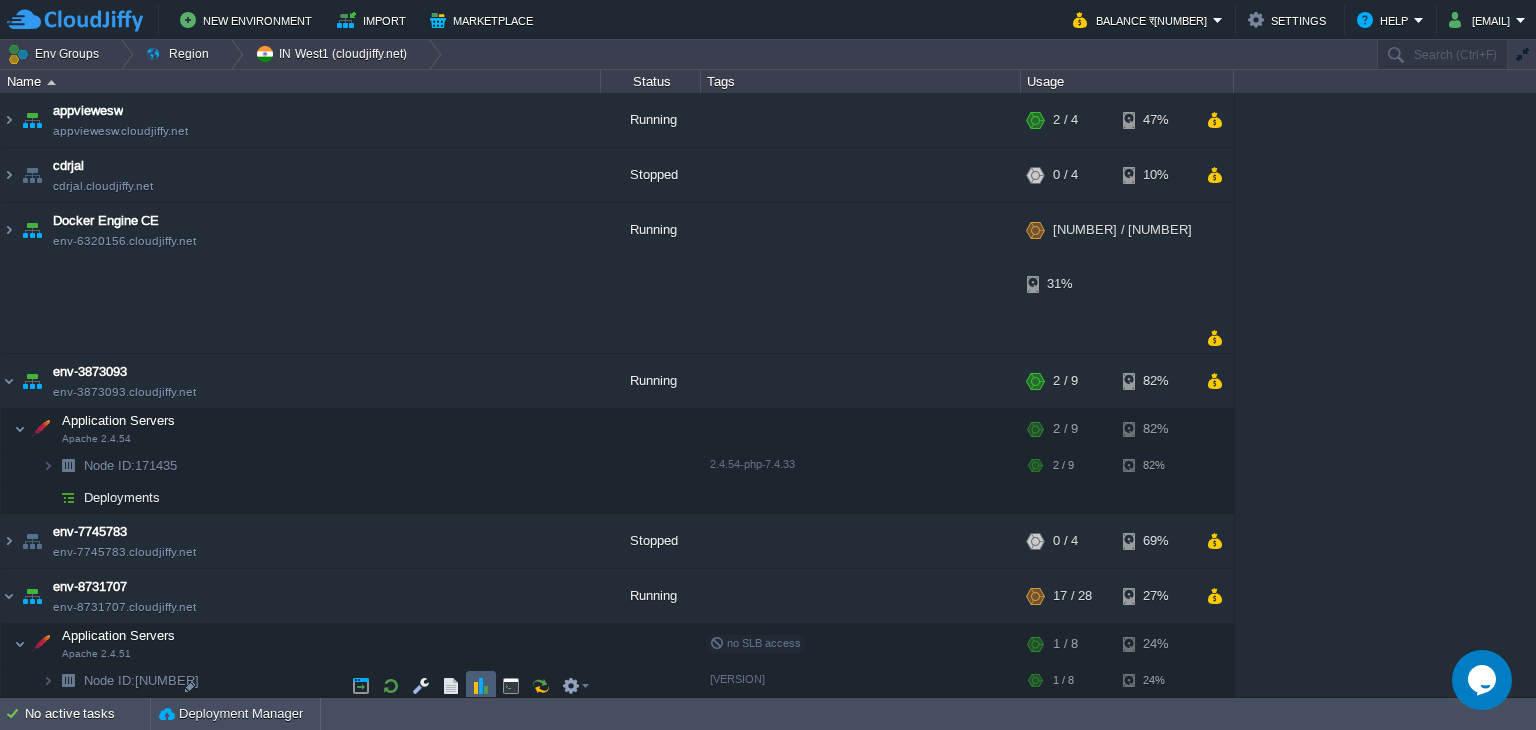 click at bounding box center [481, 686] 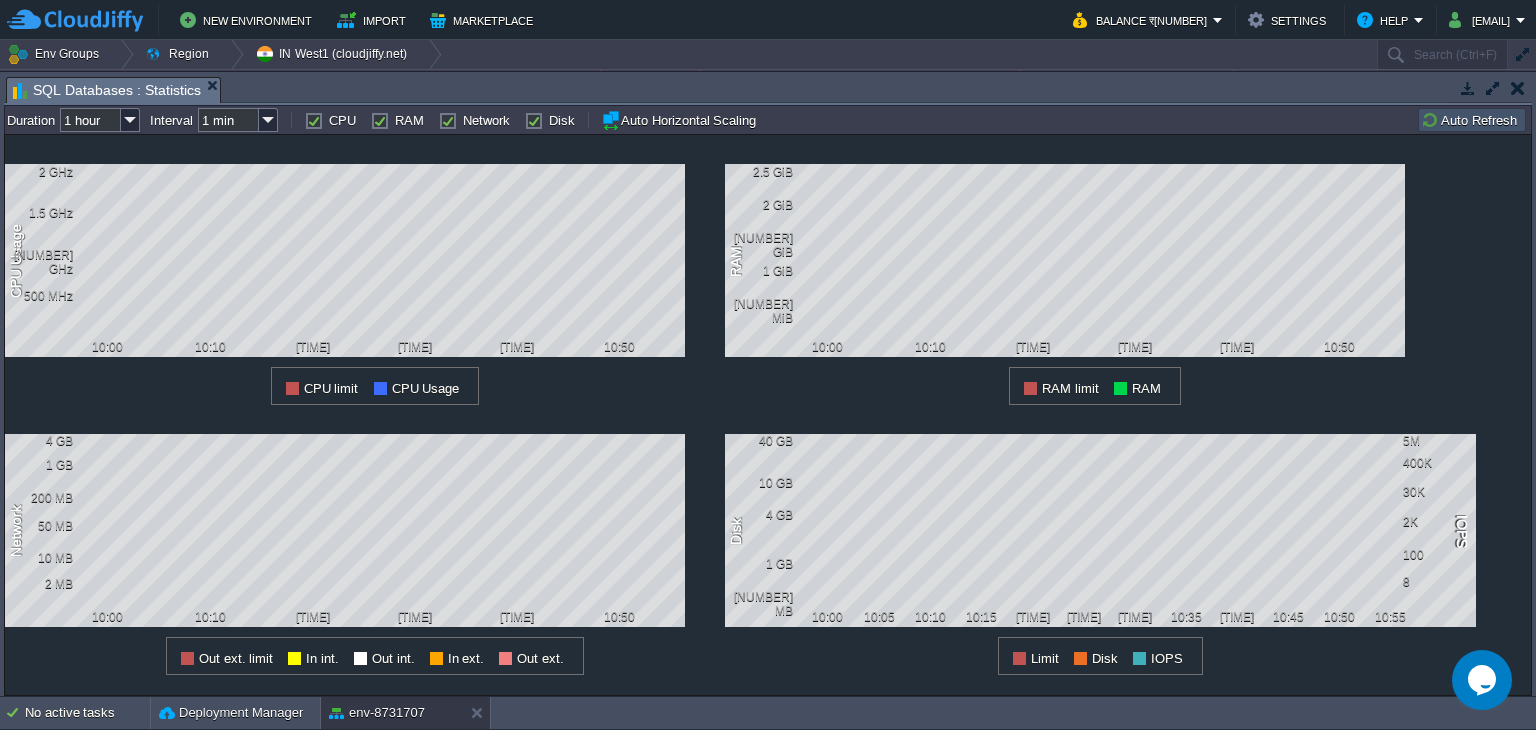 click at bounding box center (1493, 88) 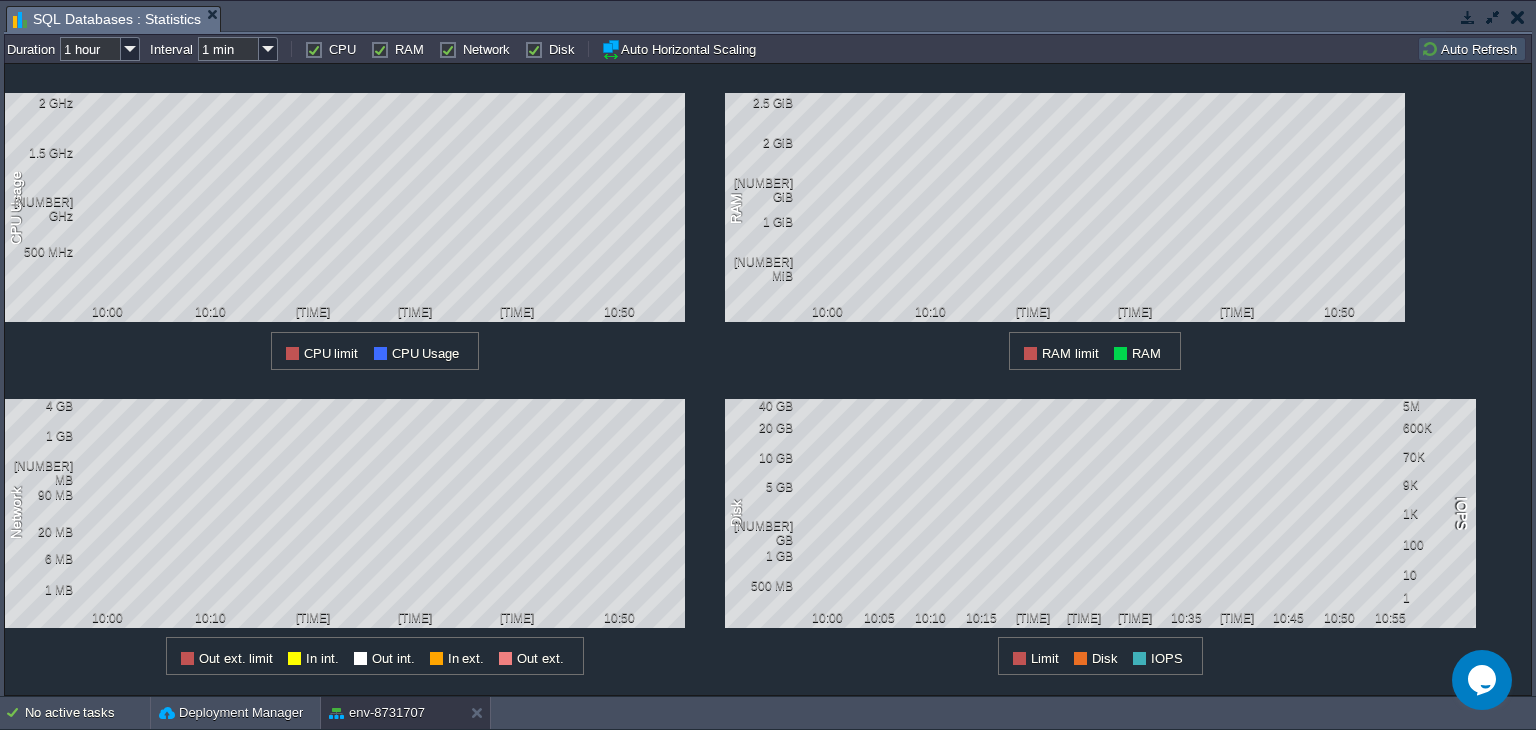 click at bounding box center [1518, 17] 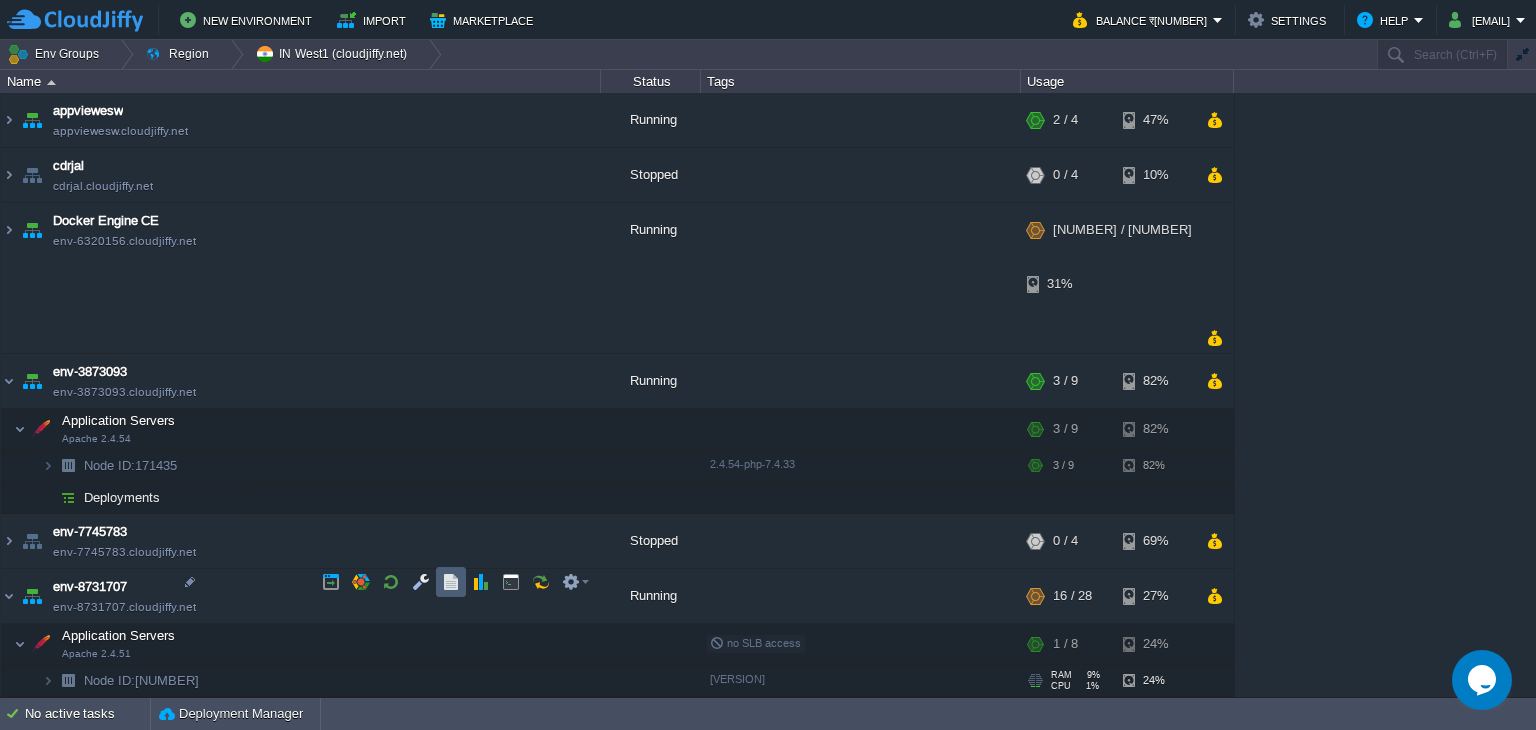 scroll, scrollTop: 6, scrollLeft: 0, axis: vertical 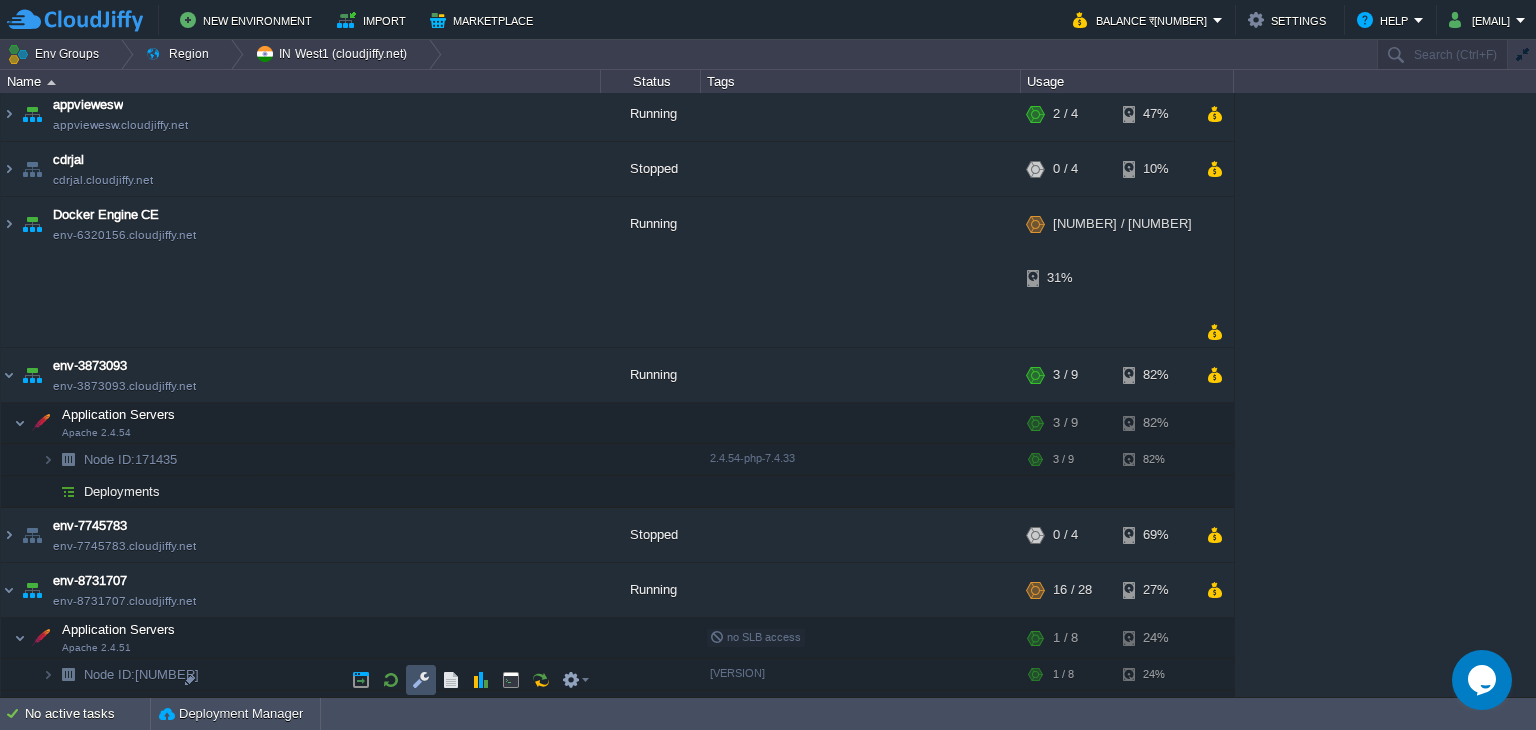 click at bounding box center [421, 680] 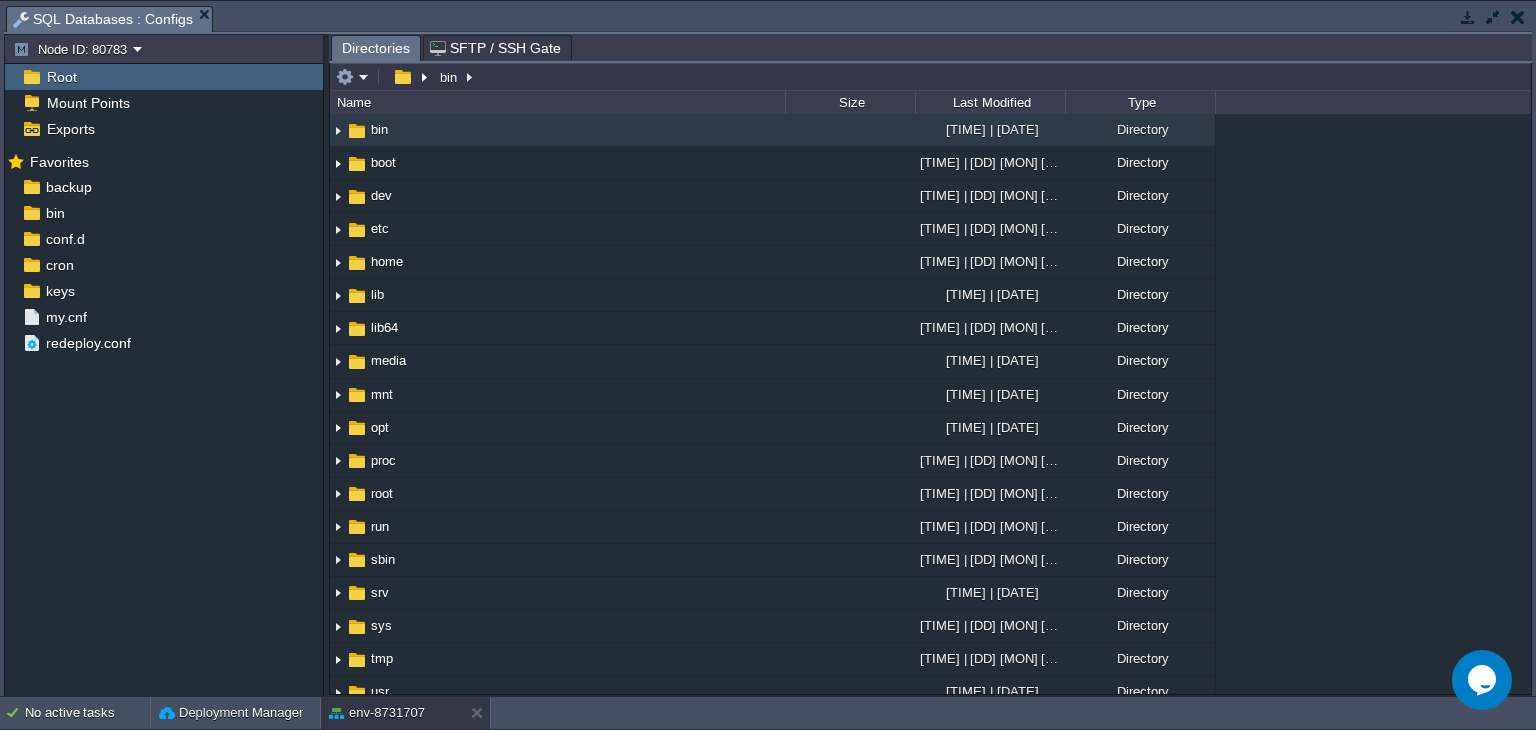 click at bounding box center [1468, 17] 